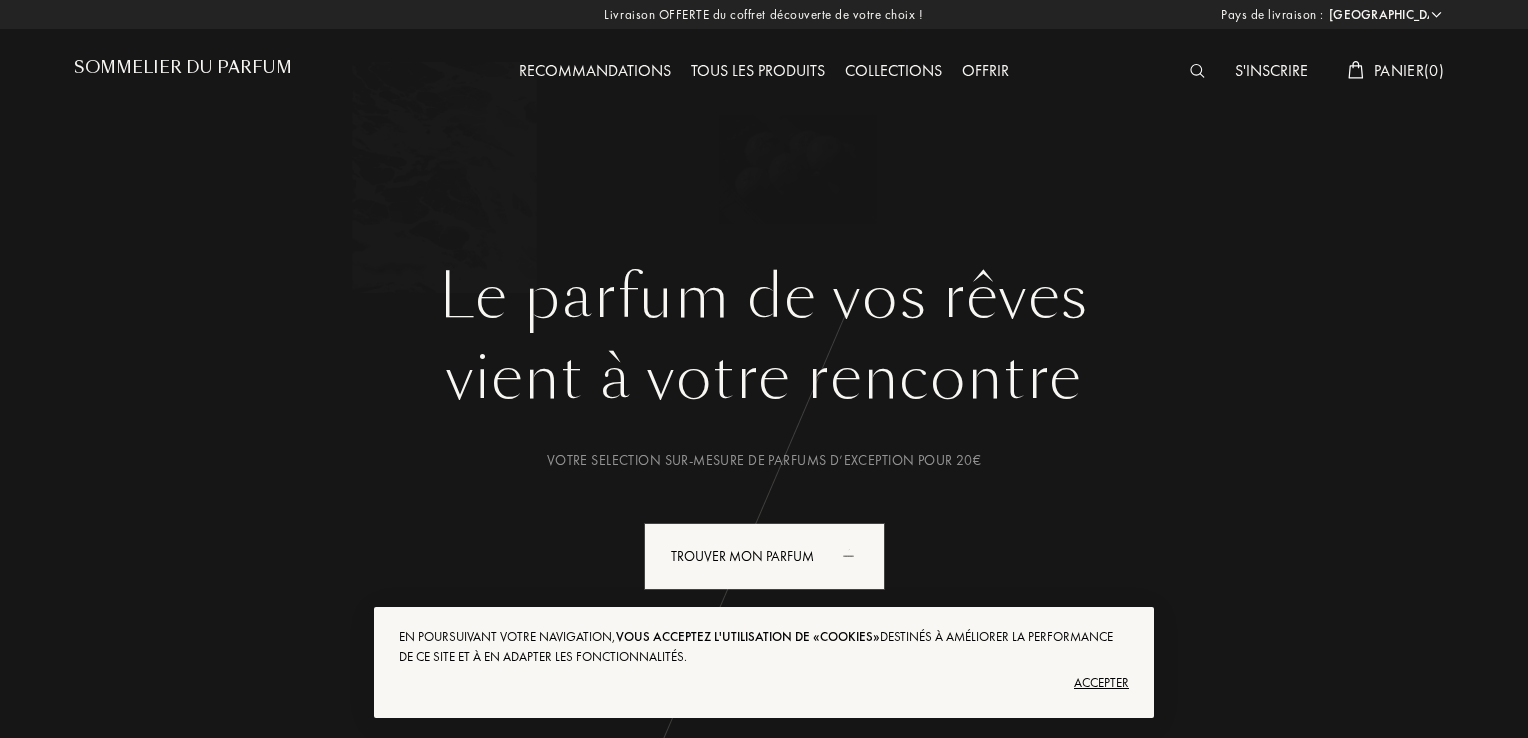 select on "FR" 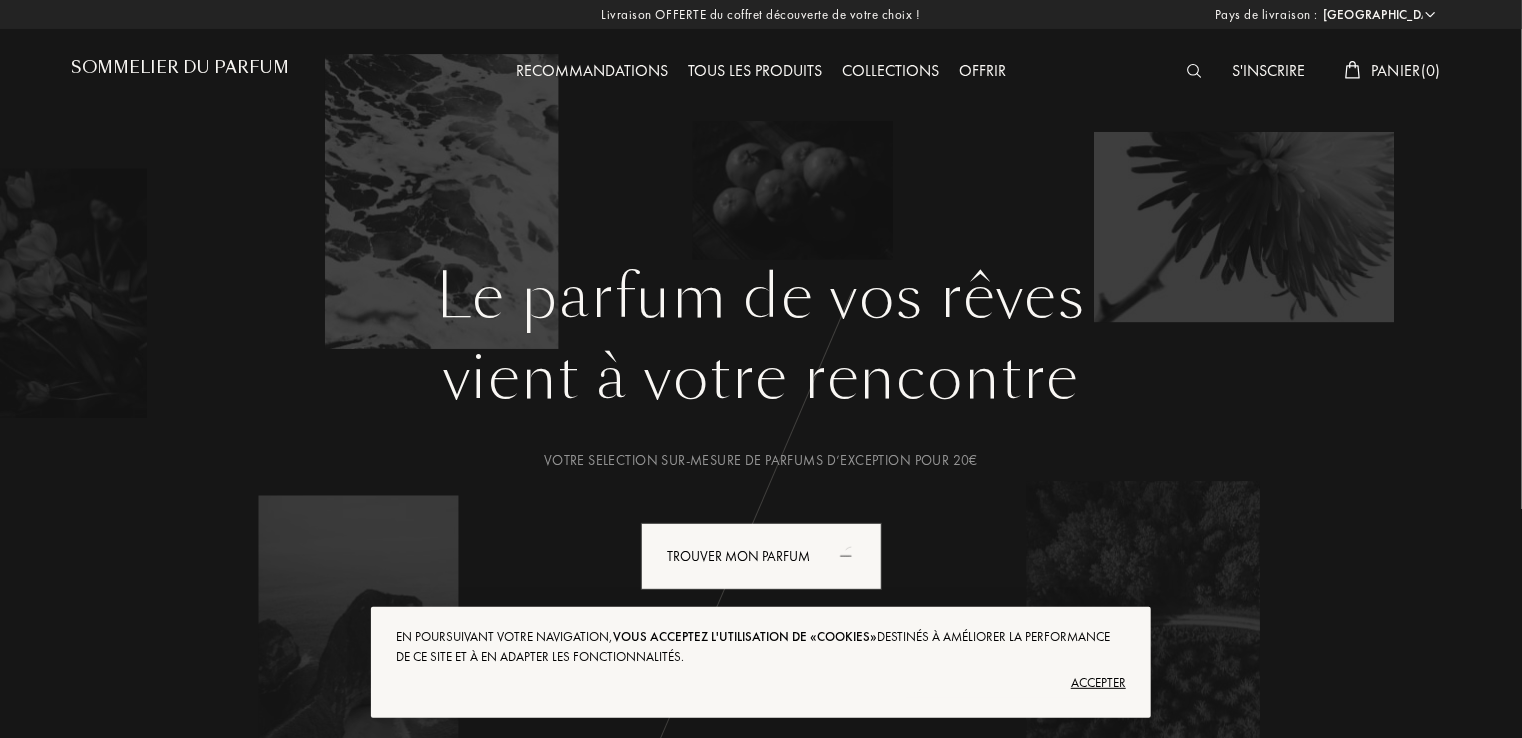 scroll, scrollTop: 0, scrollLeft: 0, axis: both 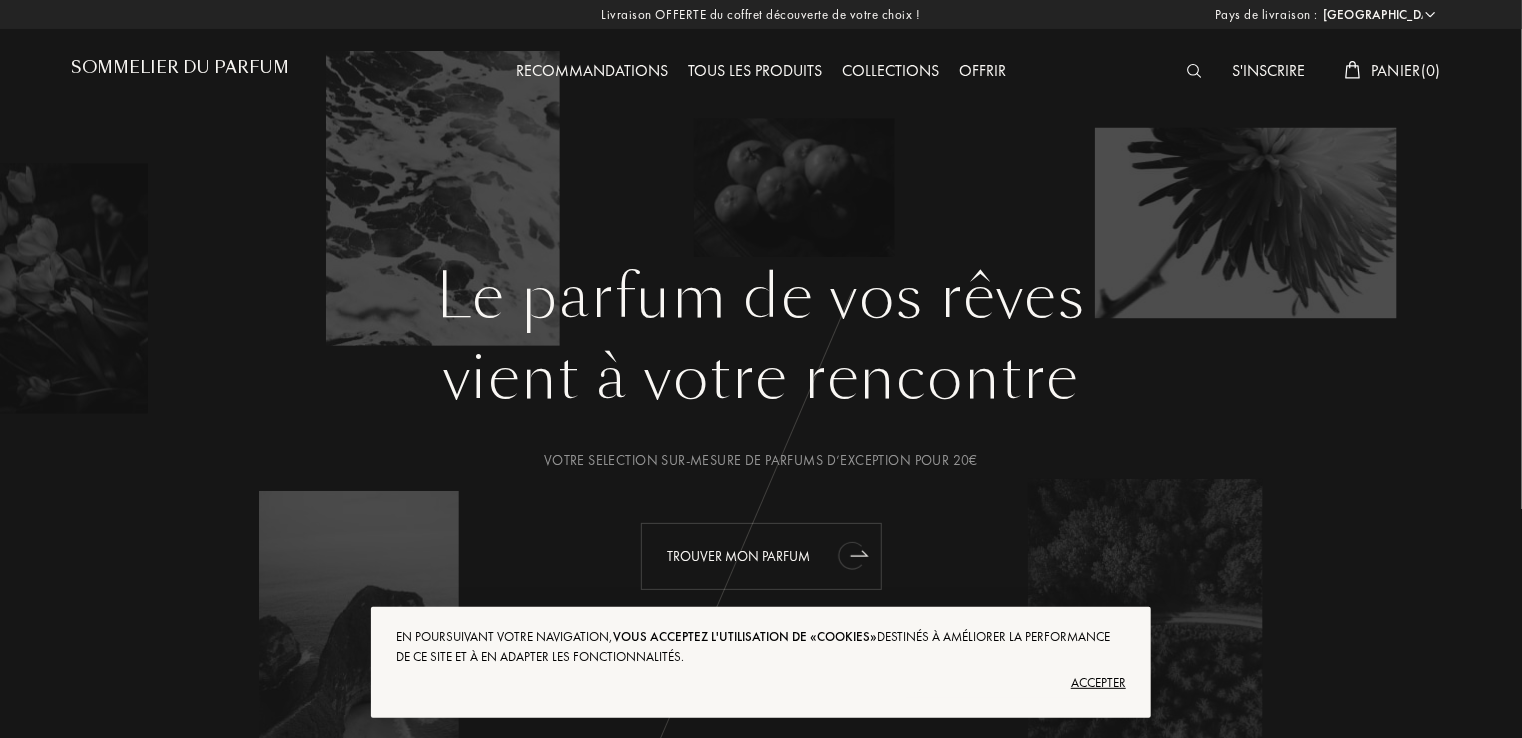 click on "Trouver mon parfum" at bounding box center (761, 556) 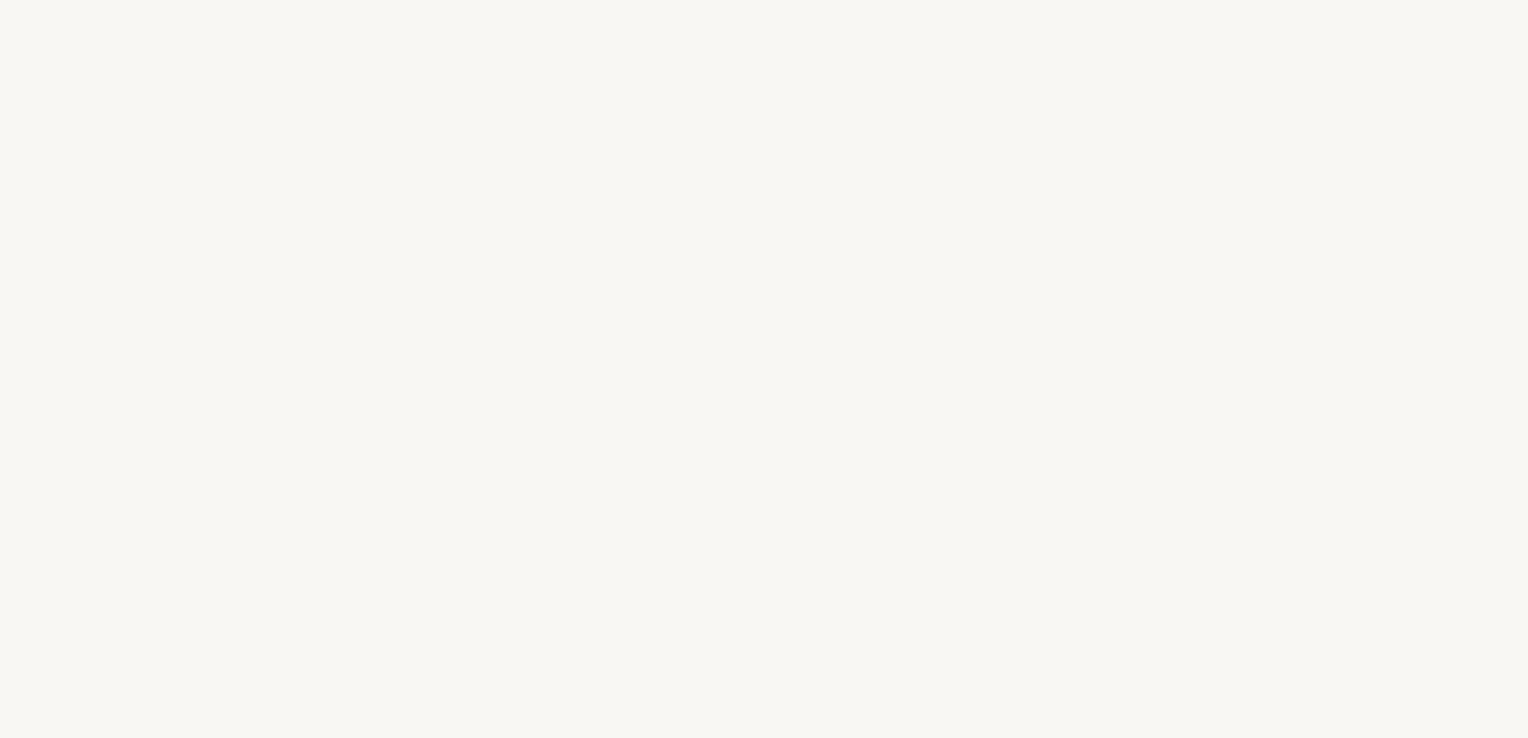 scroll, scrollTop: 0, scrollLeft: 0, axis: both 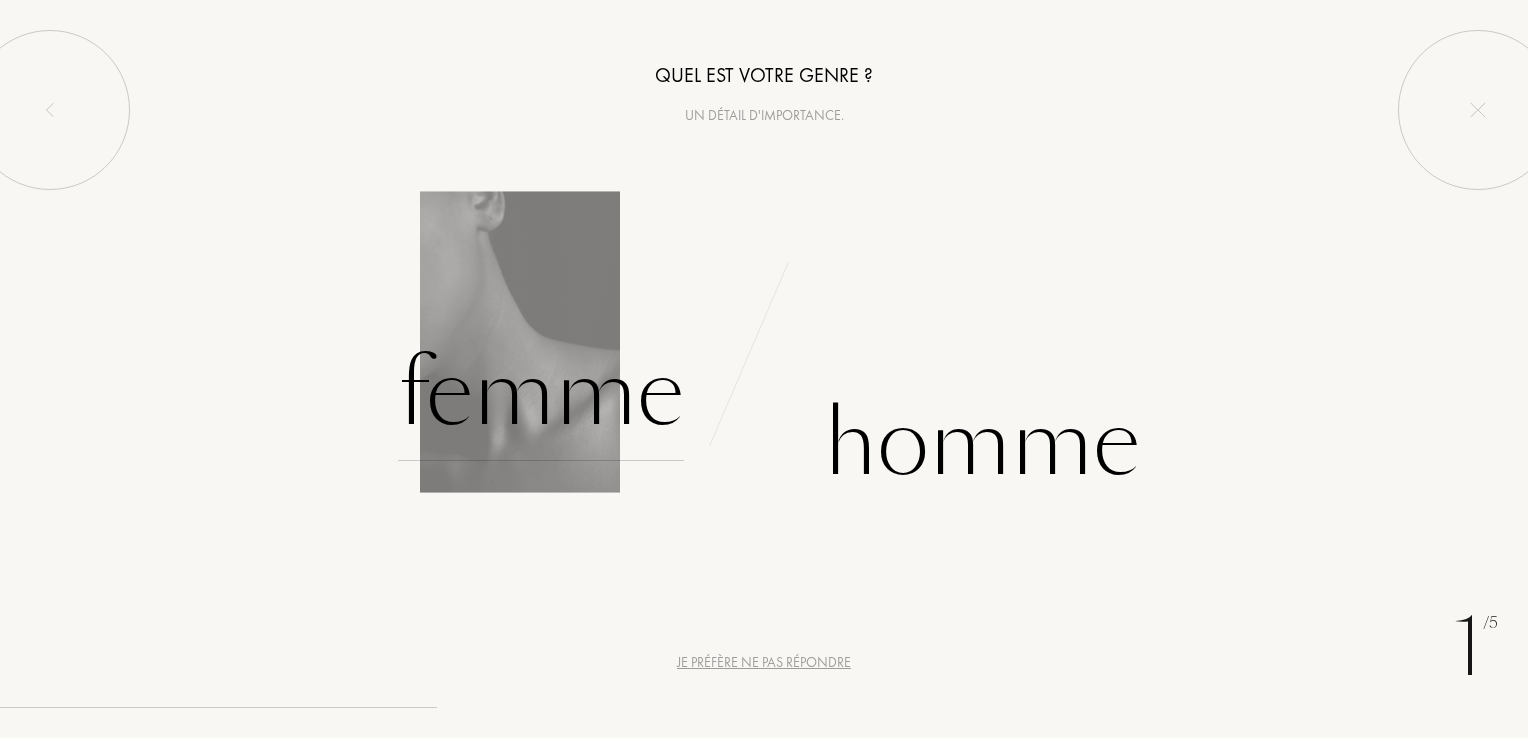 click on "Femme" at bounding box center [541, 393] 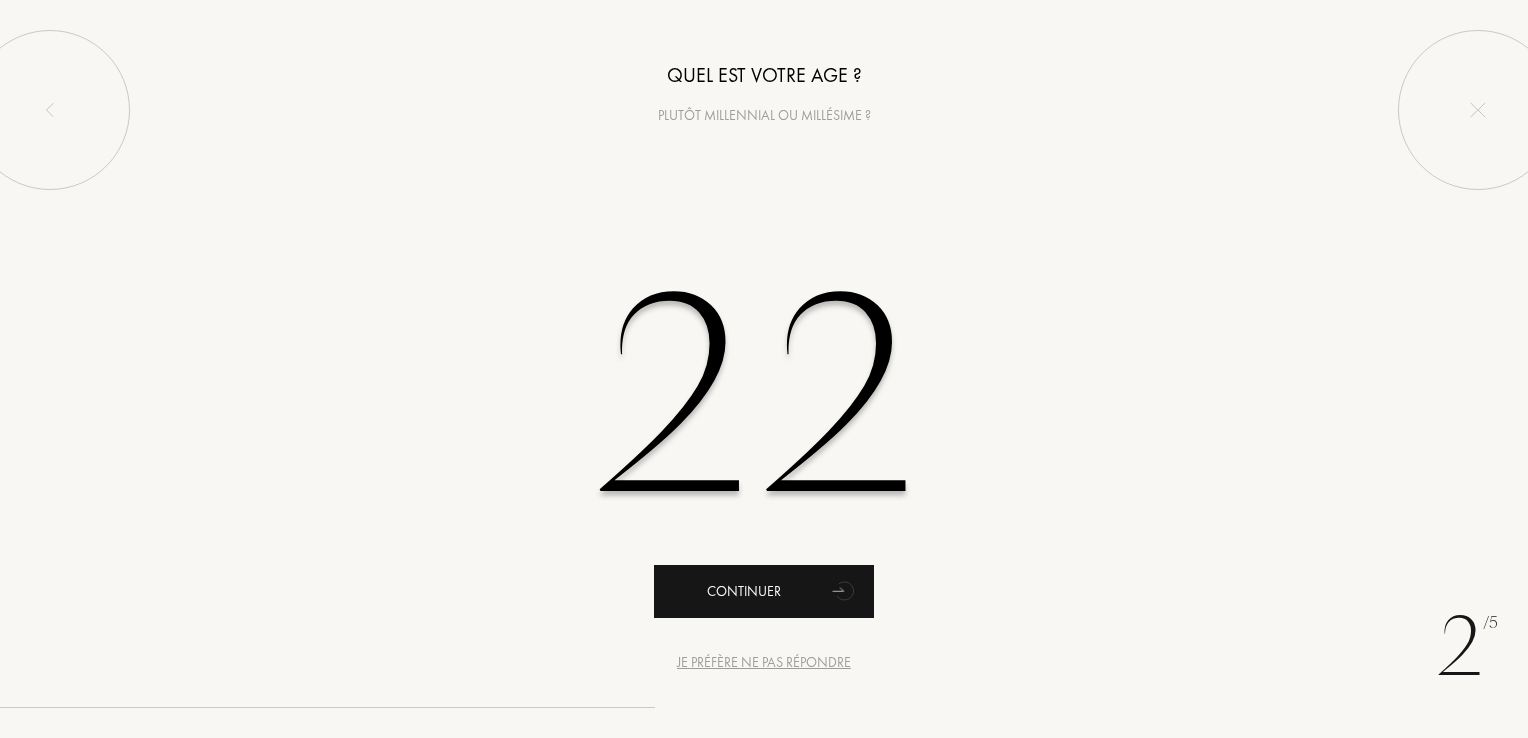 type on "22" 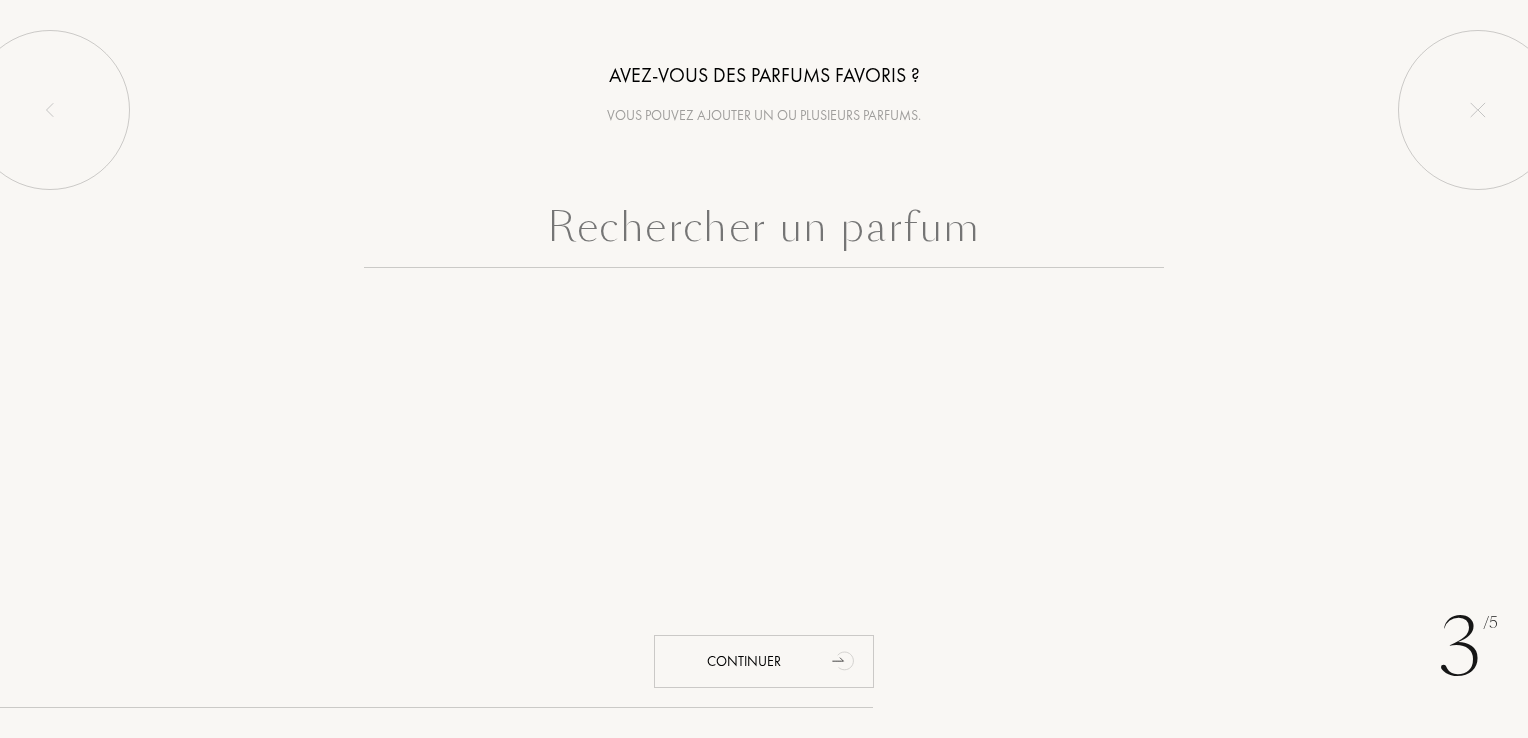 click at bounding box center [764, 232] 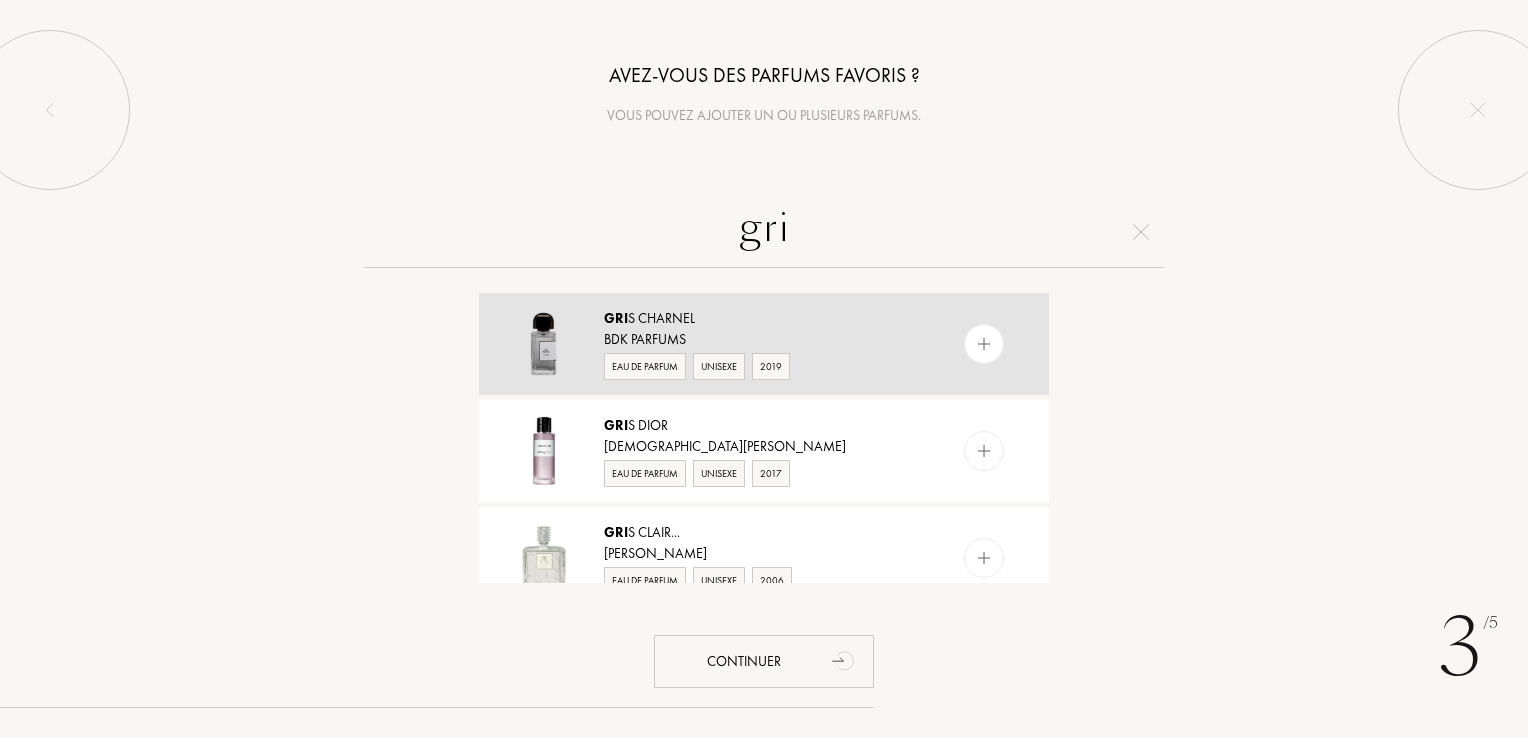 type on "gri" 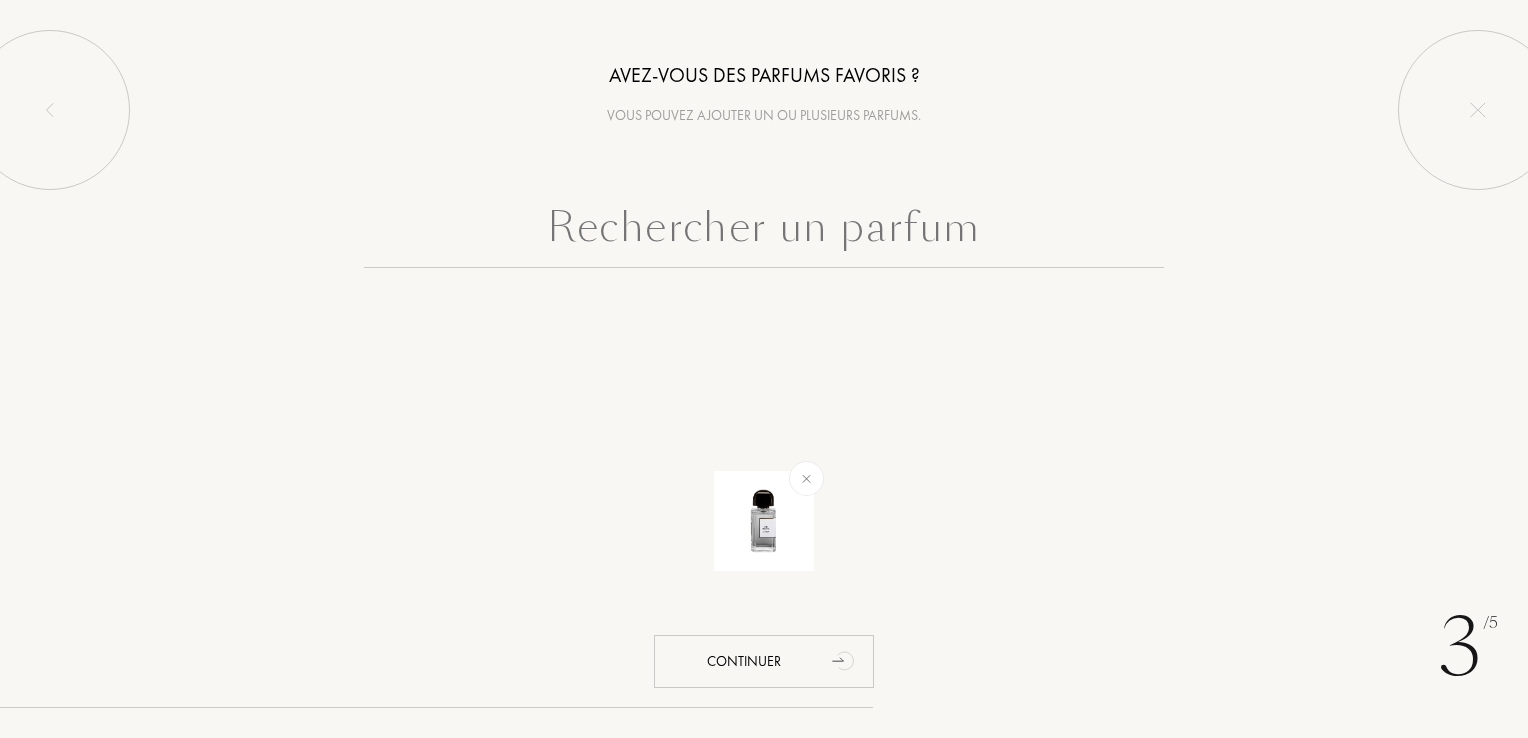 click at bounding box center [764, 232] 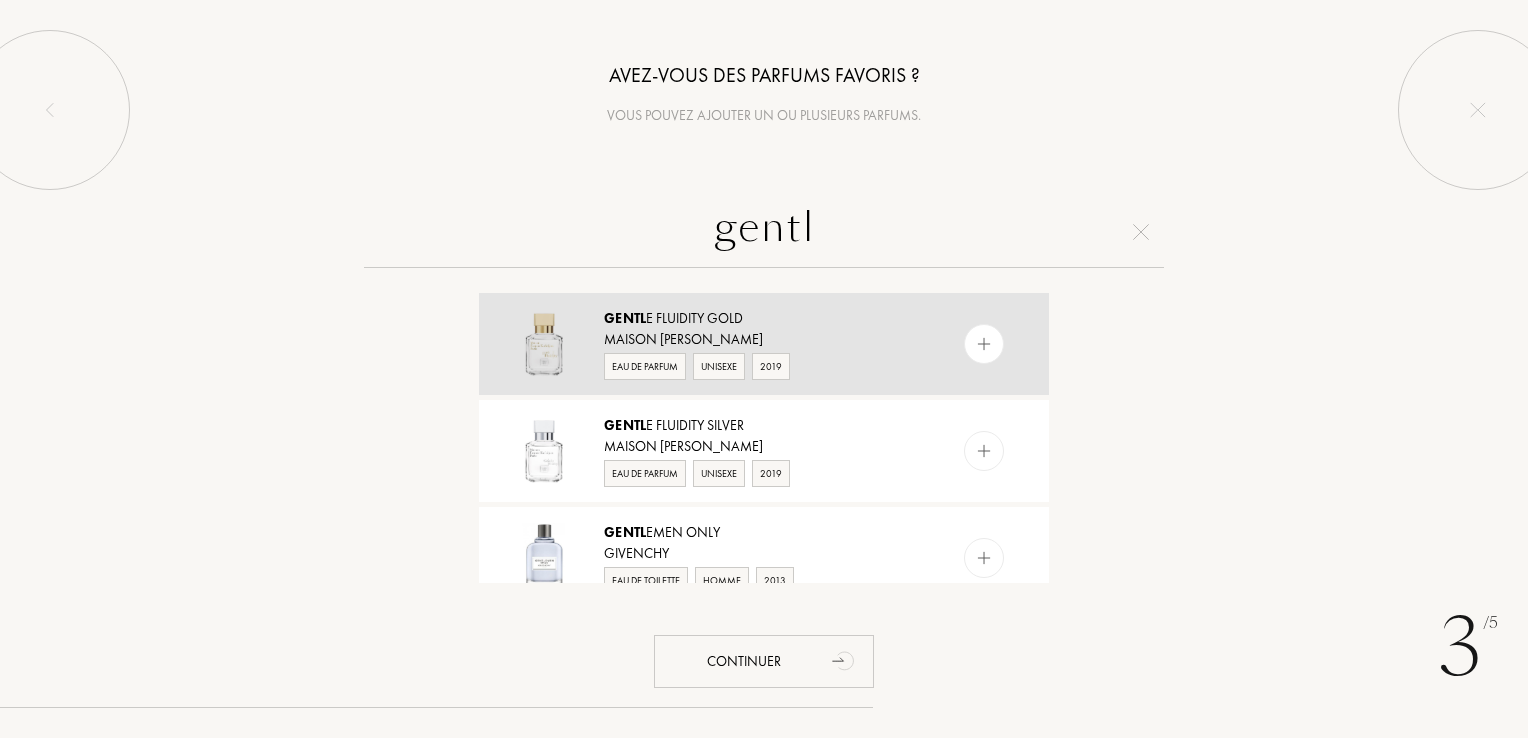type on "gentl" 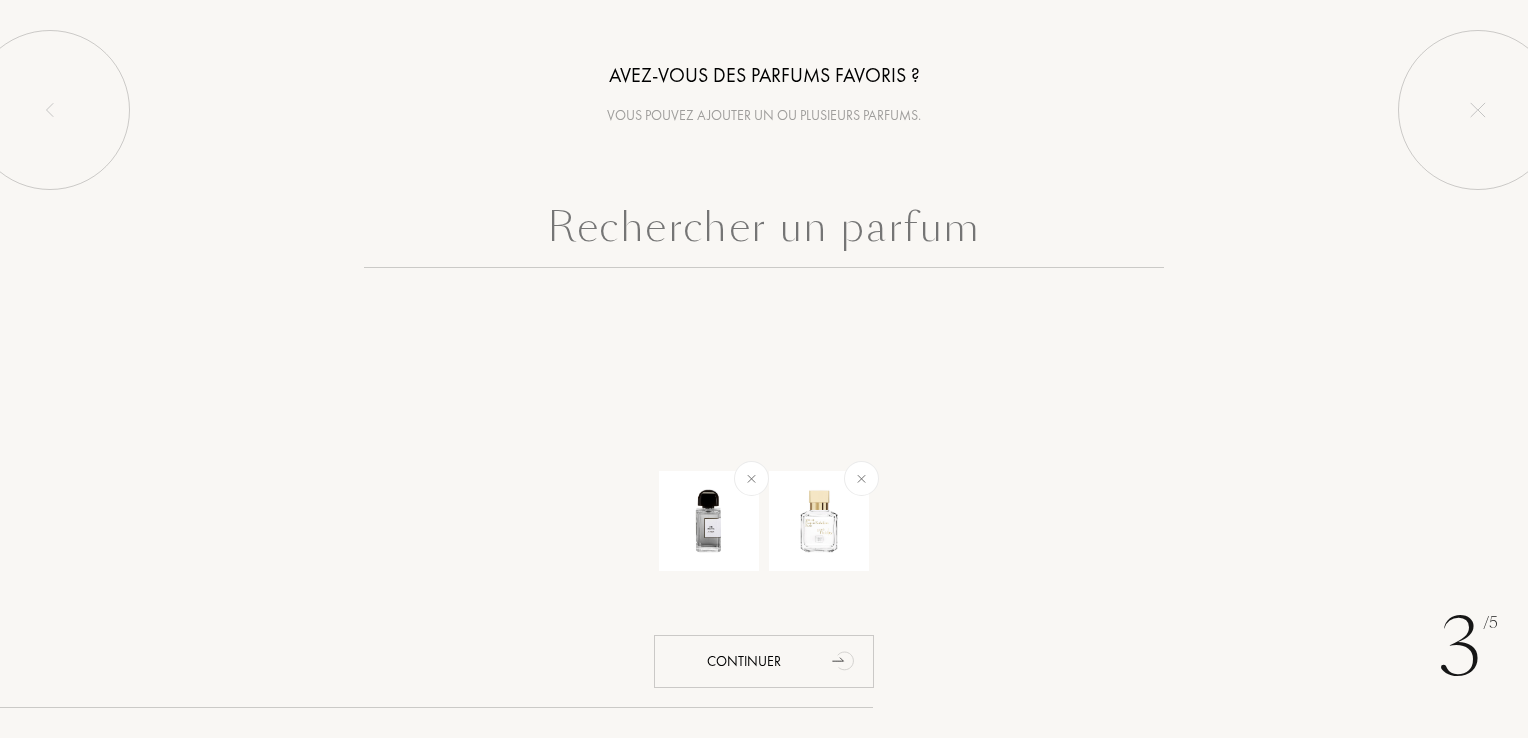 click at bounding box center [764, 232] 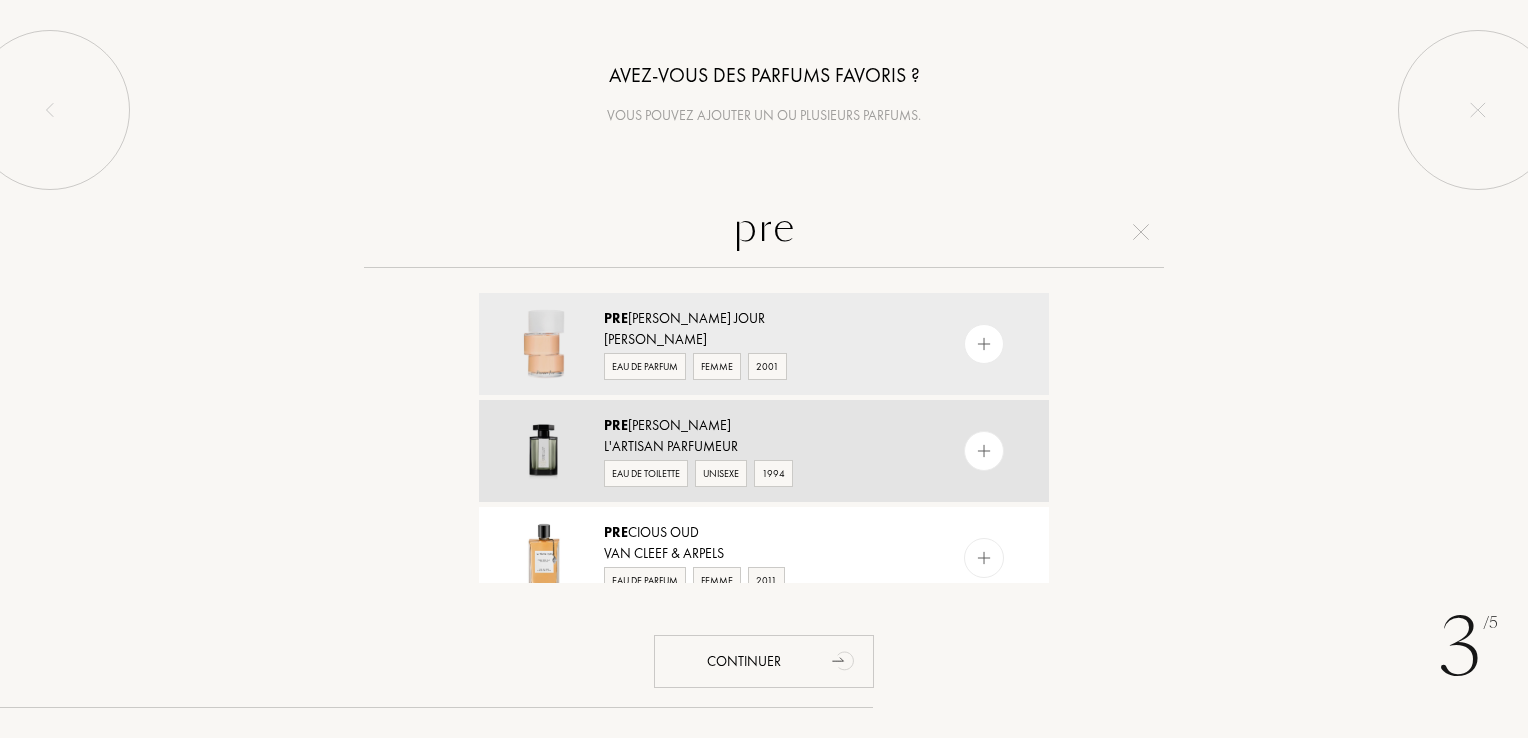 type on "pre" 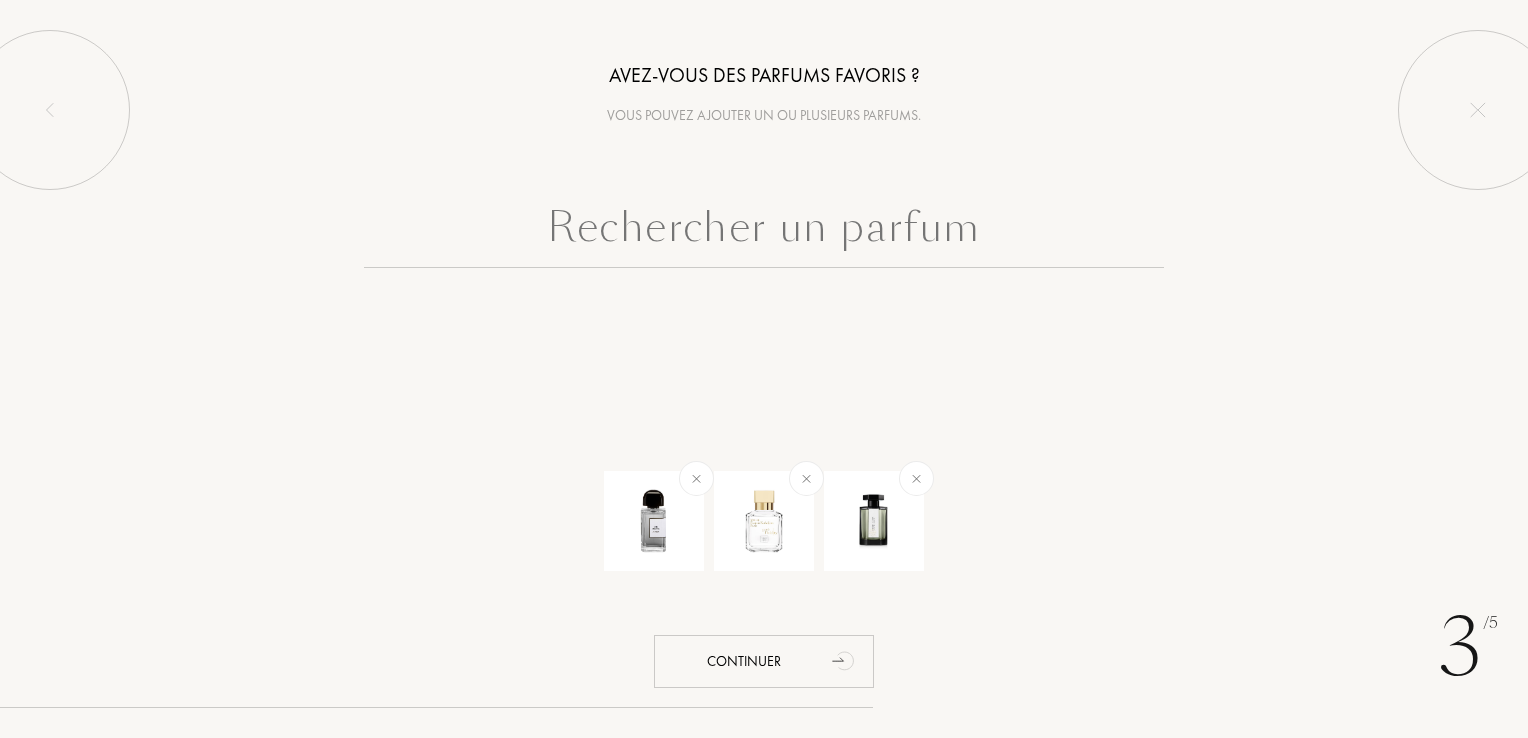 click at bounding box center (764, 232) 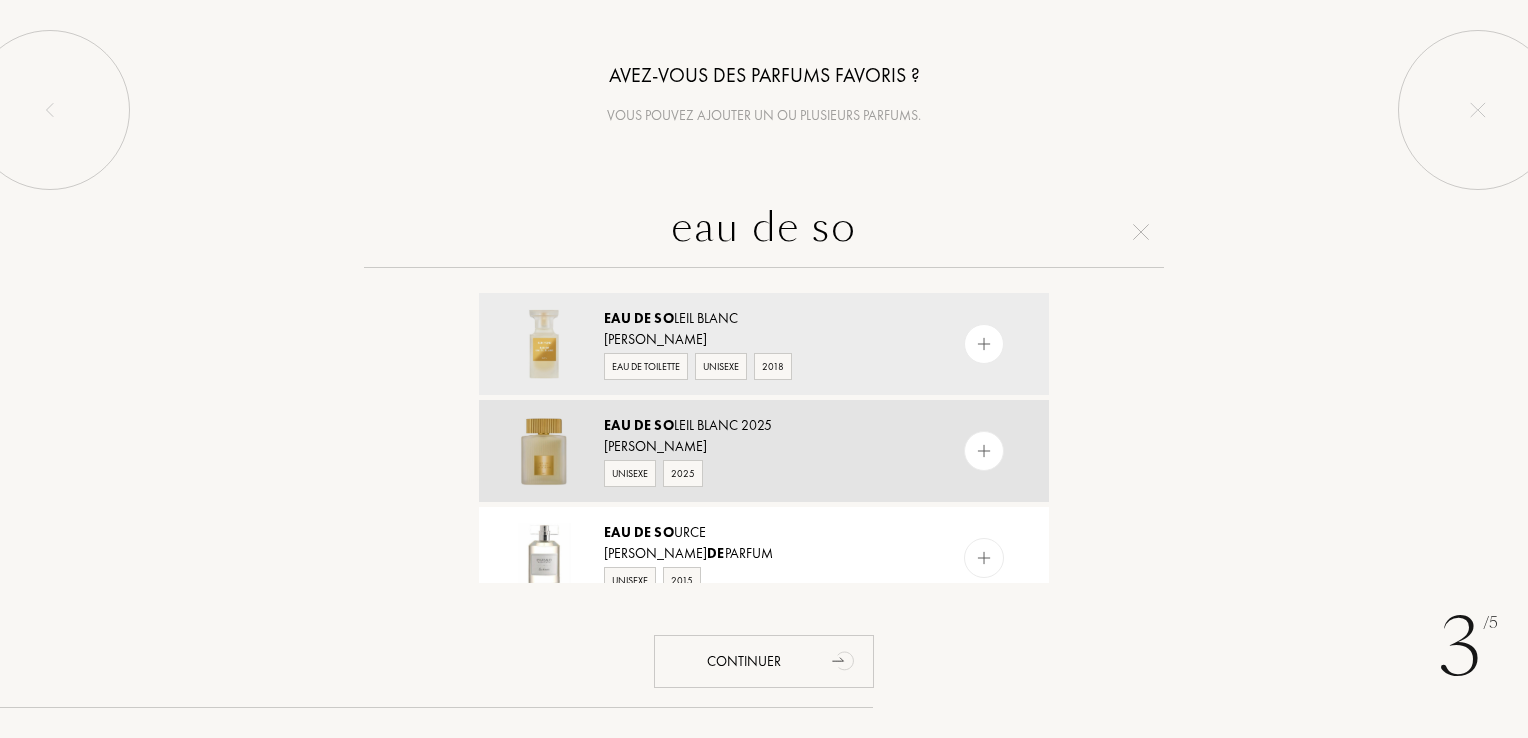 type on "eau de so" 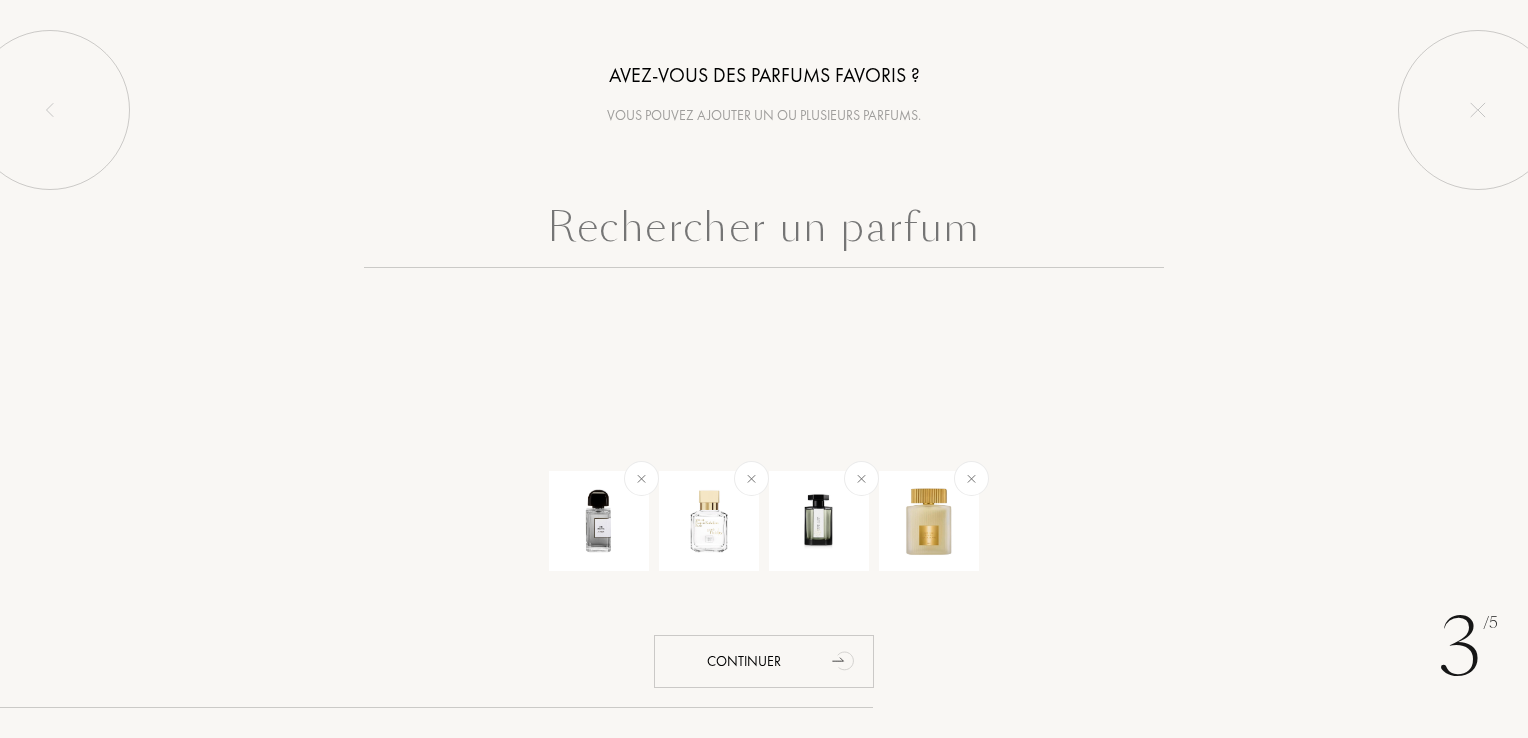 click at bounding box center (764, 232) 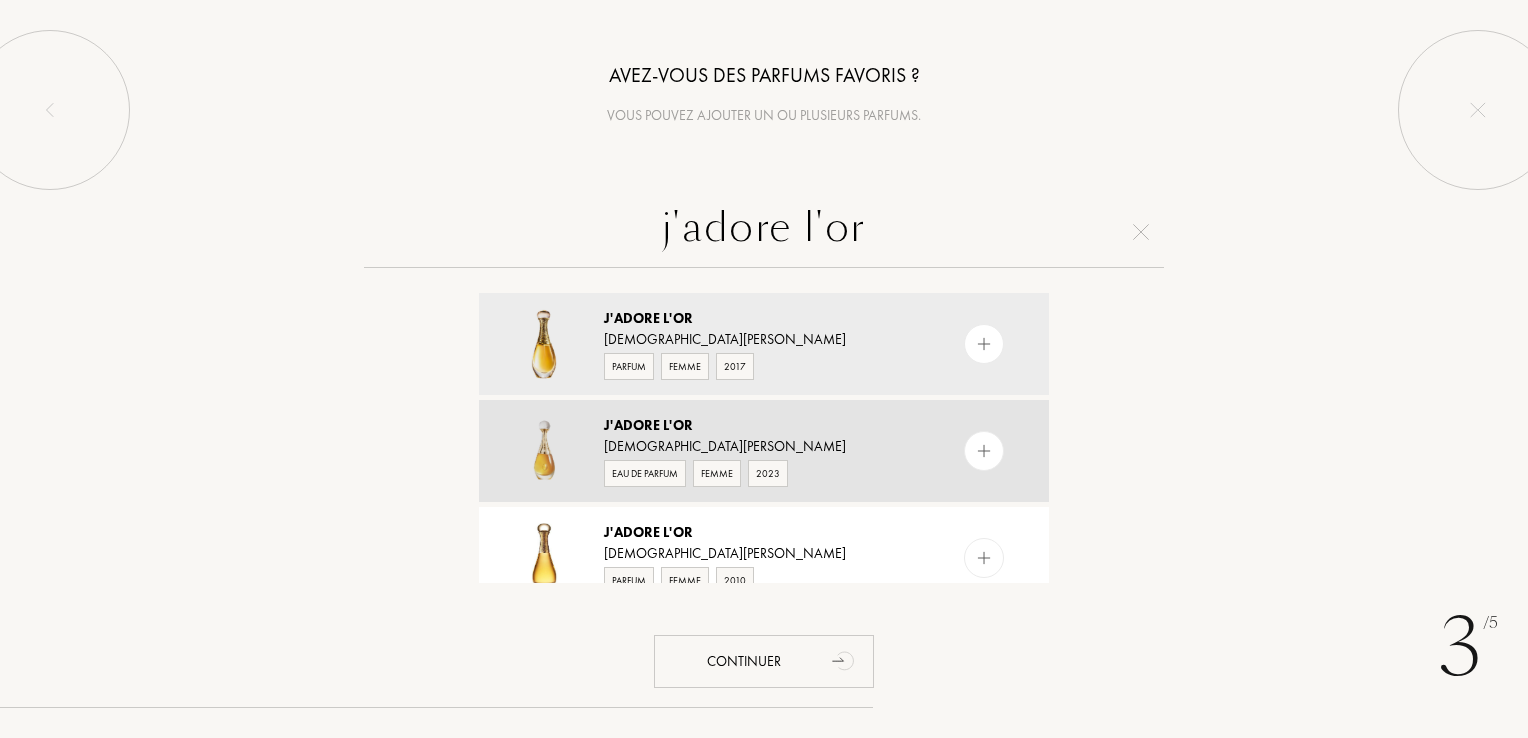 type on "j'adore l'or" 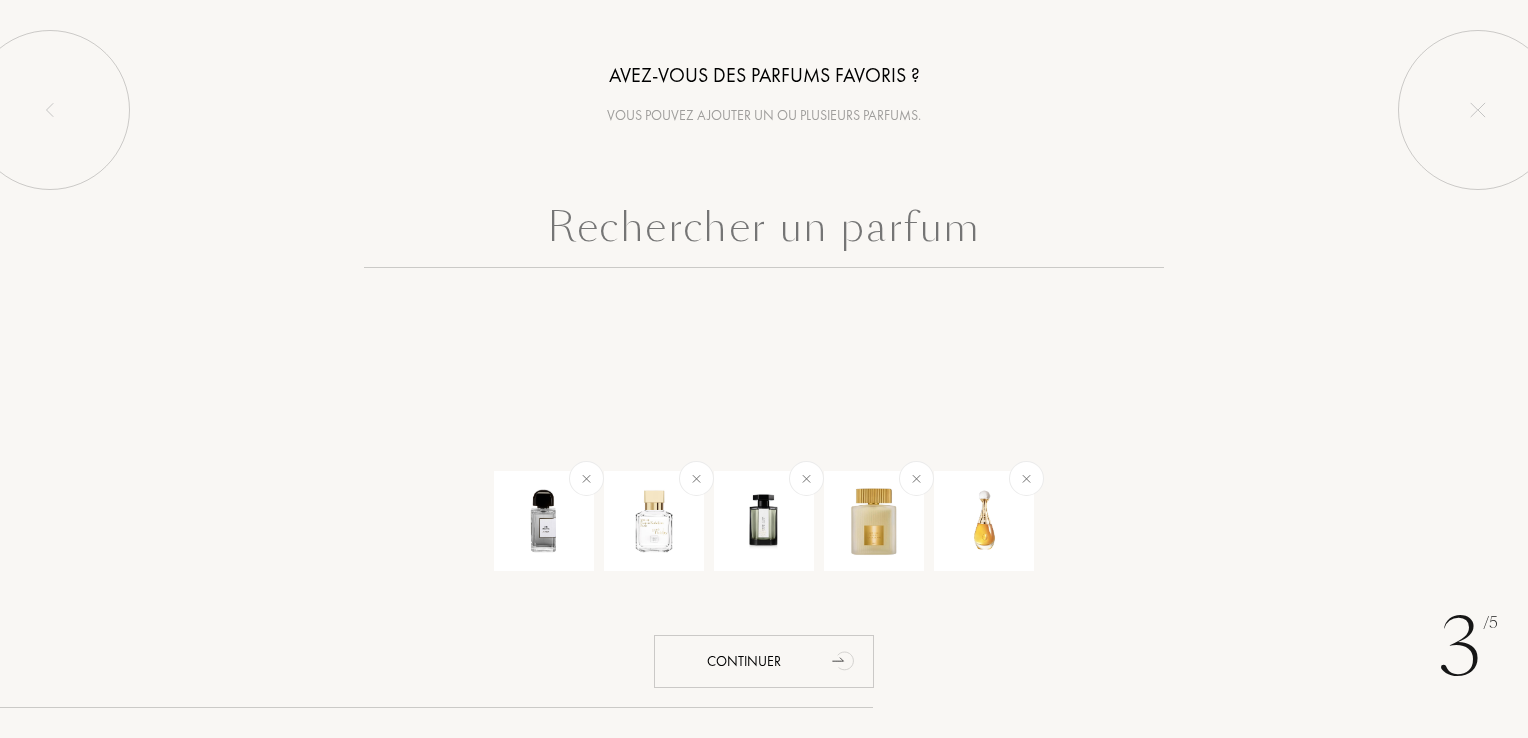 click at bounding box center [764, 232] 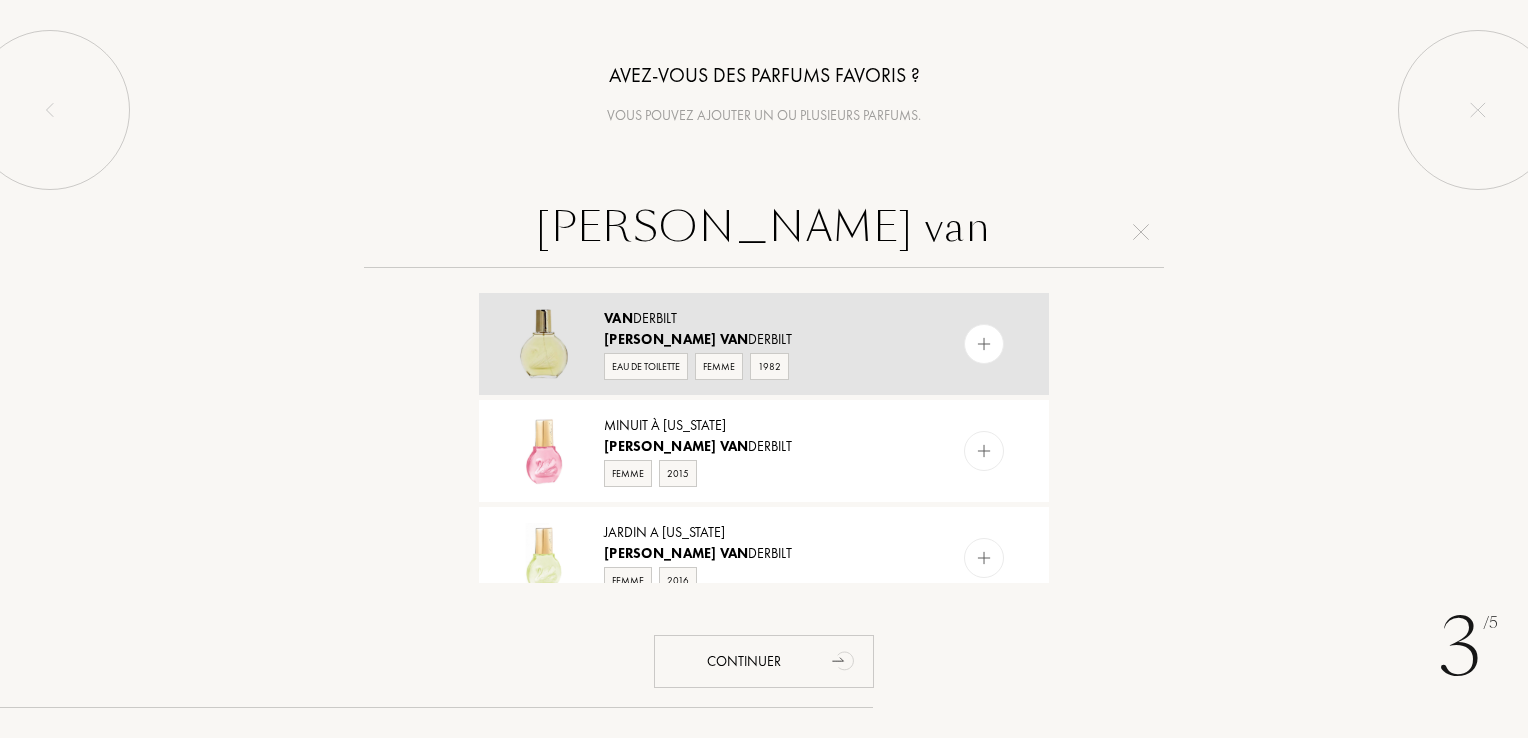 type on "[PERSON_NAME] van" 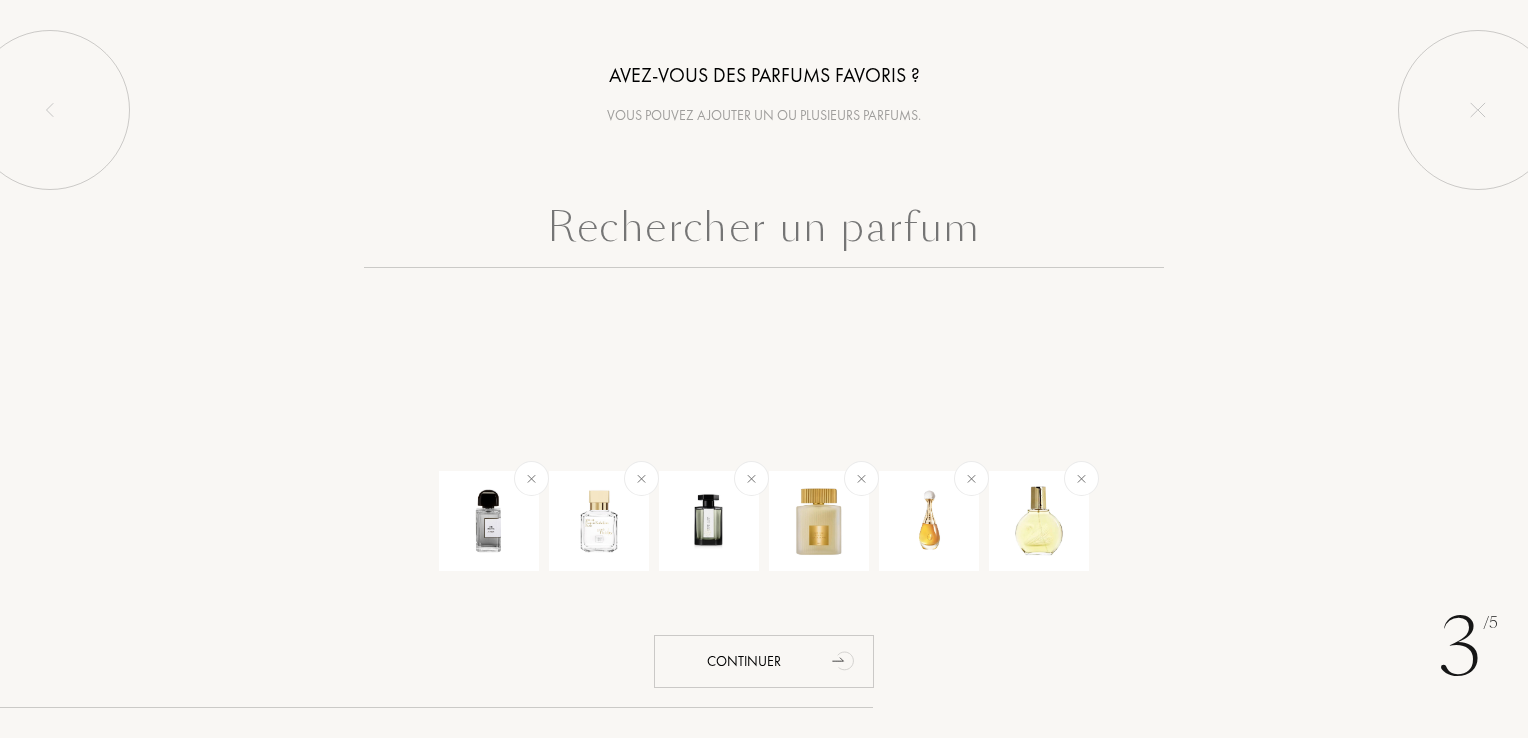 click at bounding box center [764, 232] 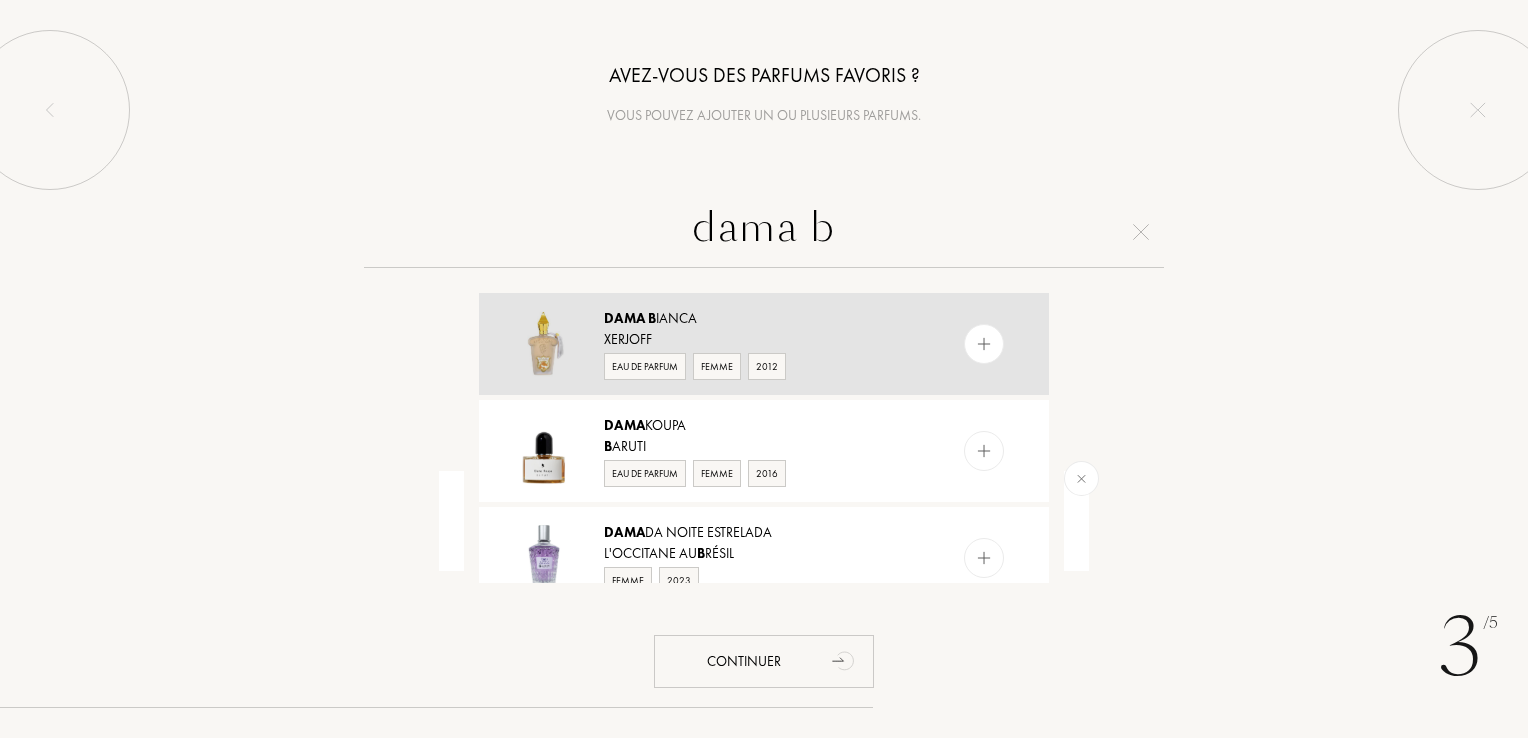 type on "dama b" 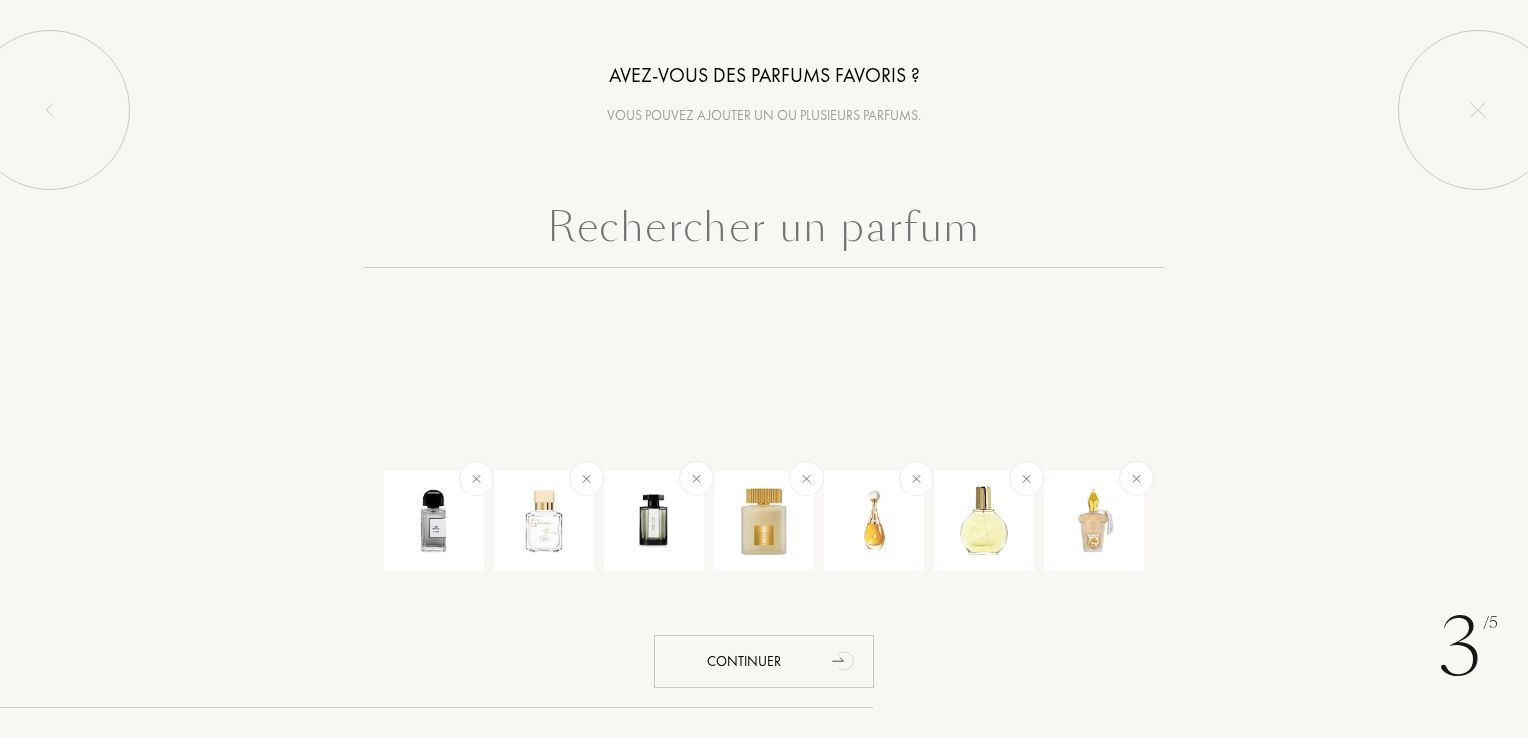 click at bounding box center [764, 232] 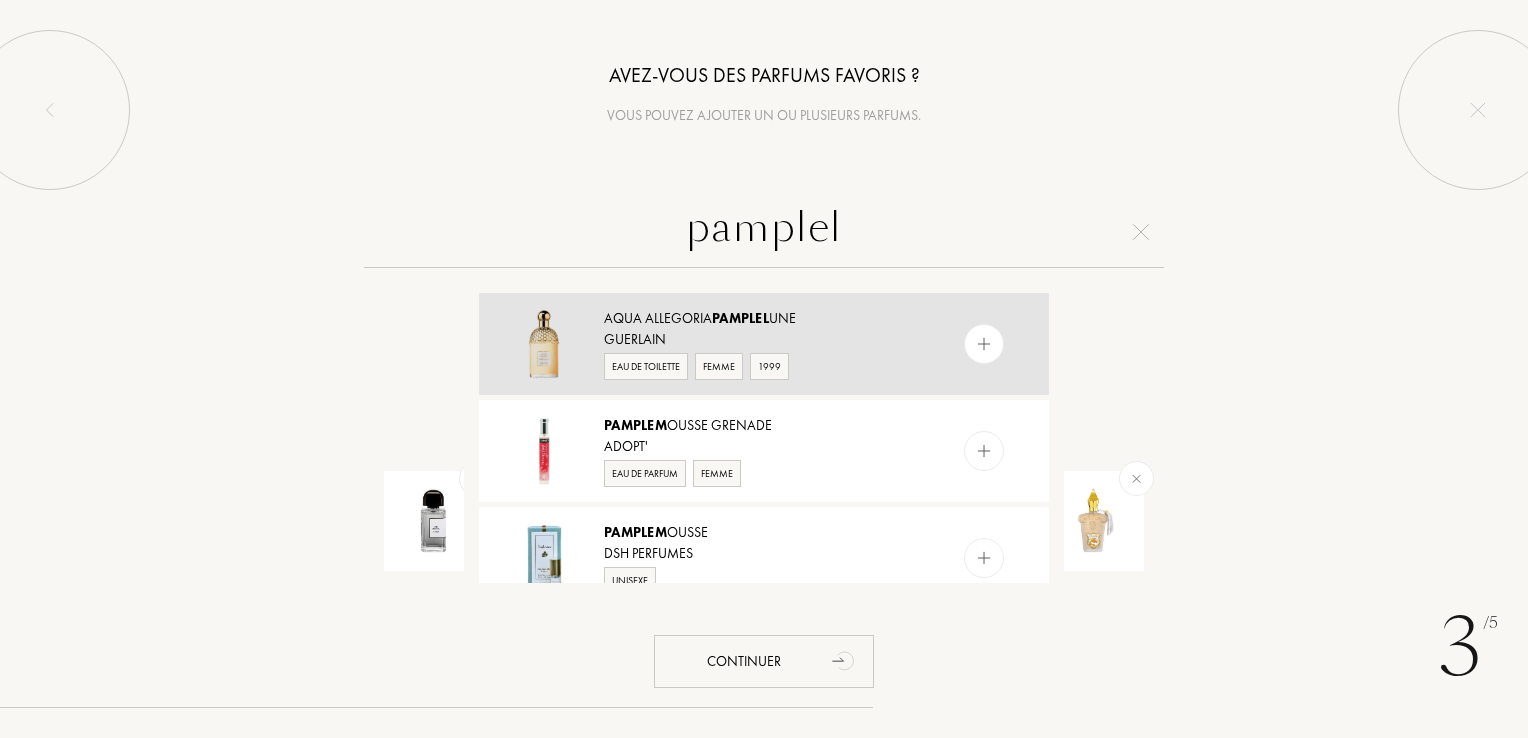 type on "pamplel" 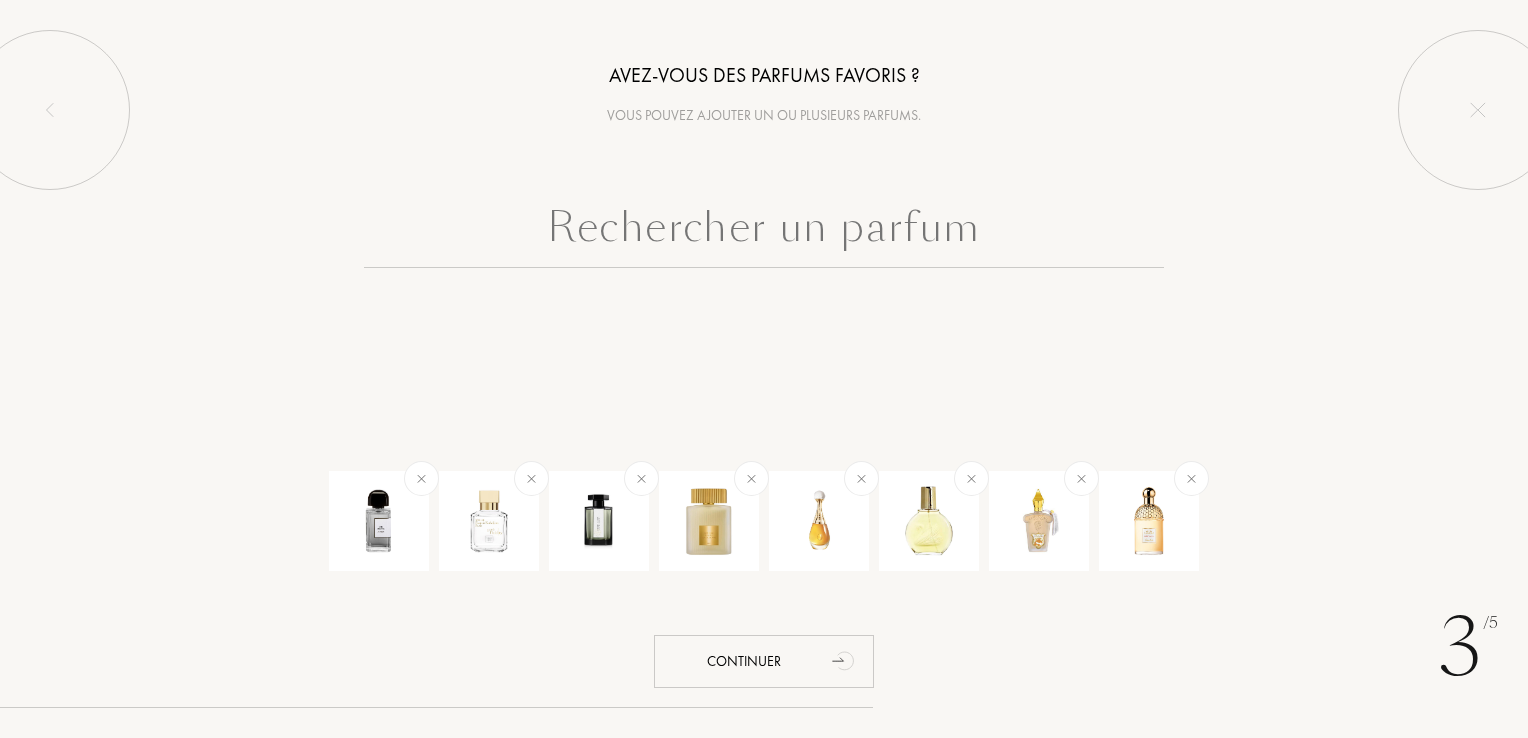 click at bounding box center [764, 232] 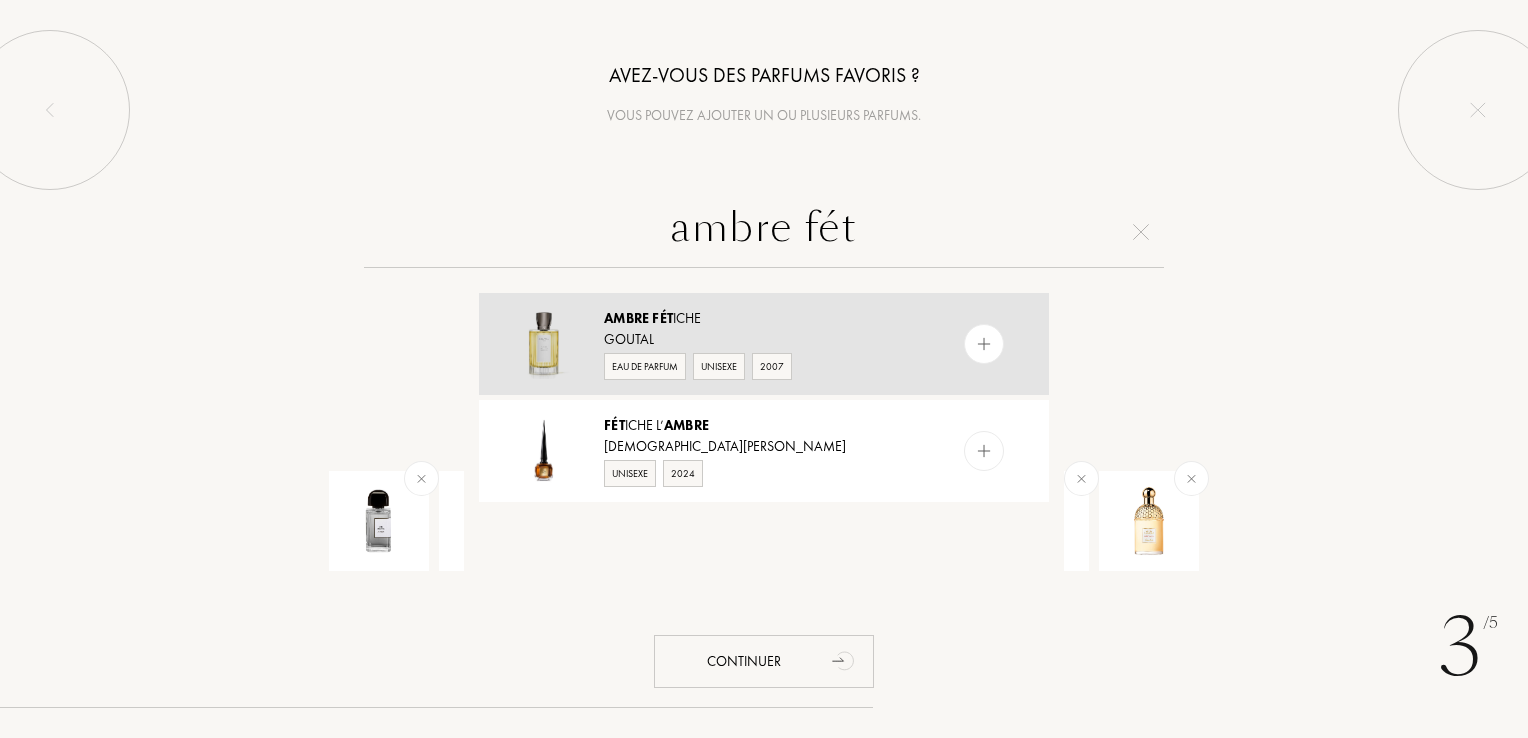 type on "ambre fét" 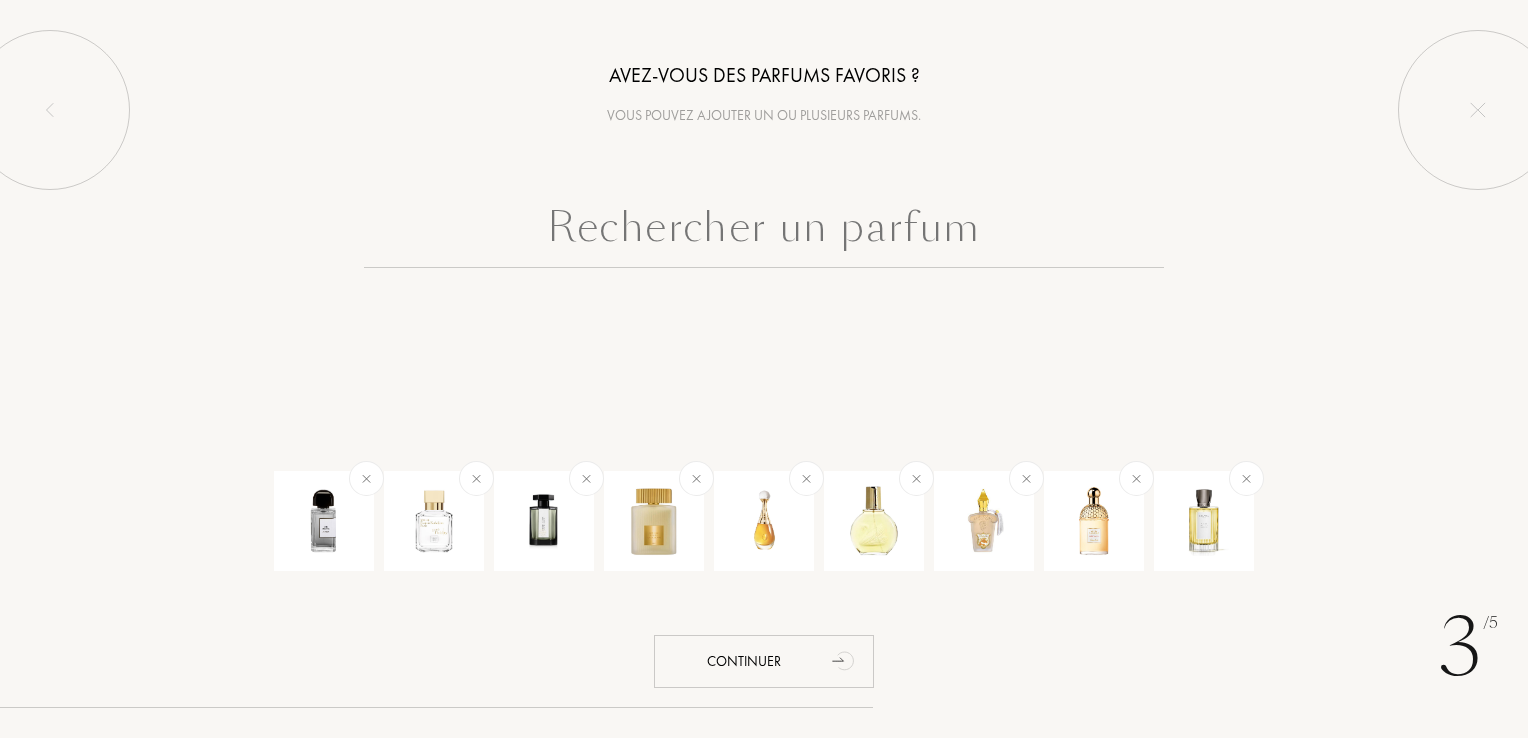 click at bounding box center [764, 232] 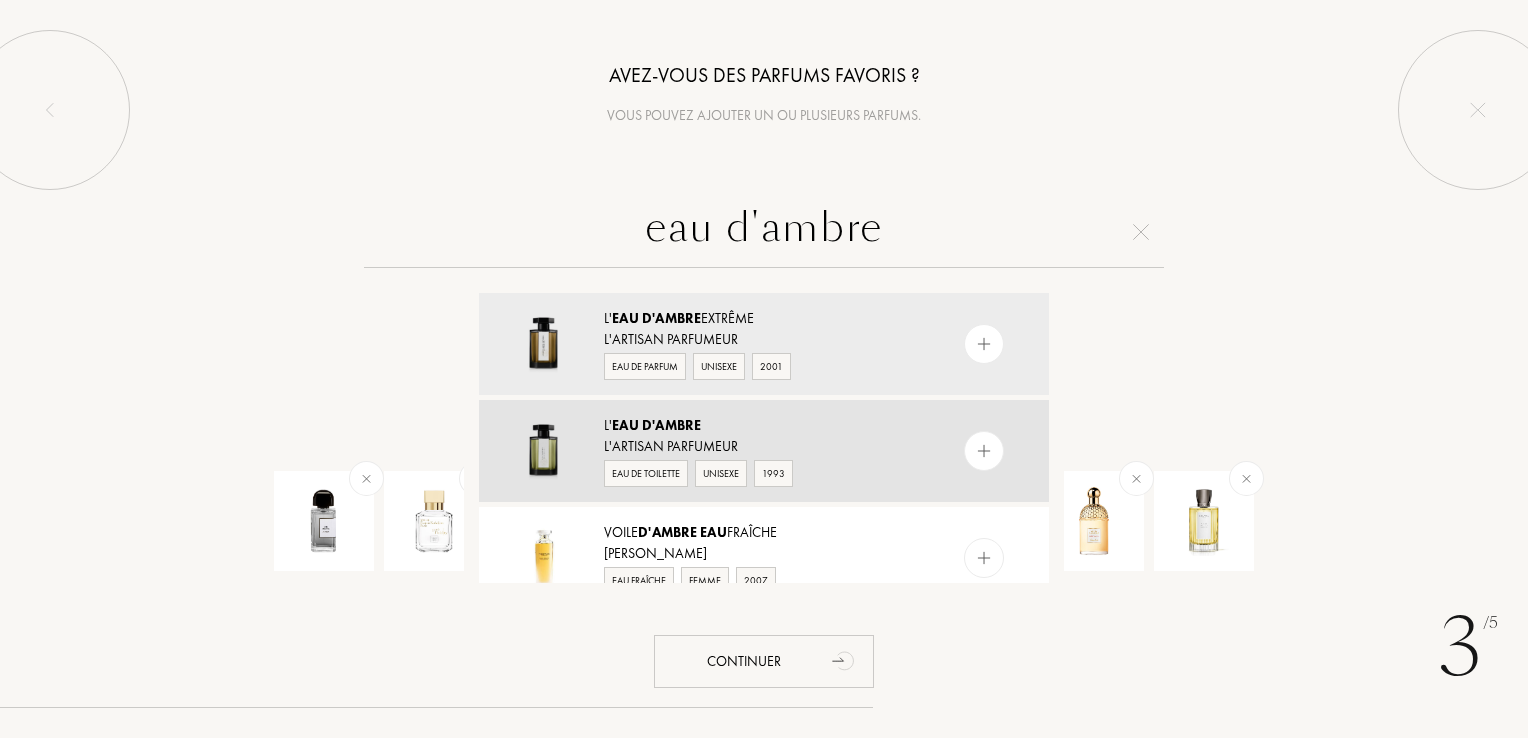 type on "eau d'ambre" 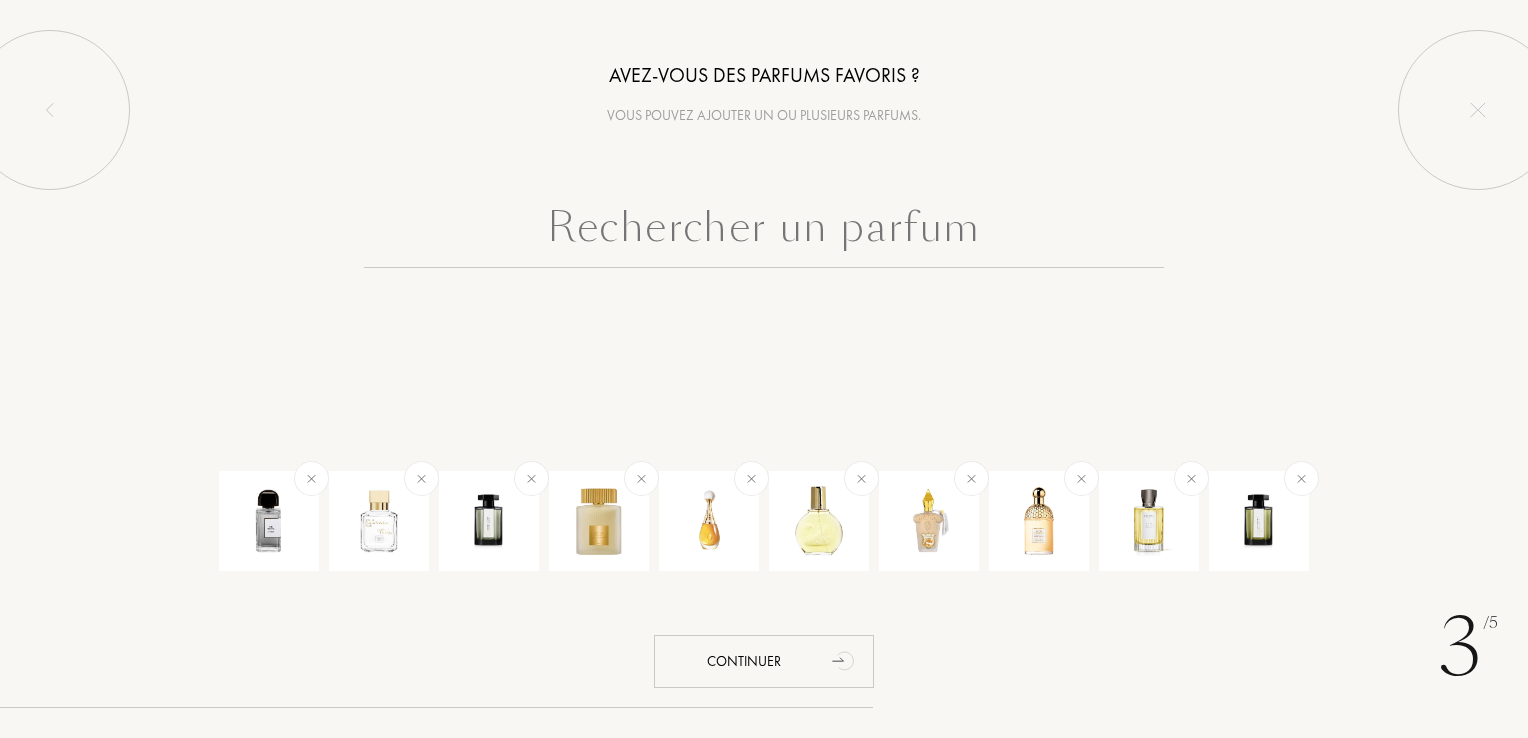 click at bounding box center (764, 232) 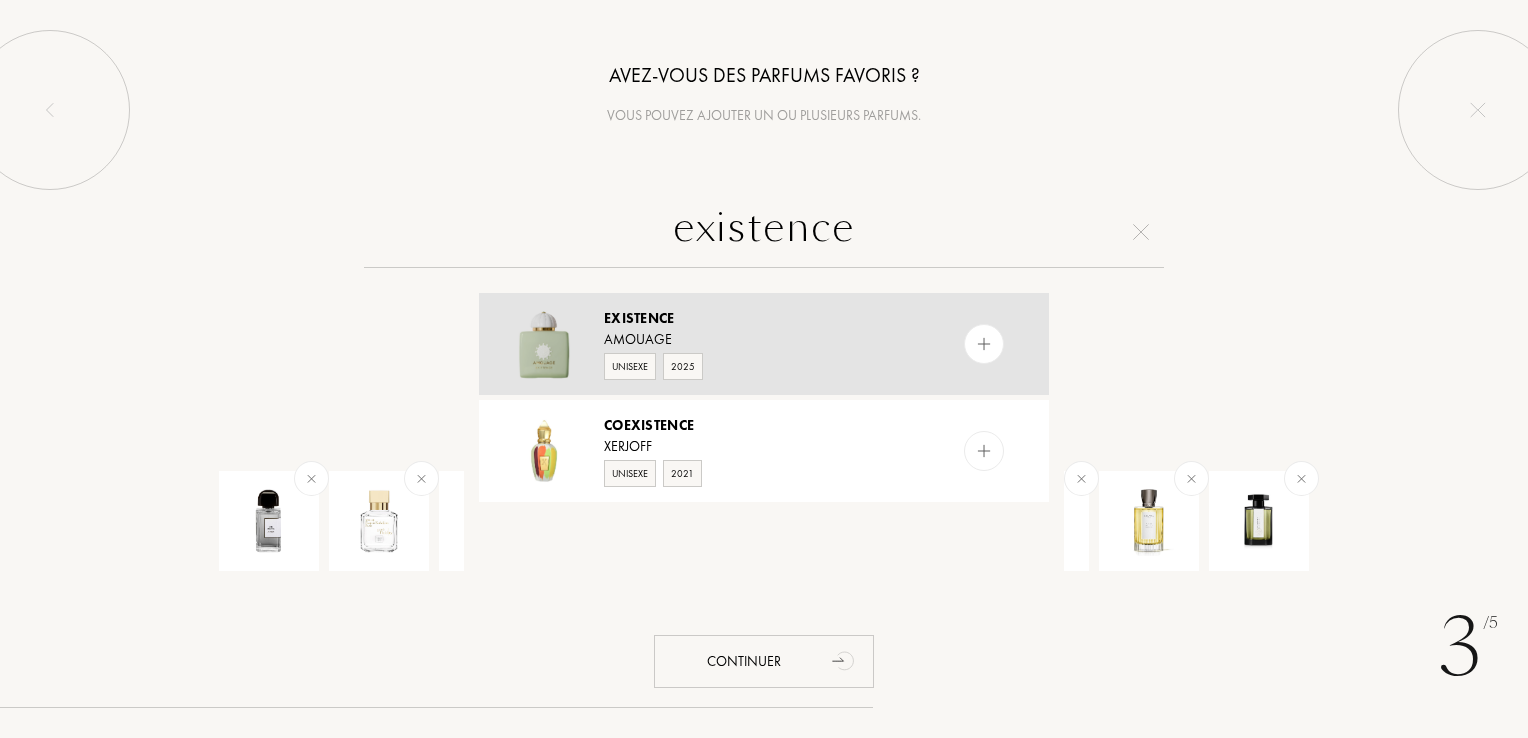 type on "existence" 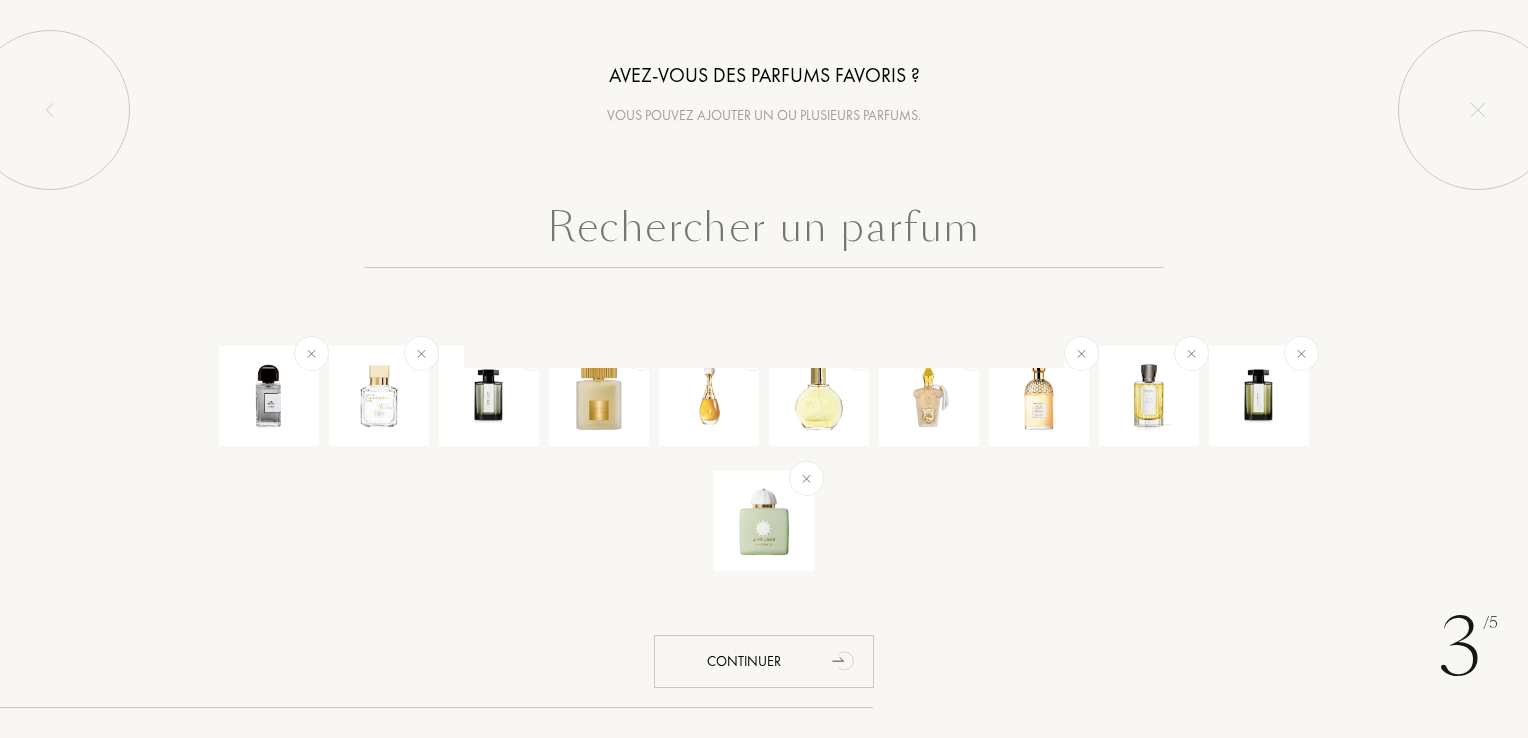 click at bounding box center (764, 232) 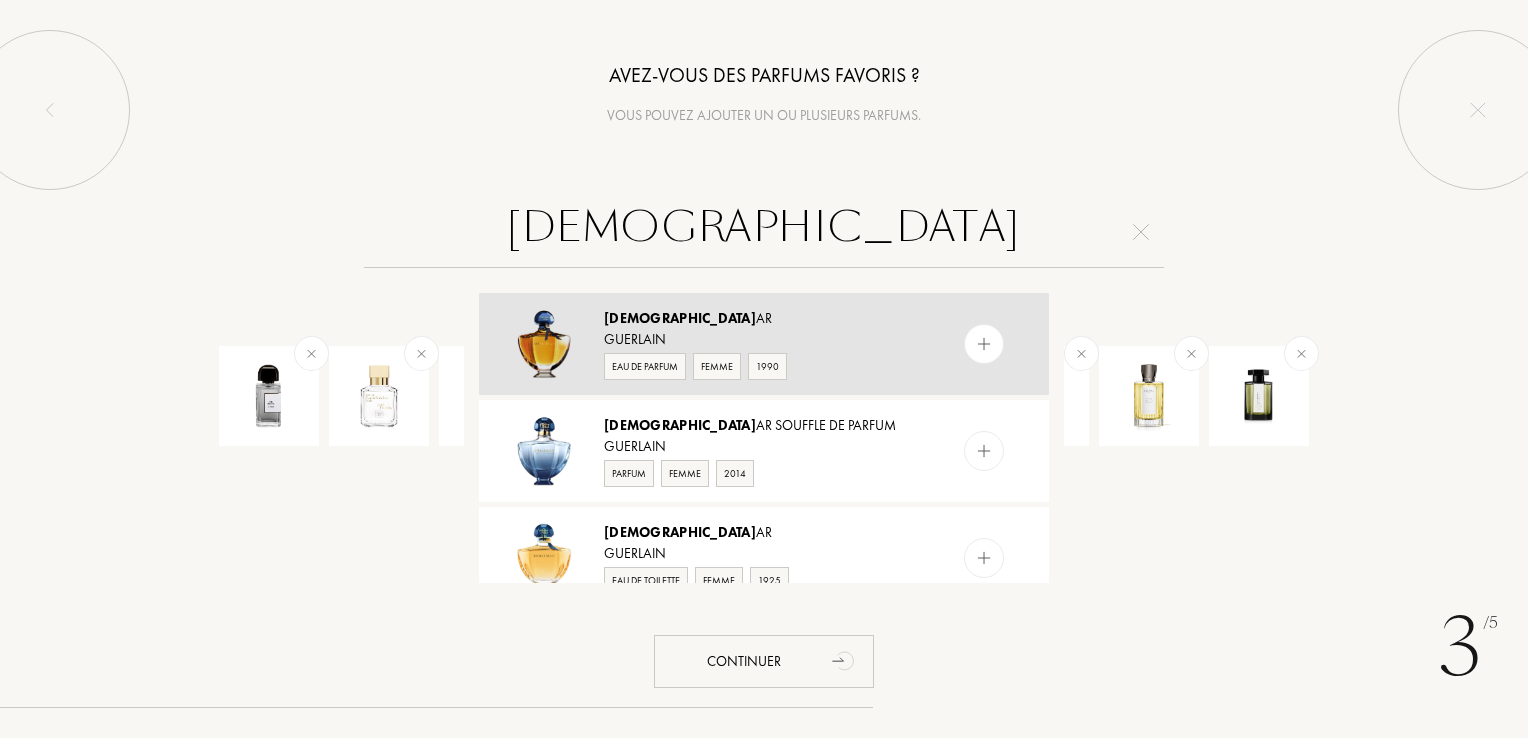 type on "[DEMOGRAPHIC_DATA]" 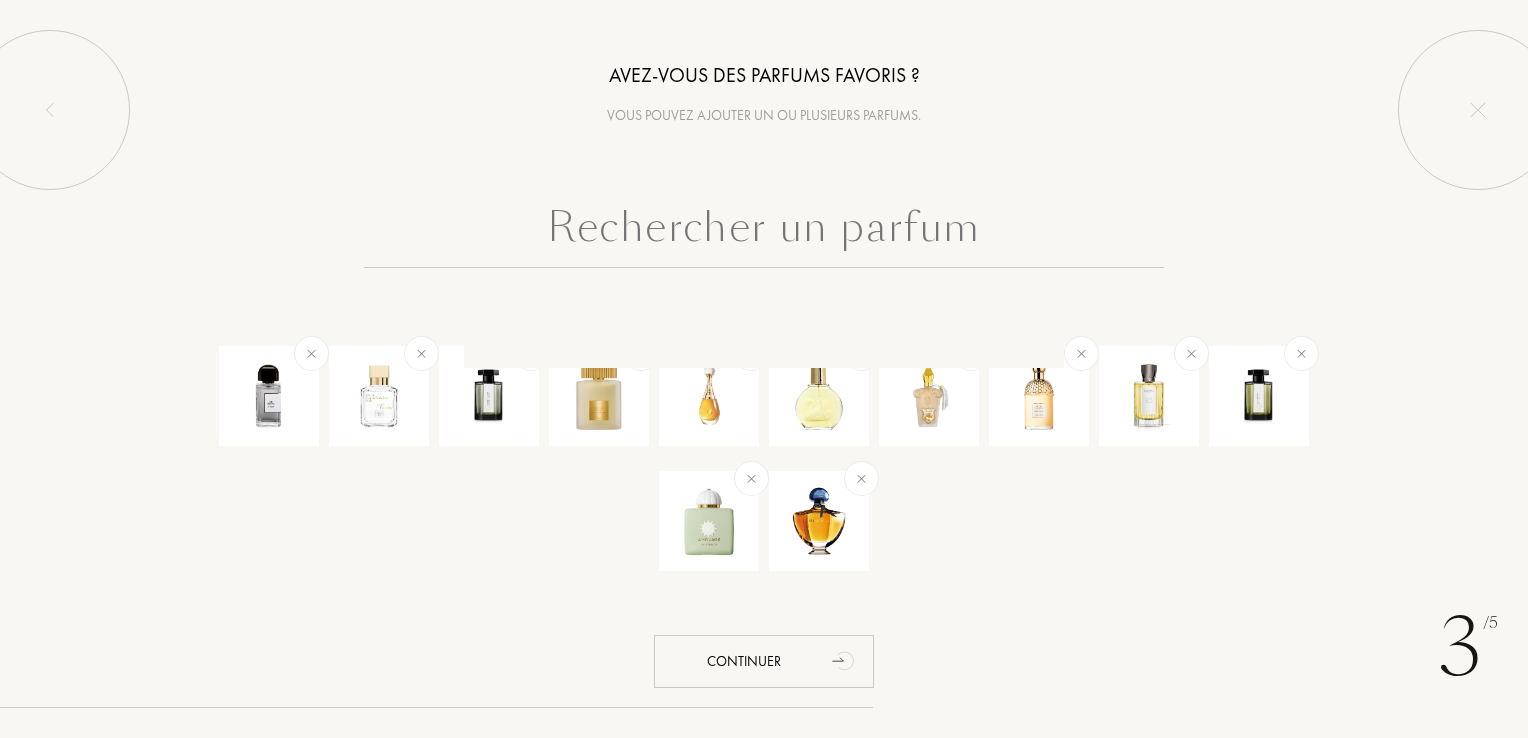 click at bounding box center [764, 232] 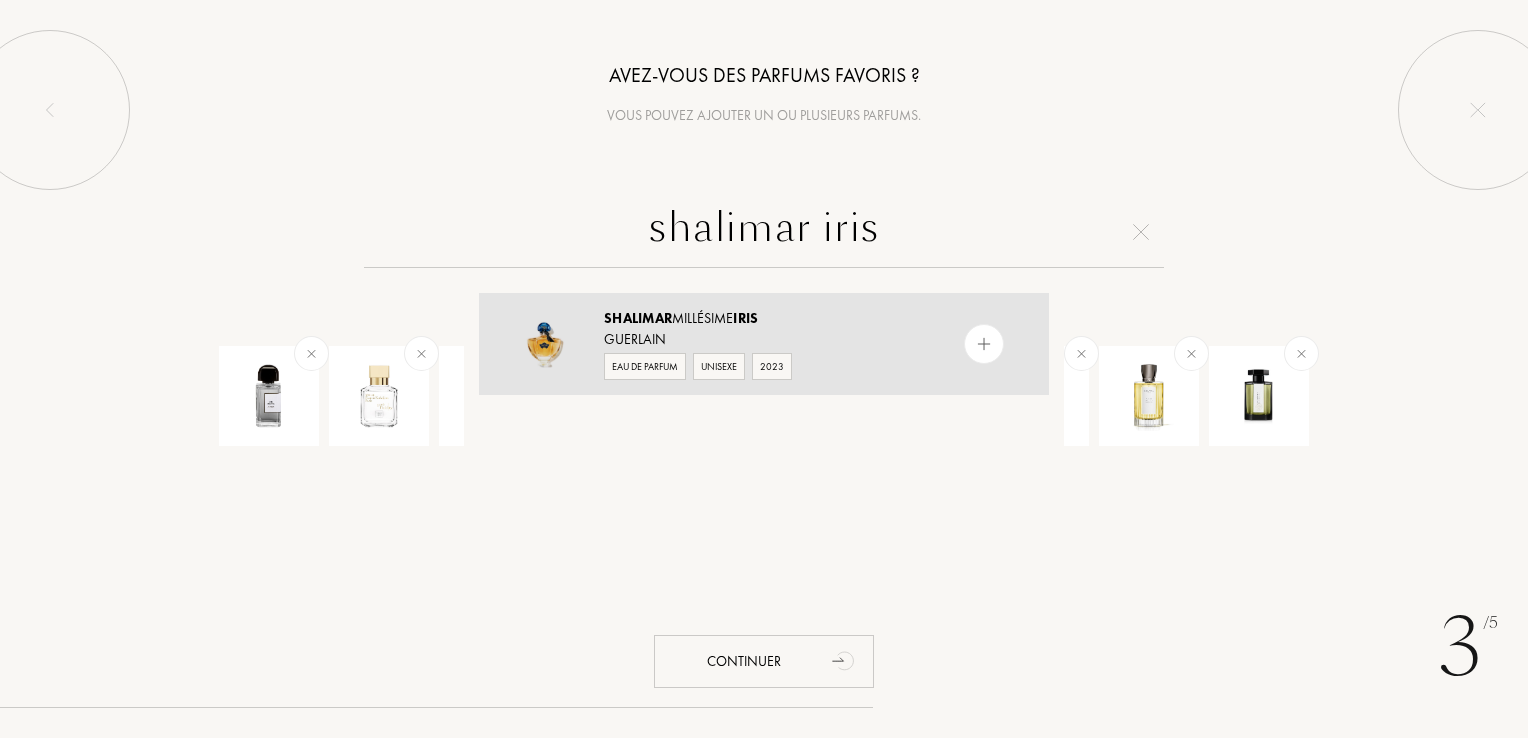 type on "shalimar iris" 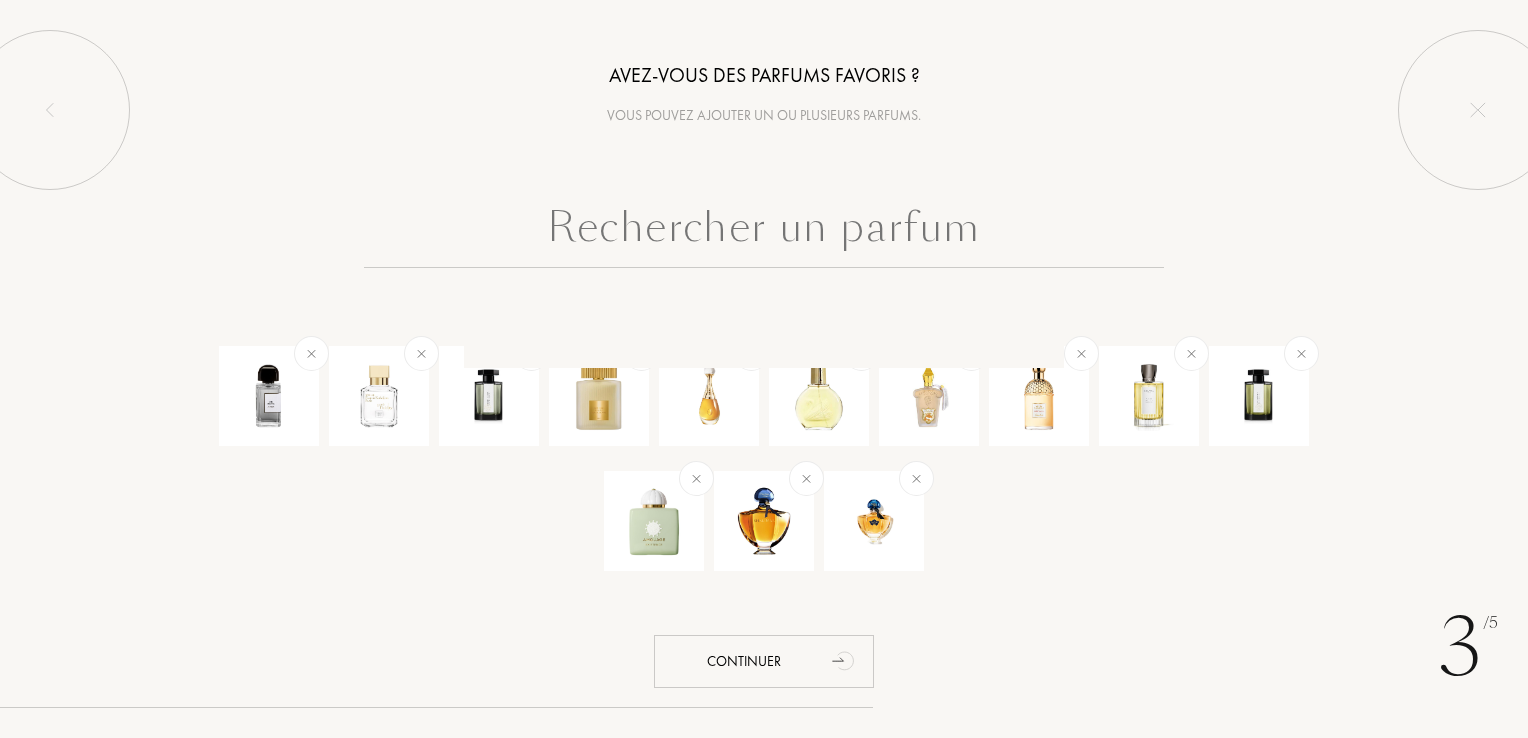 click at bounding box center (764, 232) 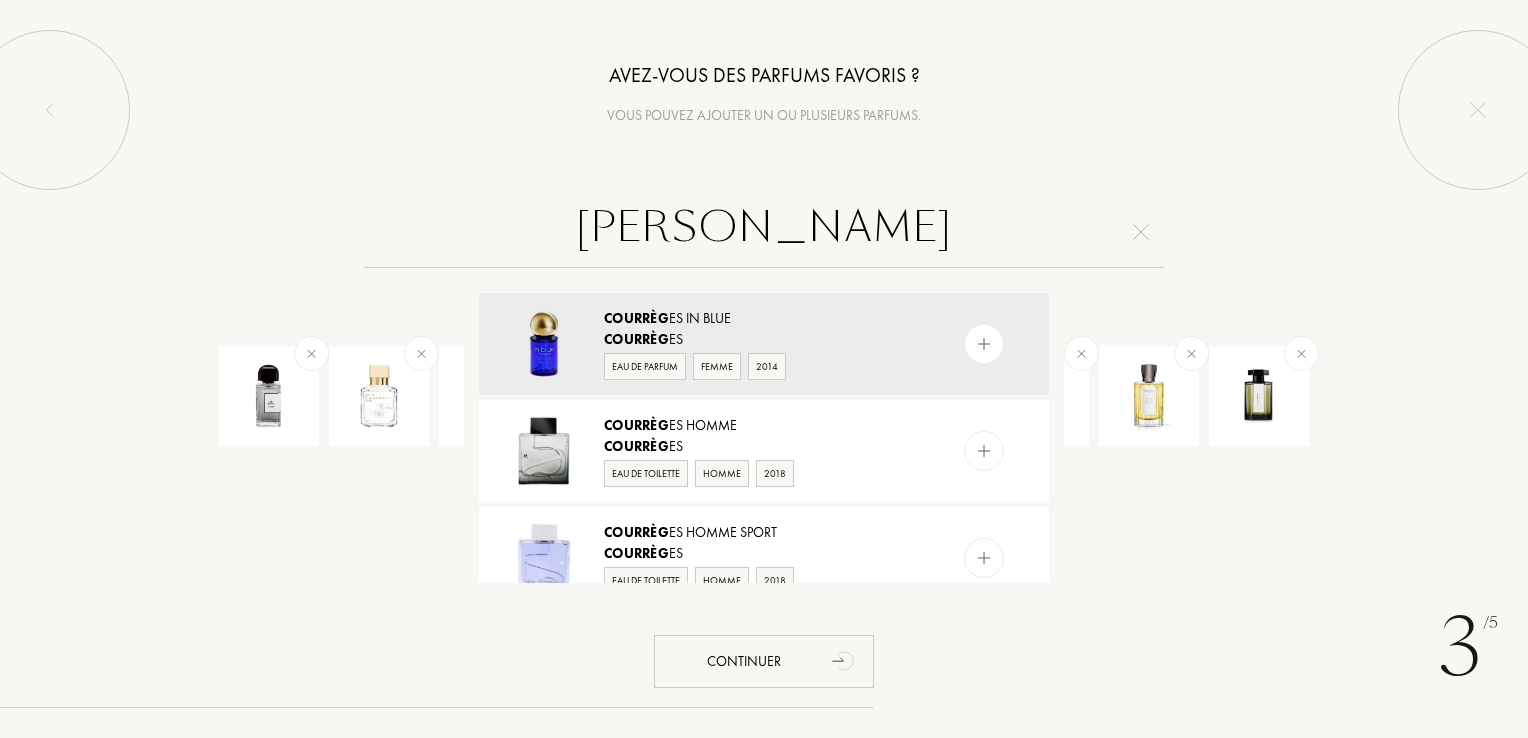 type on "courrèges" 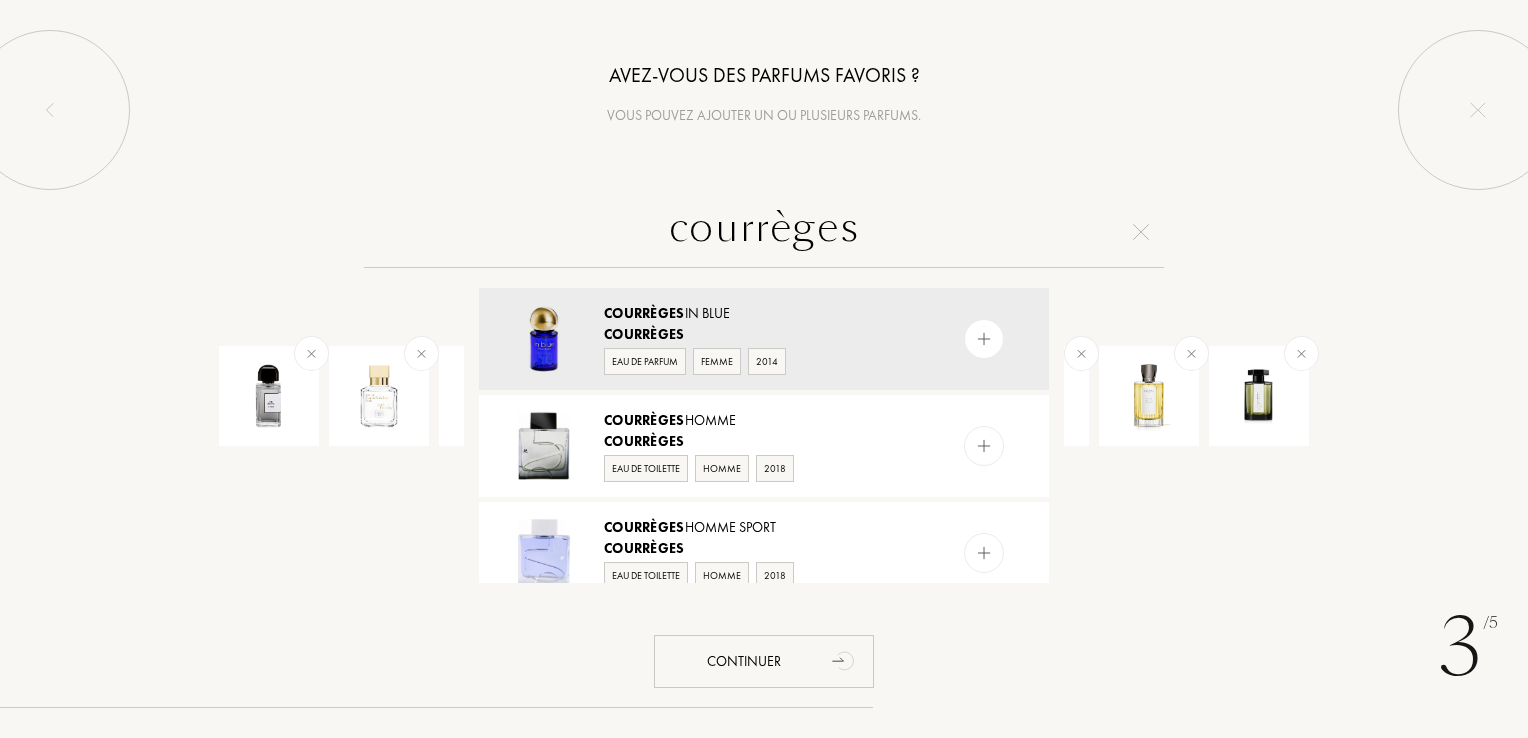 scroll, scrollTop: 0, scrollLeft: 0, axis: both 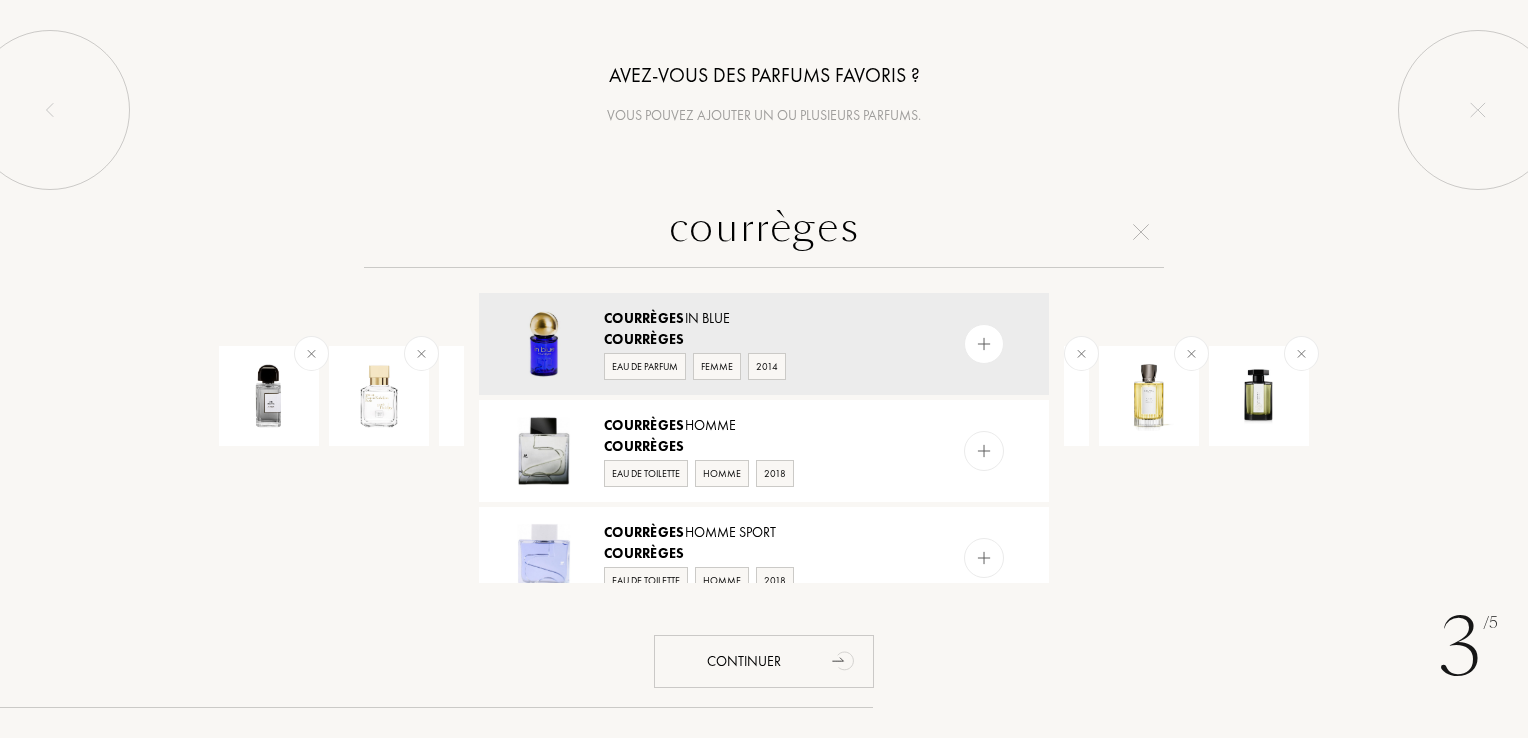 click on "courrèges" at bounding box center (764, 232) 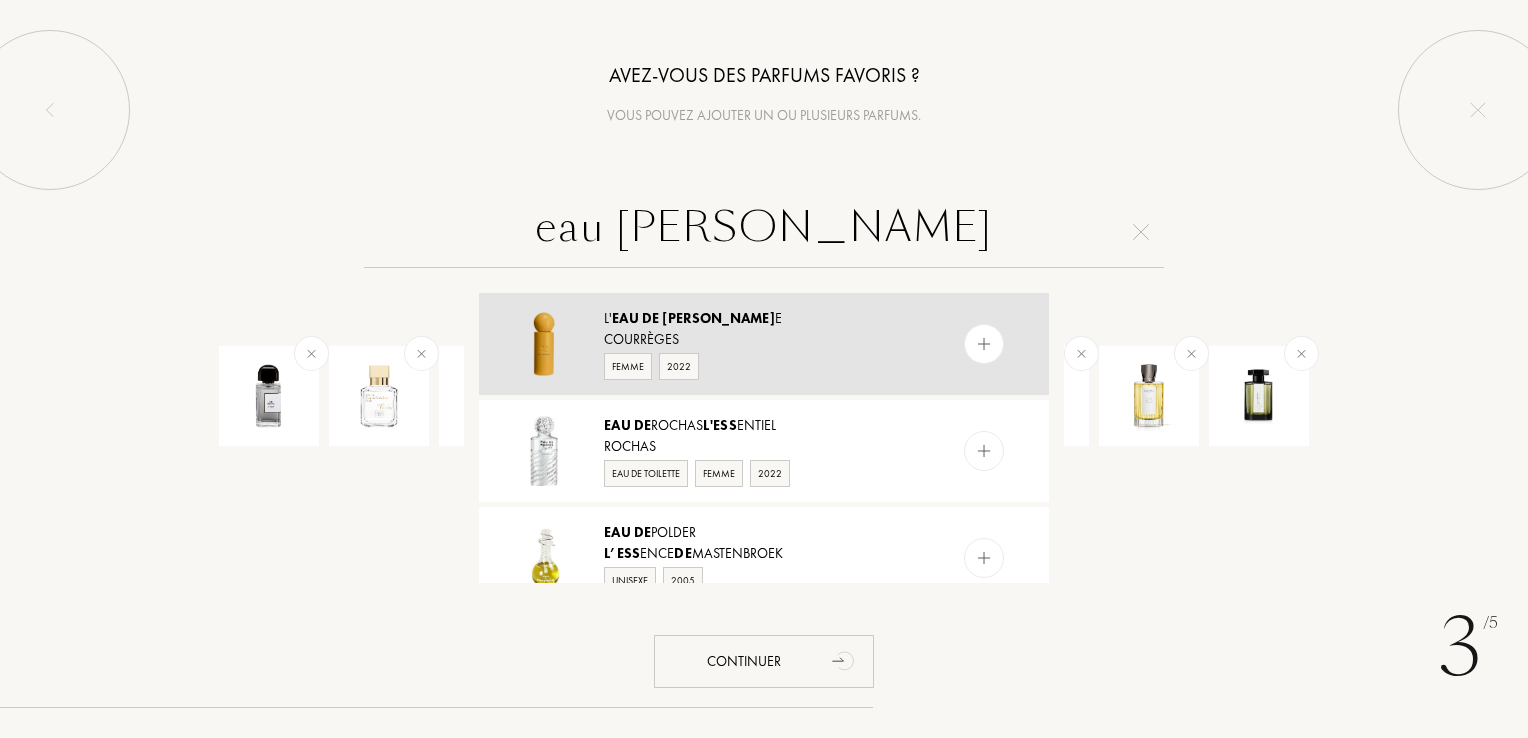 type on "eau [PERSON_NAME]" 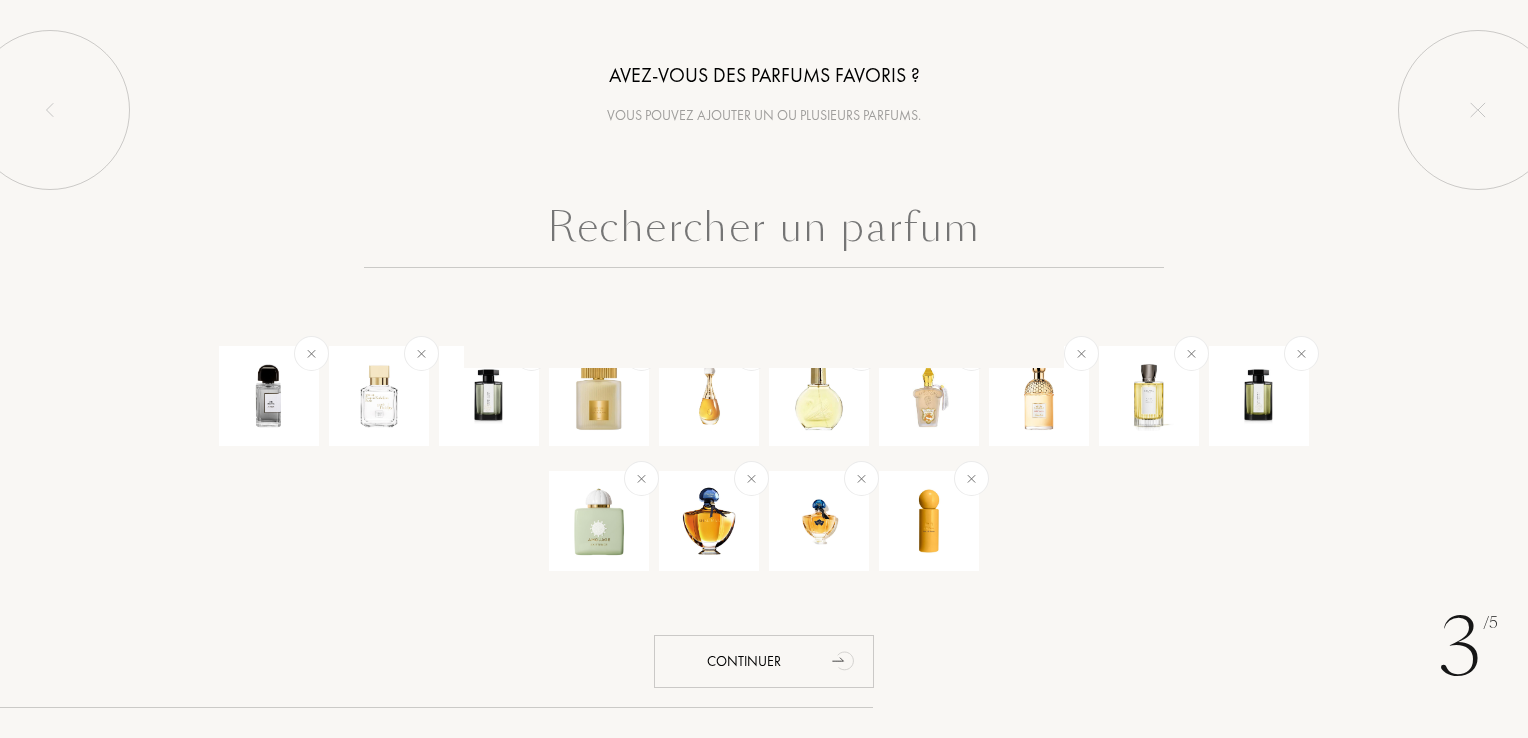 click at bounding box center [764, 232] 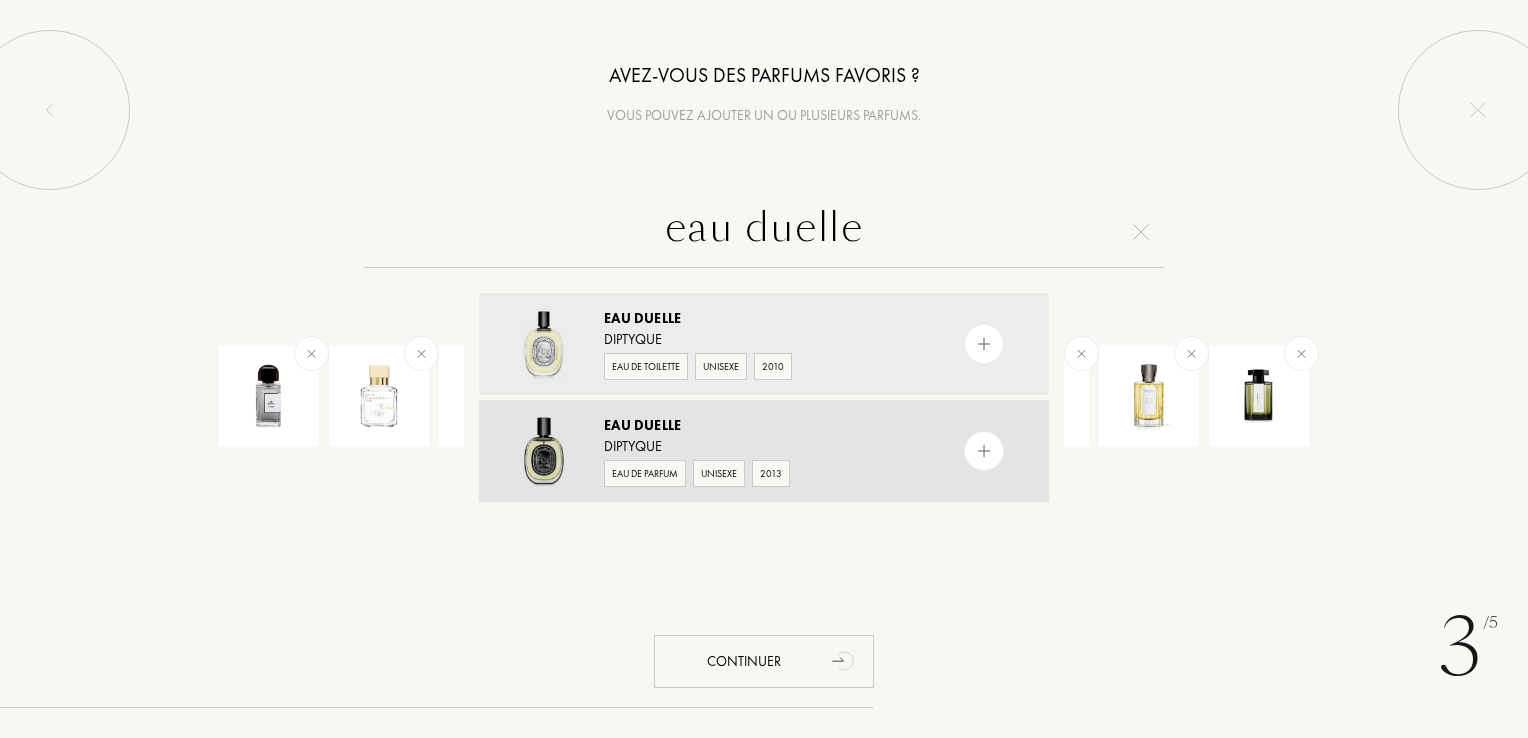 type on "eau duelle" 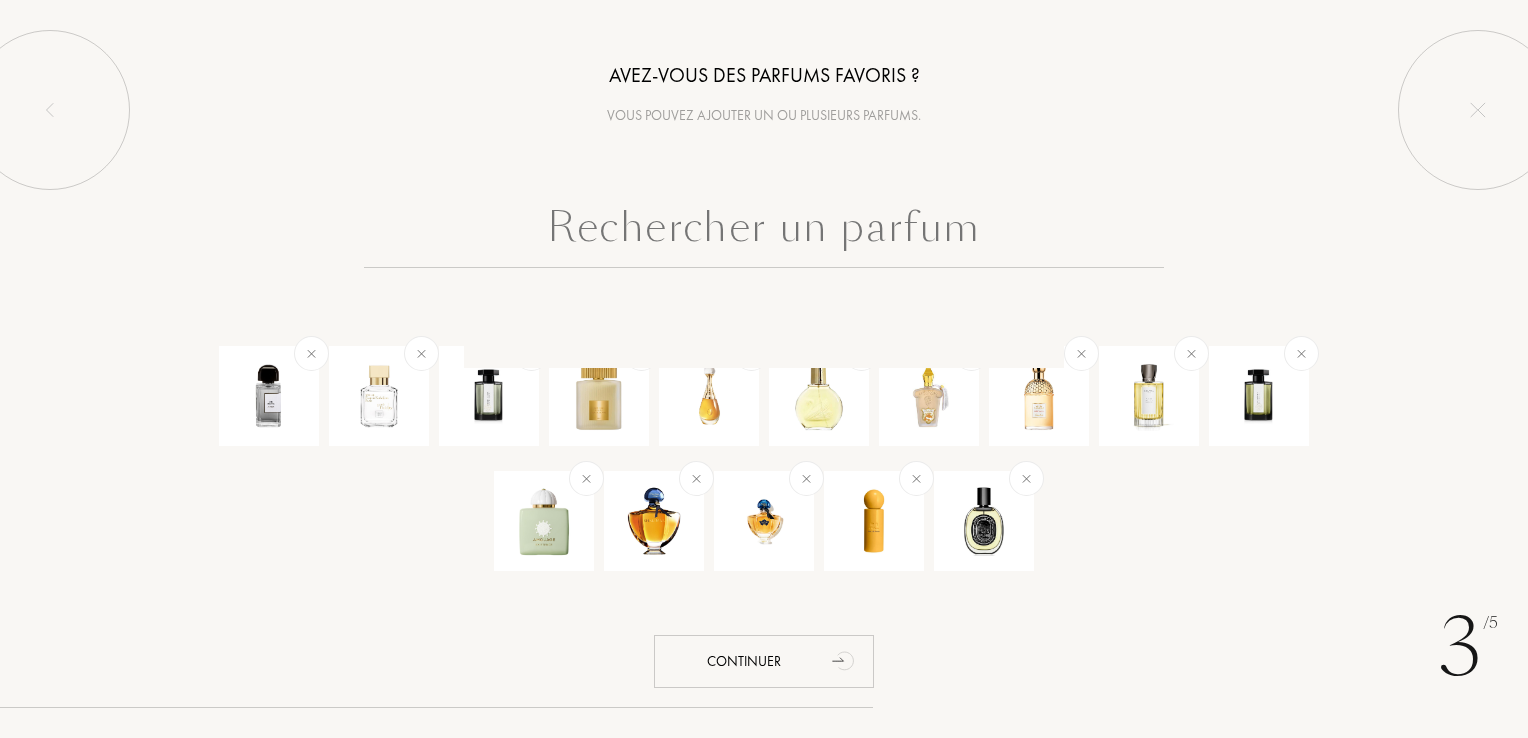 click at bounding box center (764, 232) 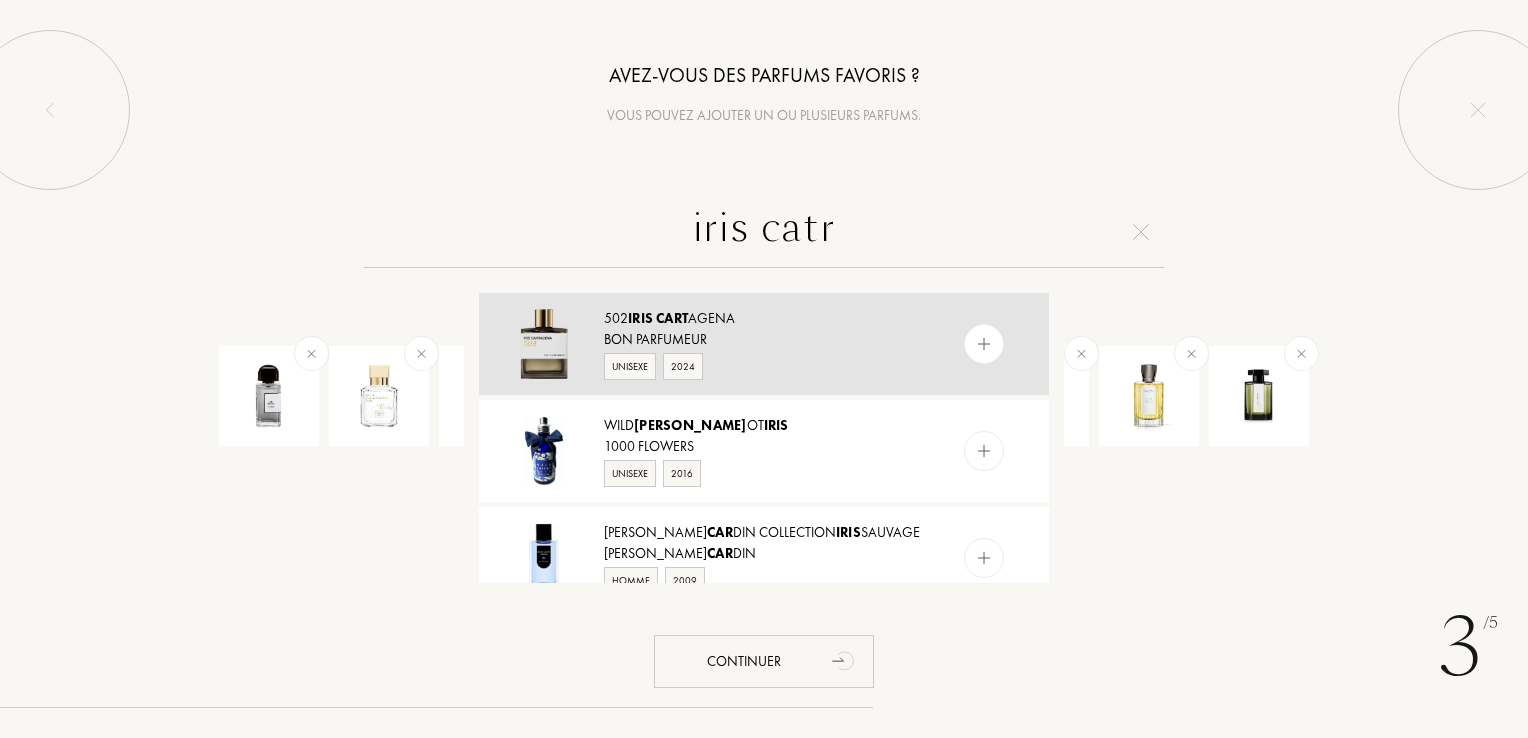 type on "iris catr" 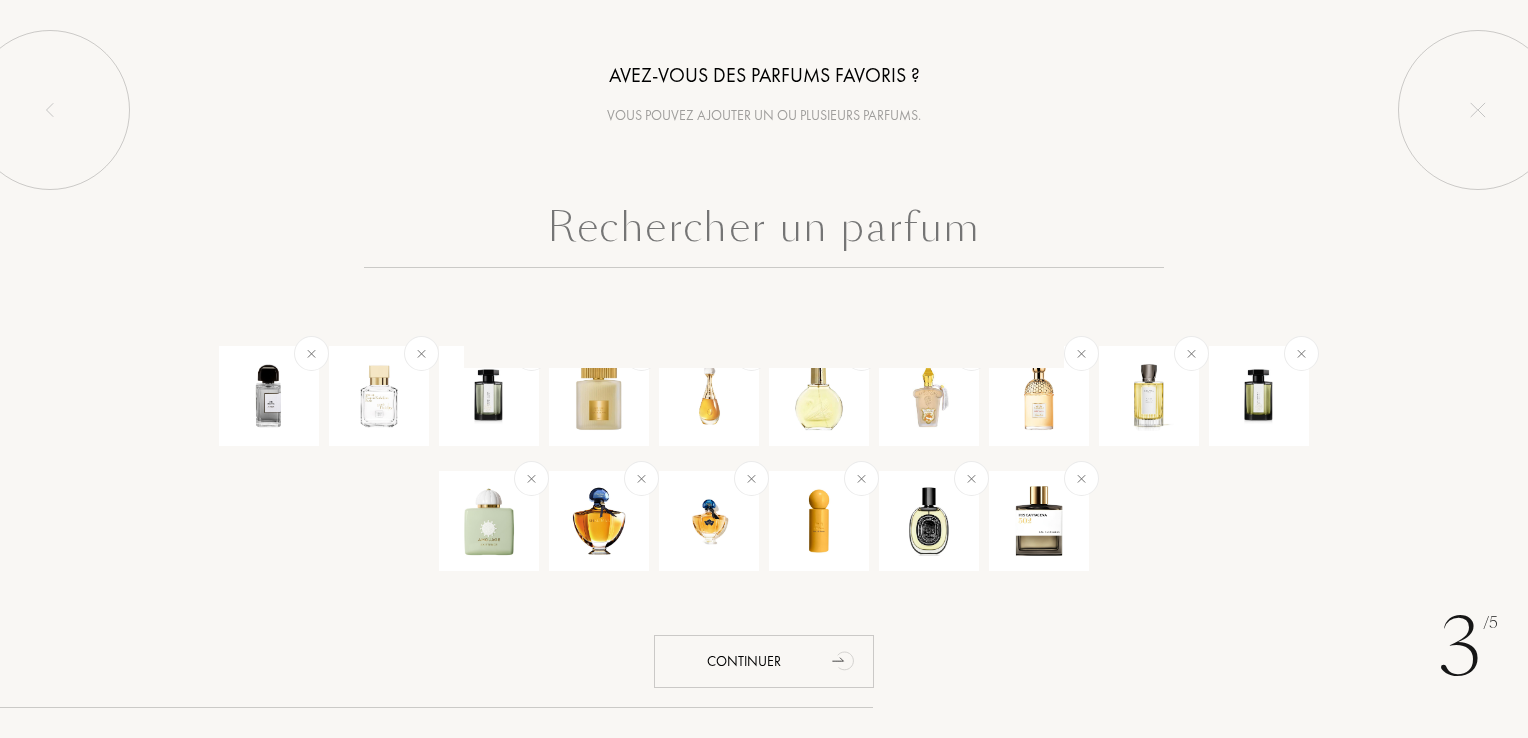 click at bounding box center [764, 232] 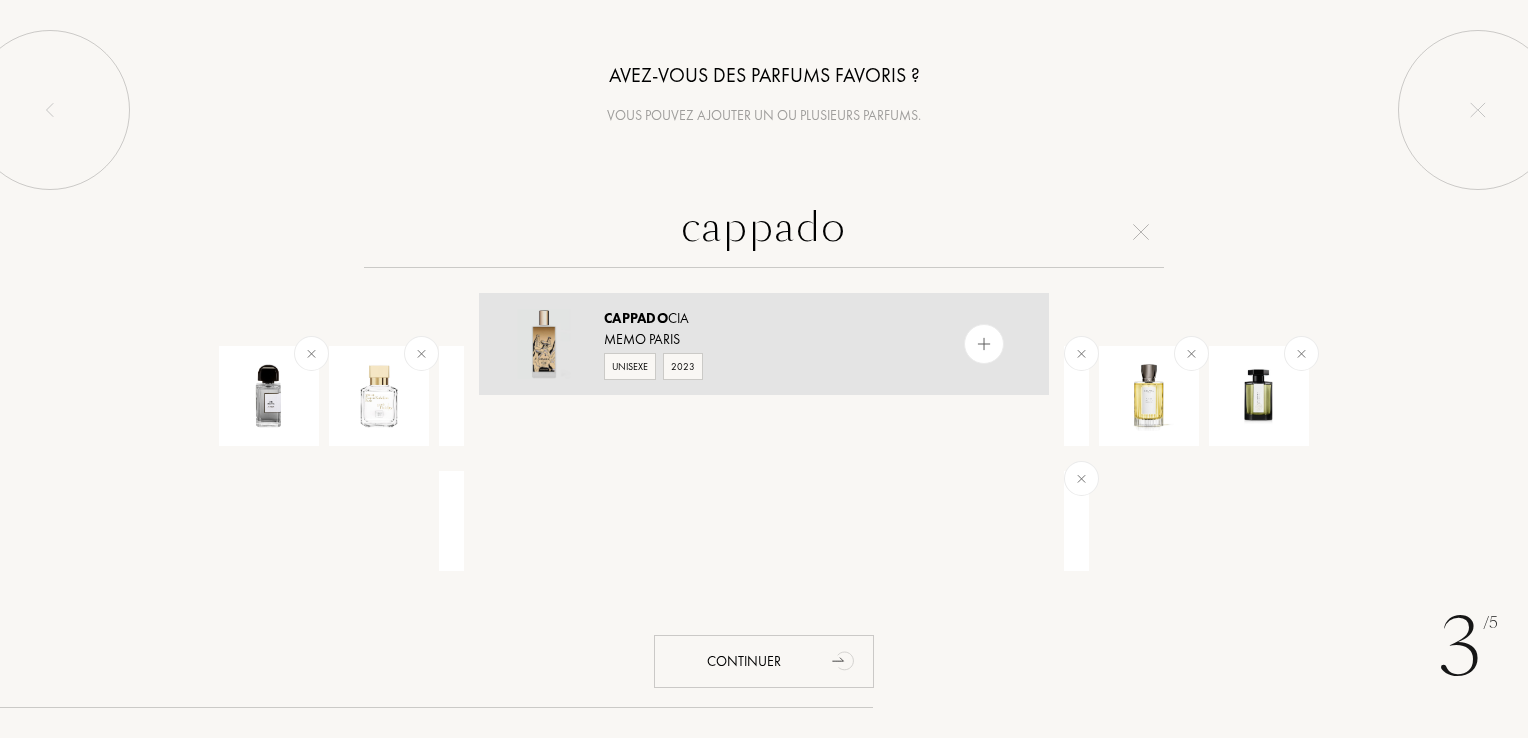 type on "cappado" 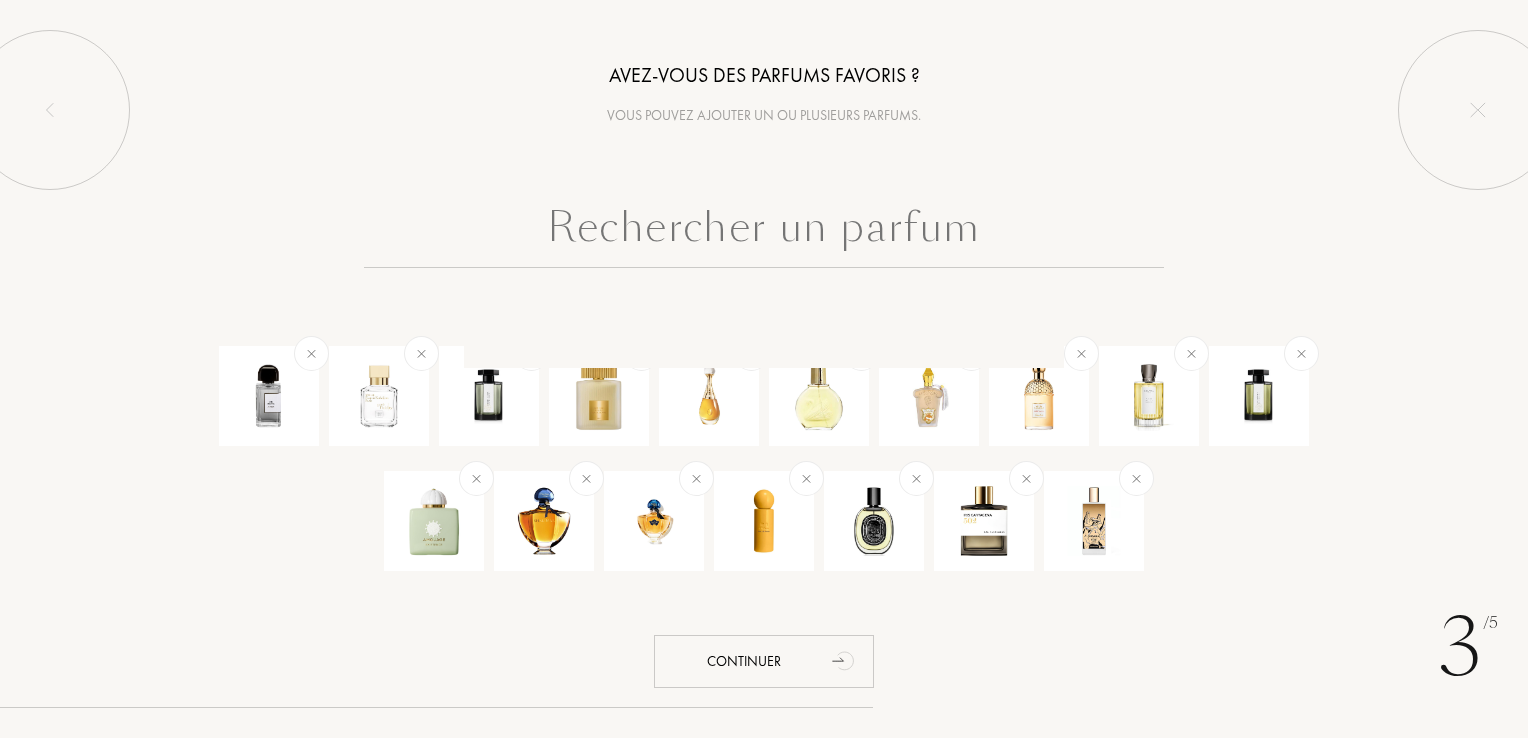 click at bounding box center (764, 232) 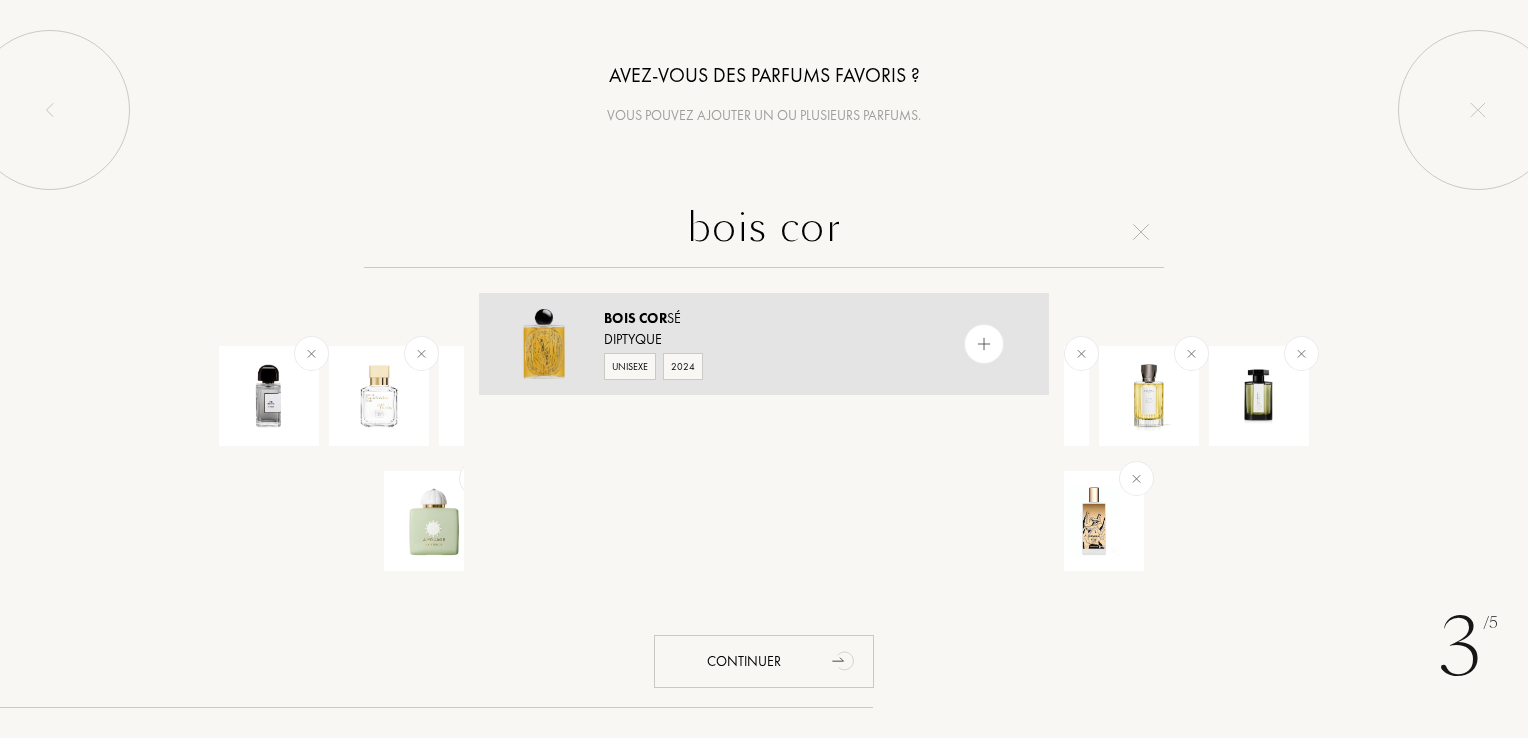 type on "bois cor" 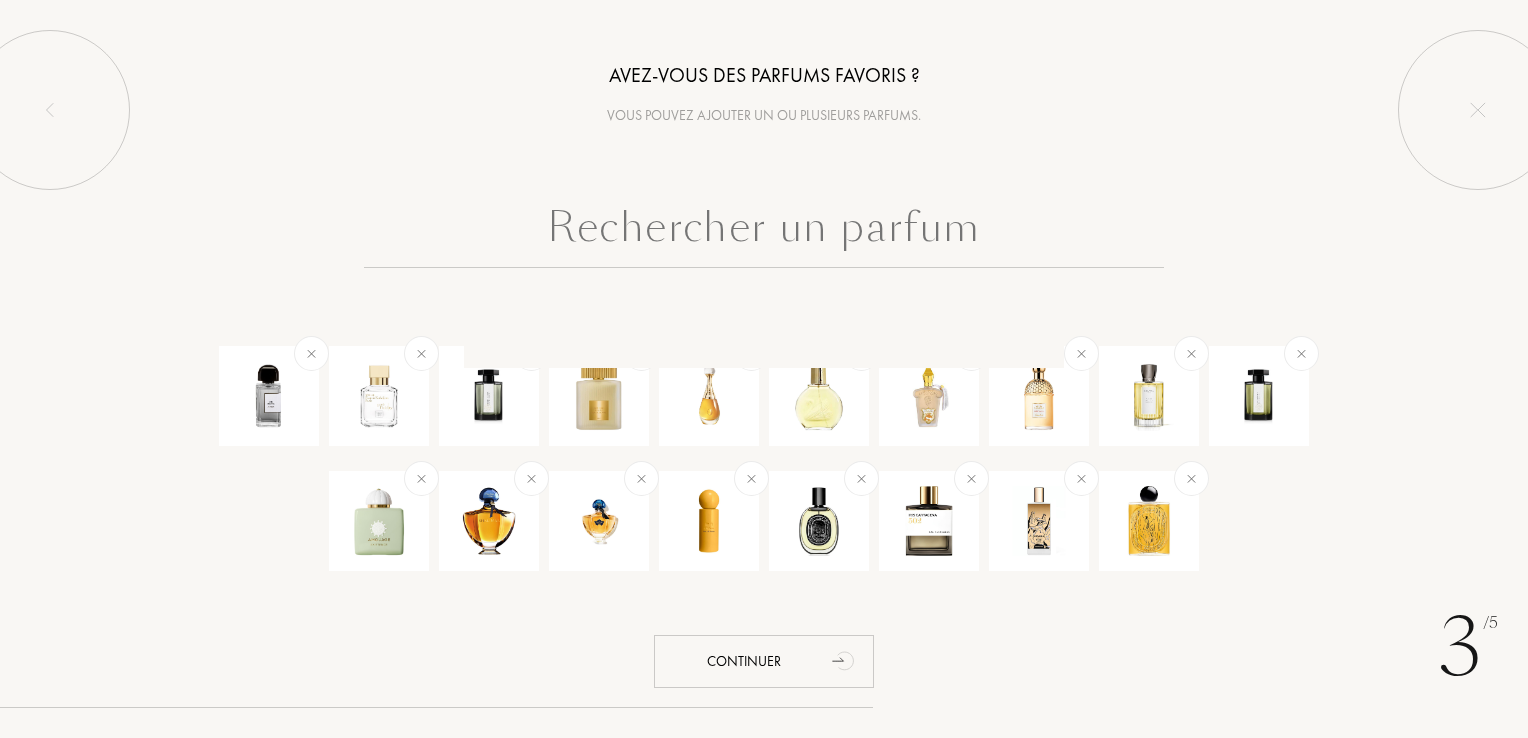 click at bounding box center [764, 232] 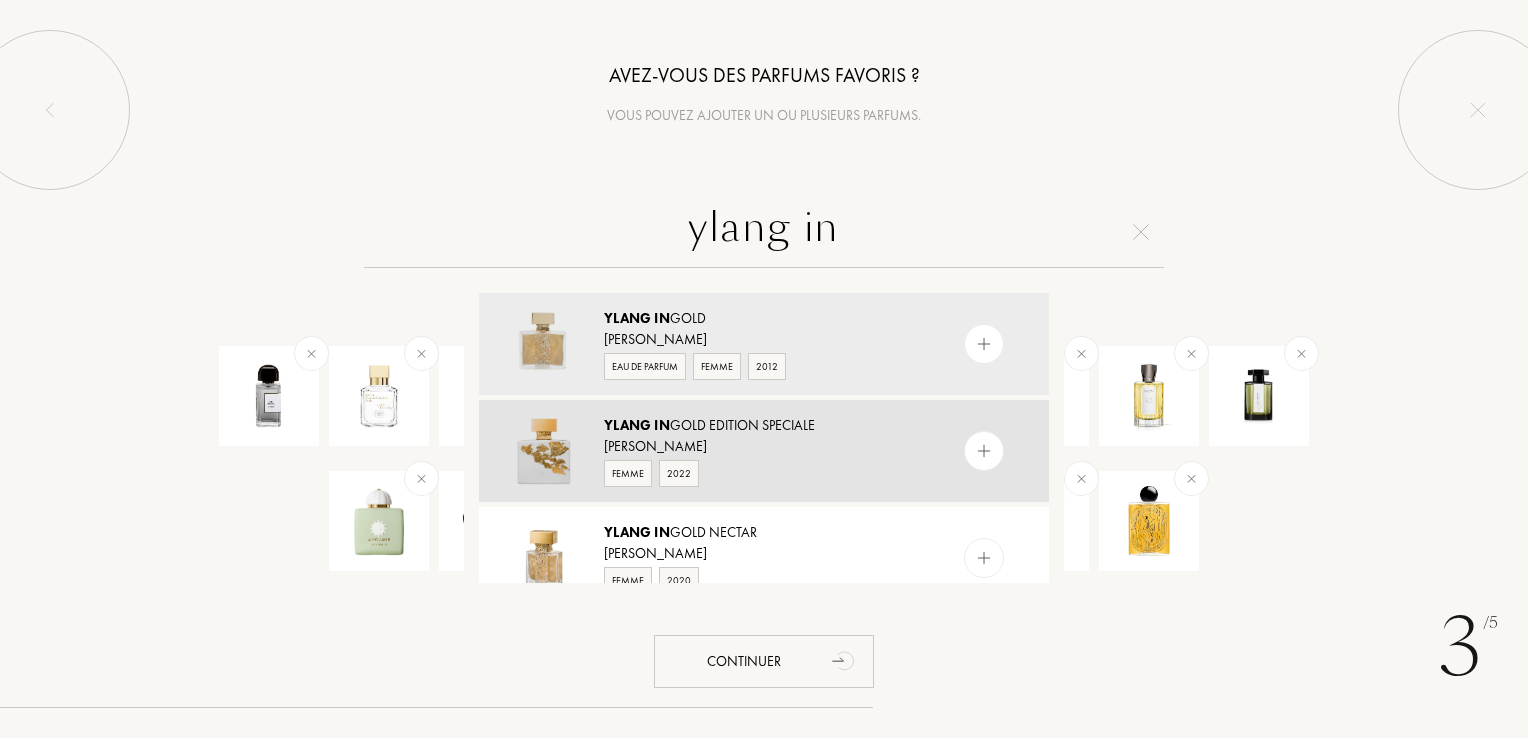 type on "ylang in" 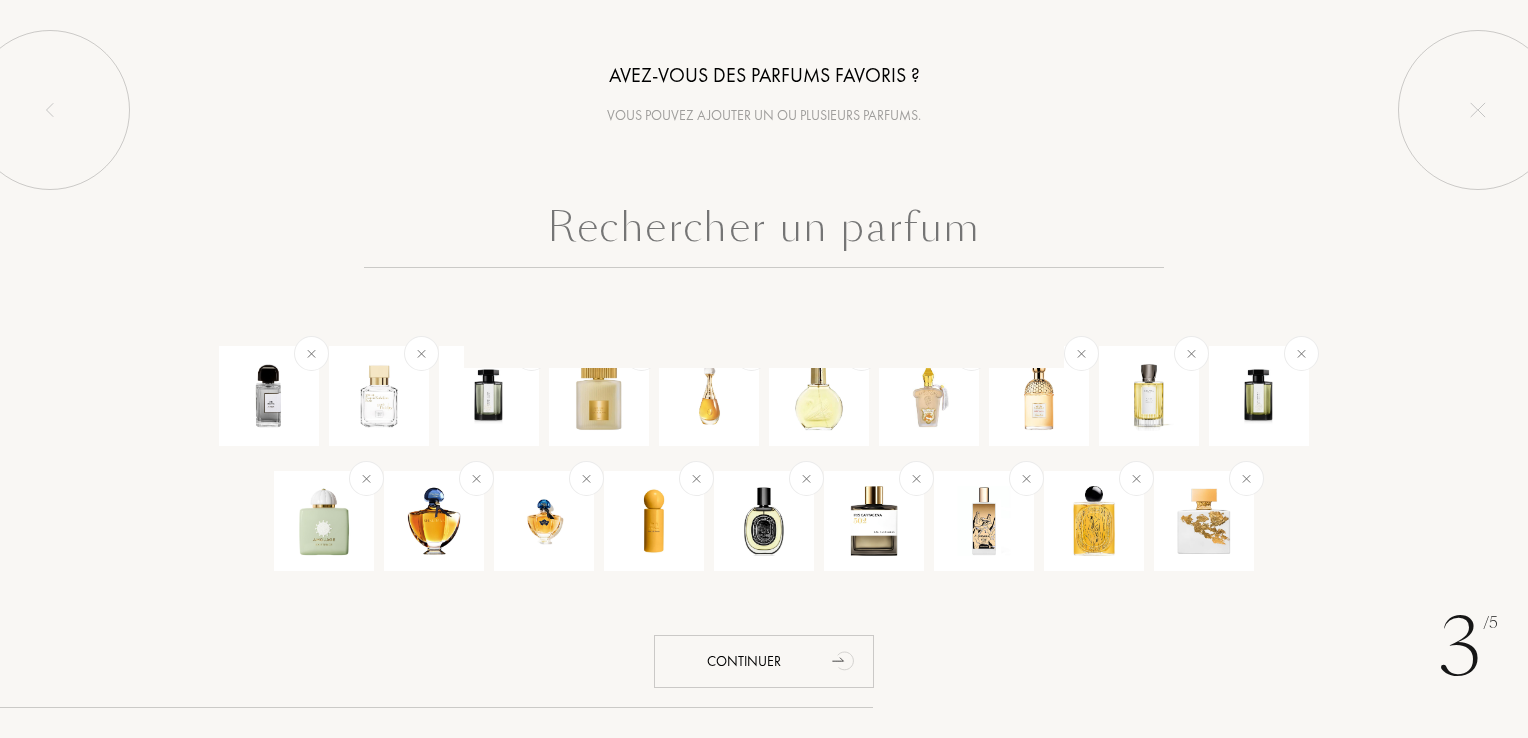 click at bounding box center (764, 232) 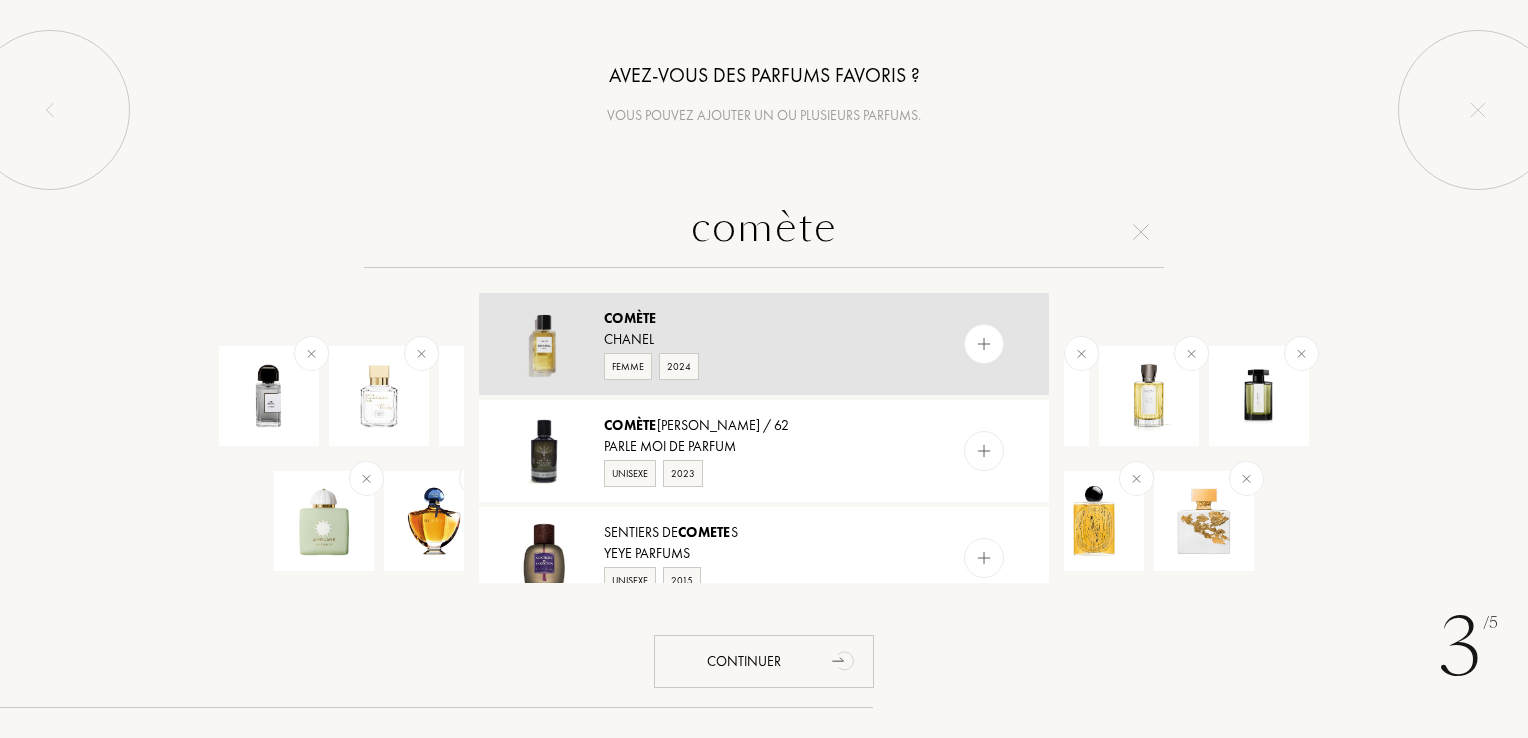 type on "comète" 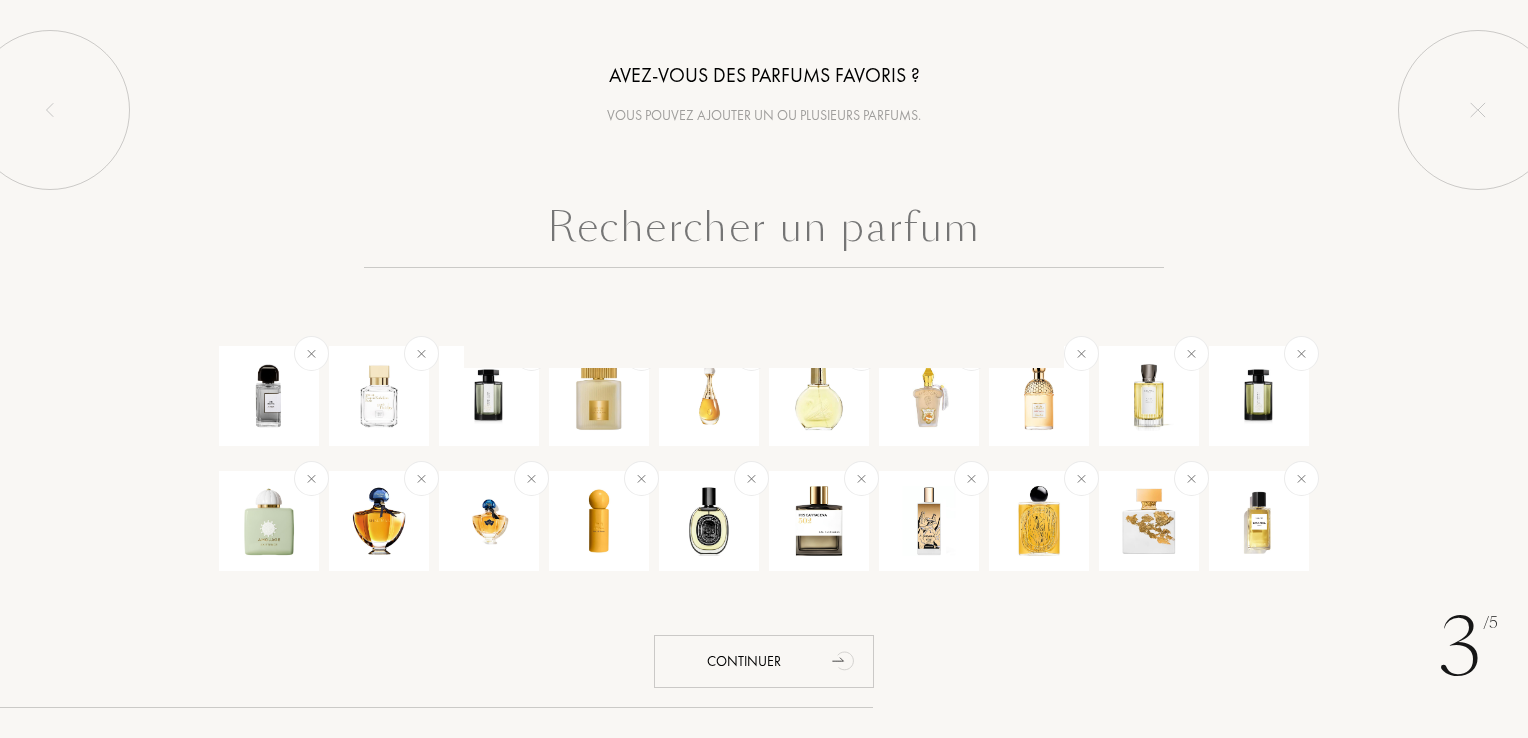 click at bounding box center [764, 232] 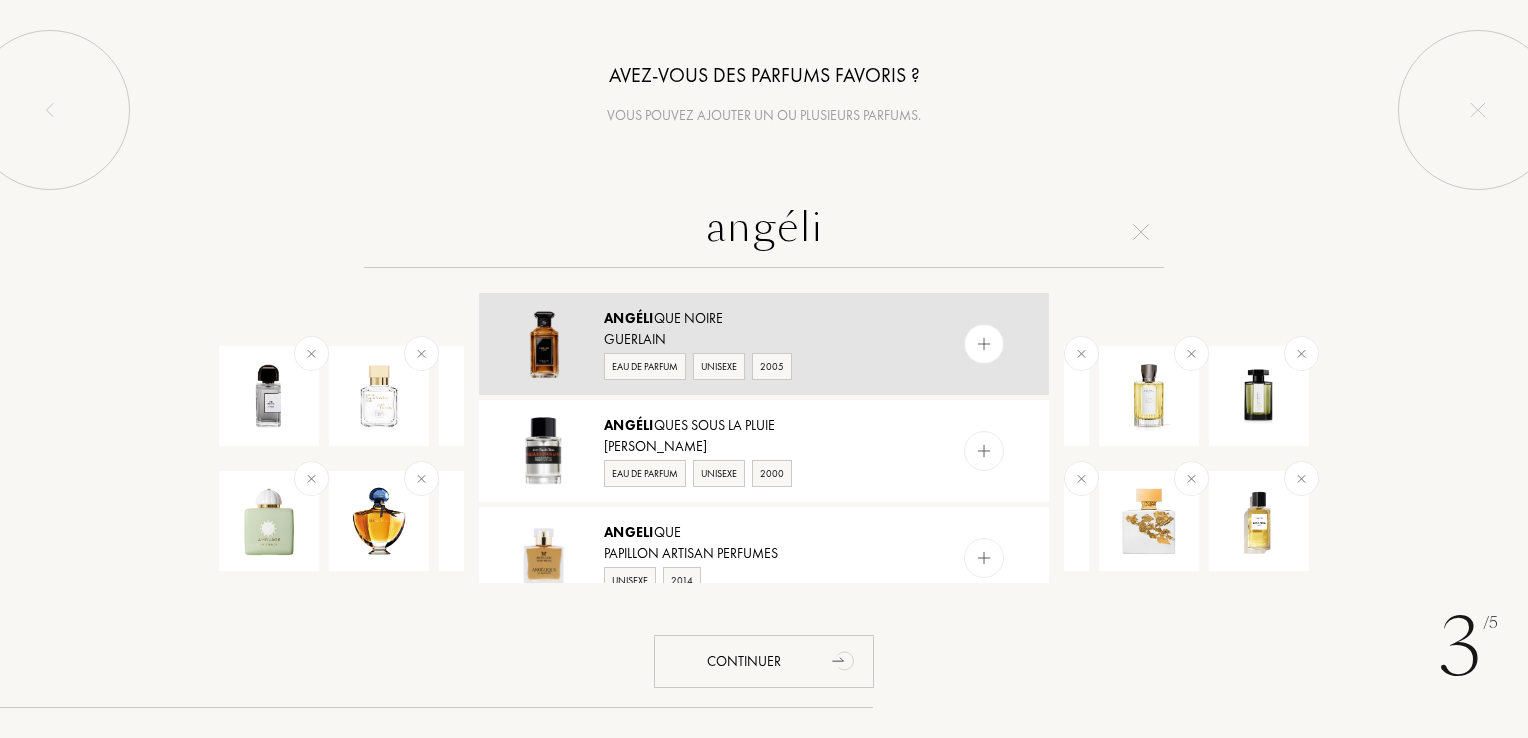 type on "angéli" 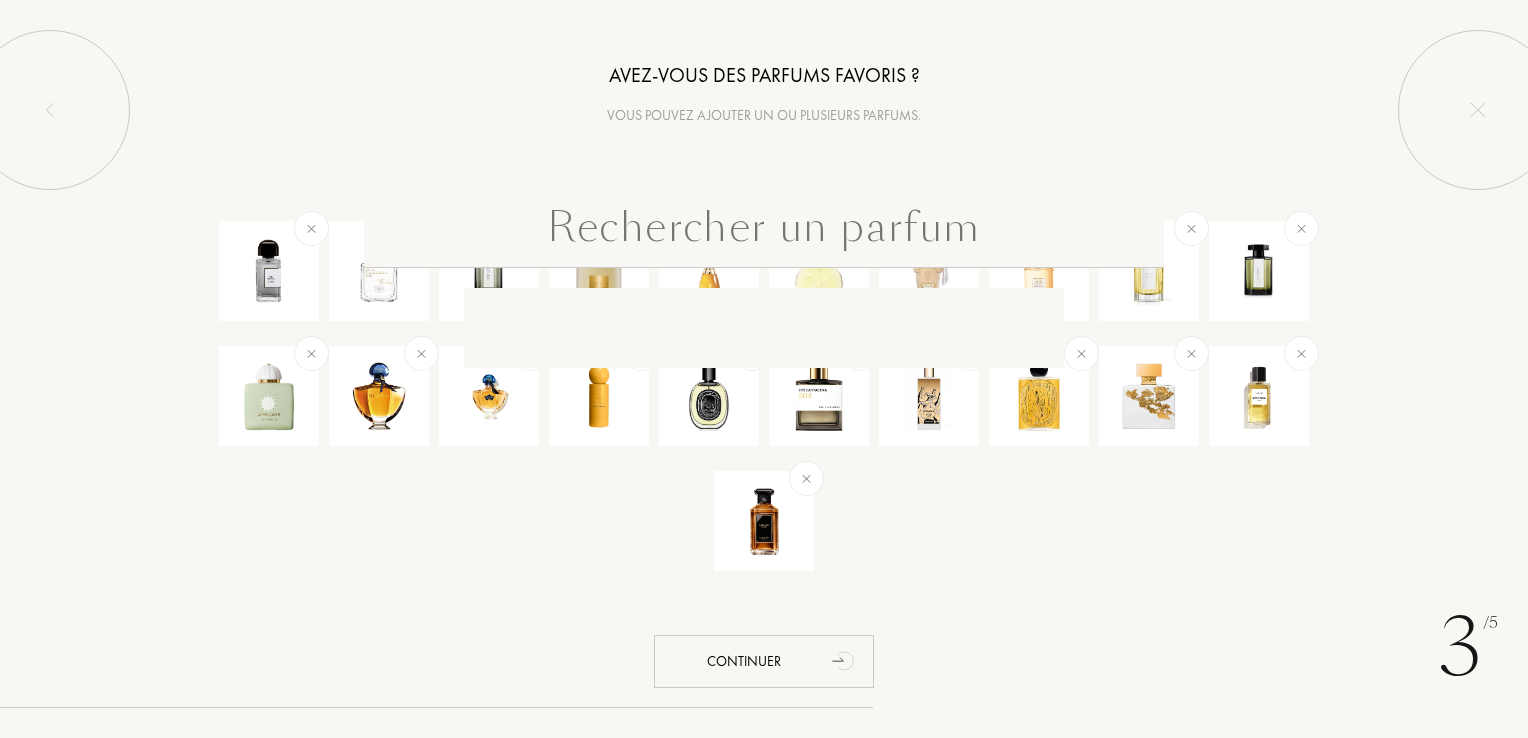 click at bounding box center [764, 232] 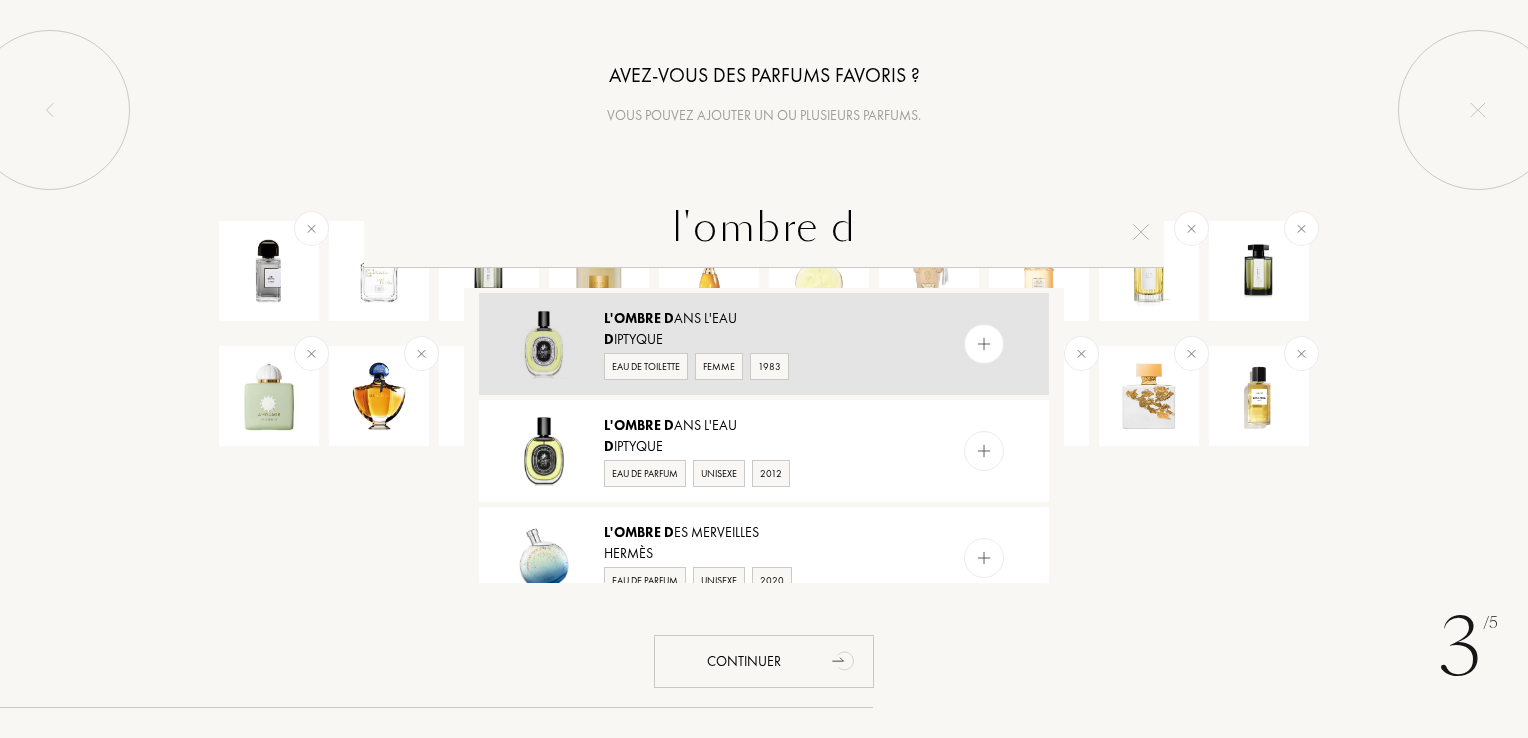 type on "l'ombre d" 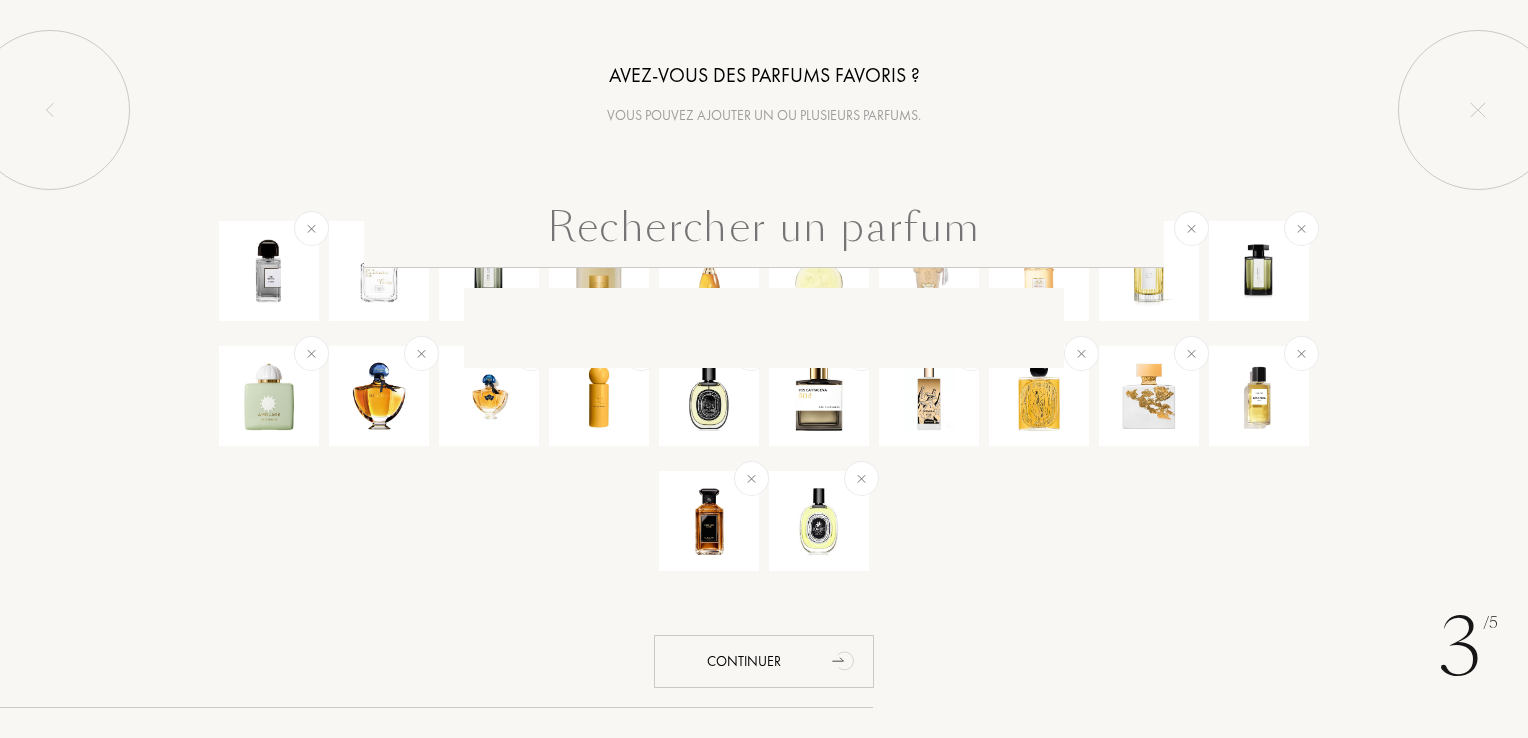 click at bounding box center [764, 232] 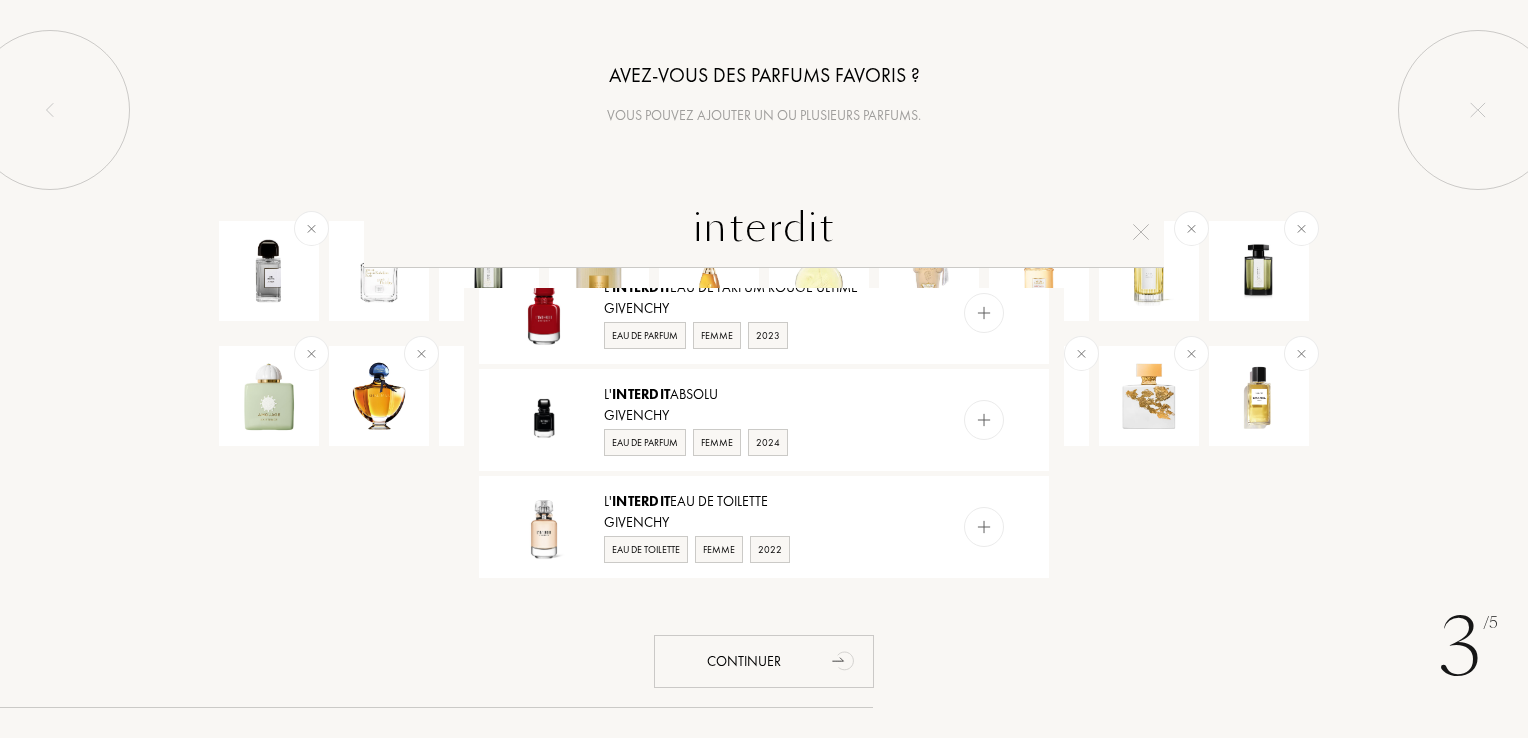 scroll, scrollTop: 791, scrollLeft: 0, axis: vertical 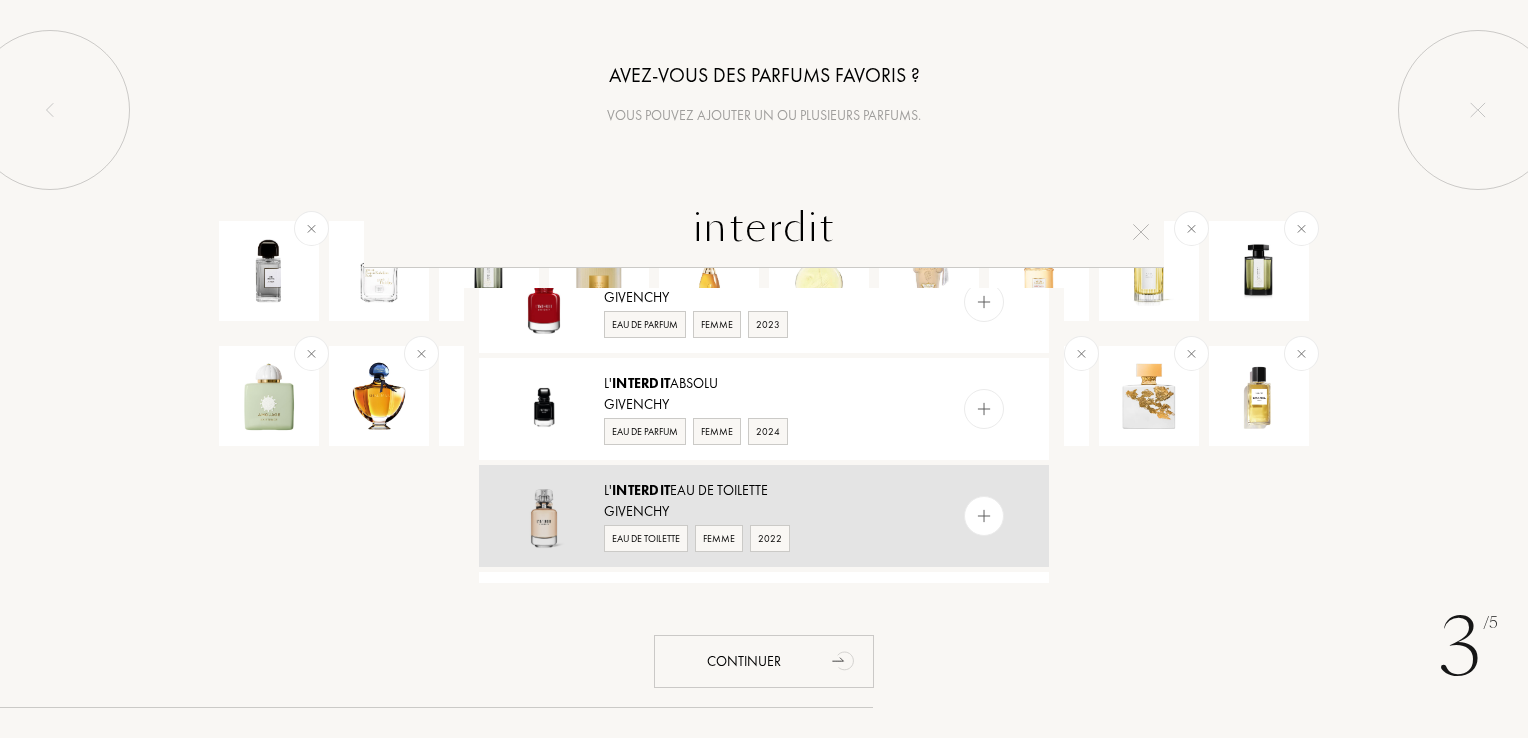type on "interdit" 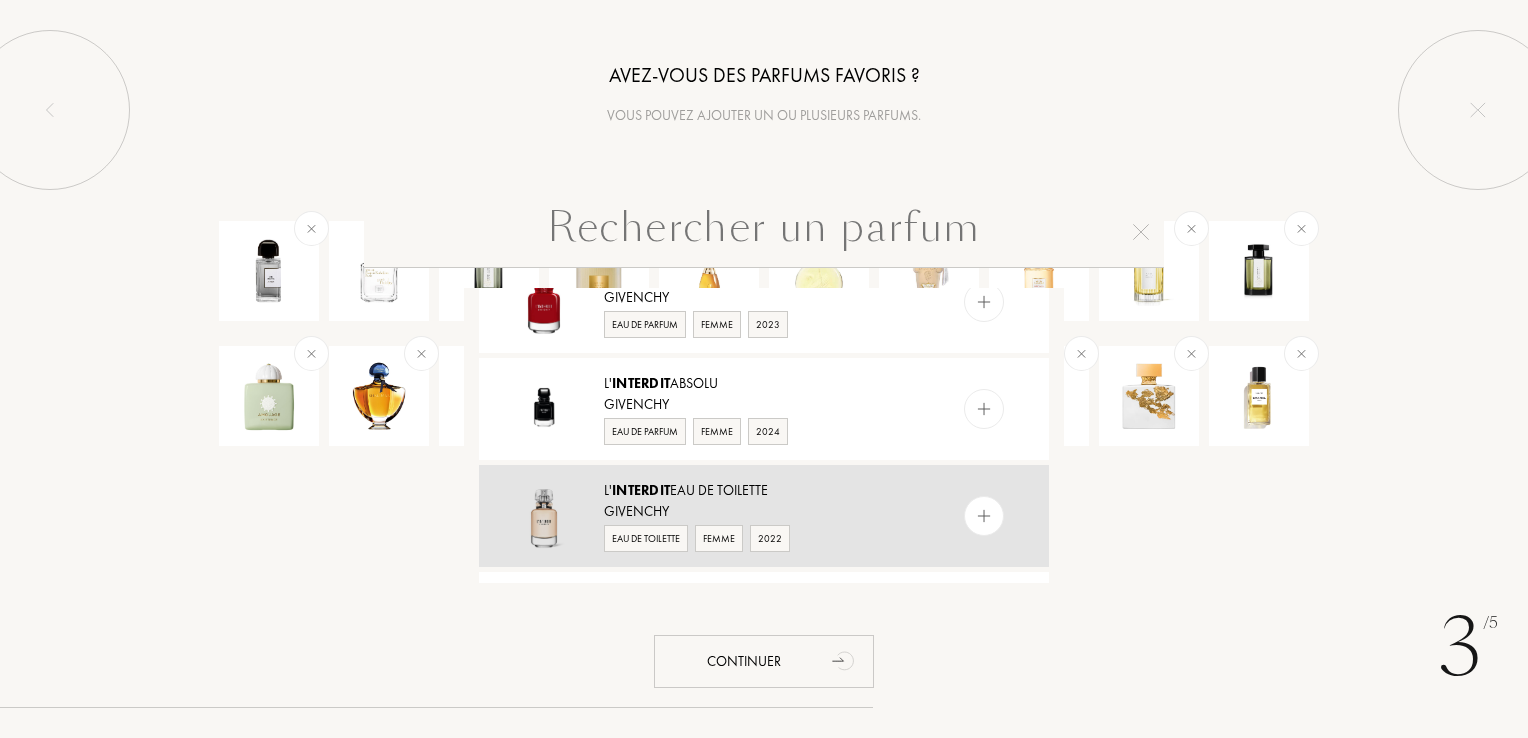 scroll, scrollTop: 0, scrollLeft: 0, axis: both 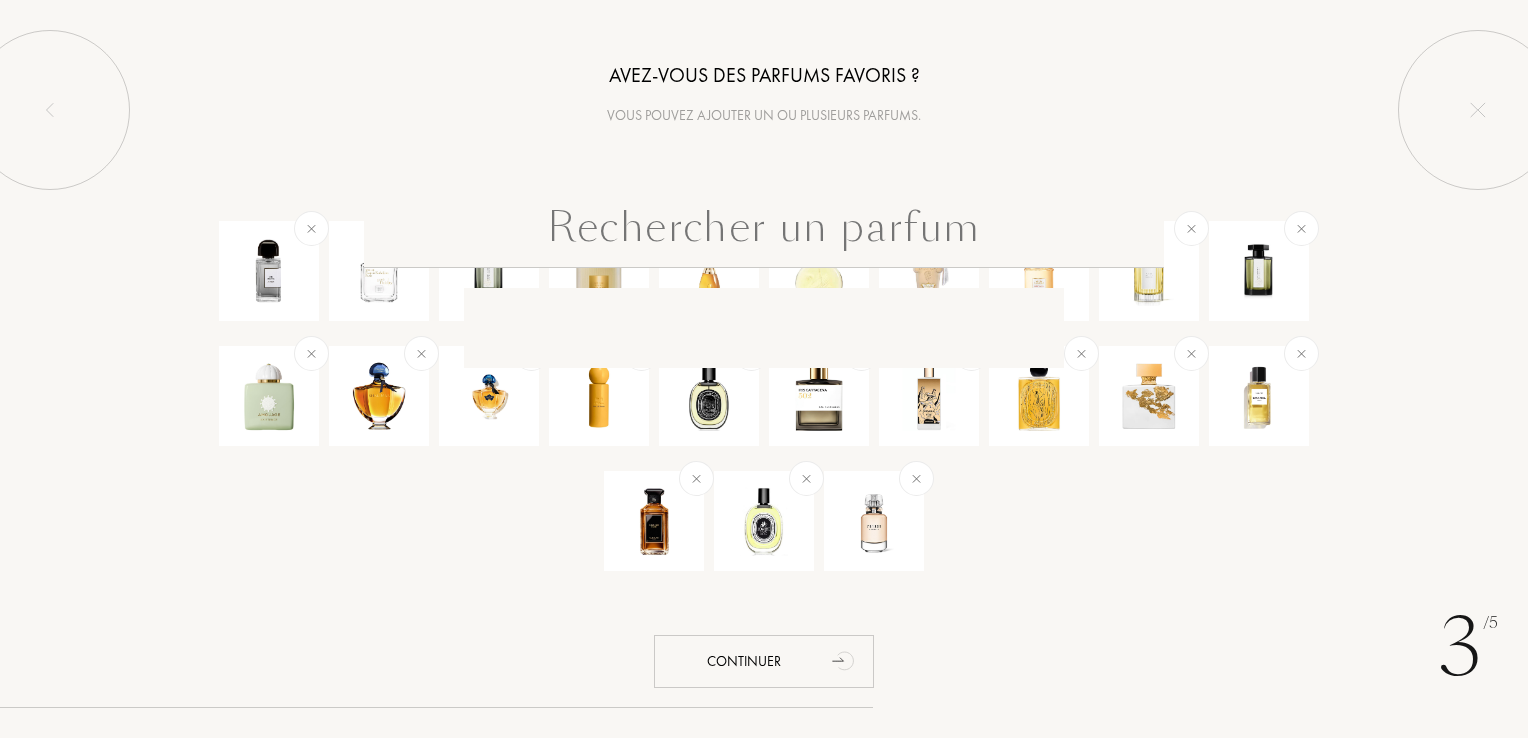 click at bounding box center (764, 232) 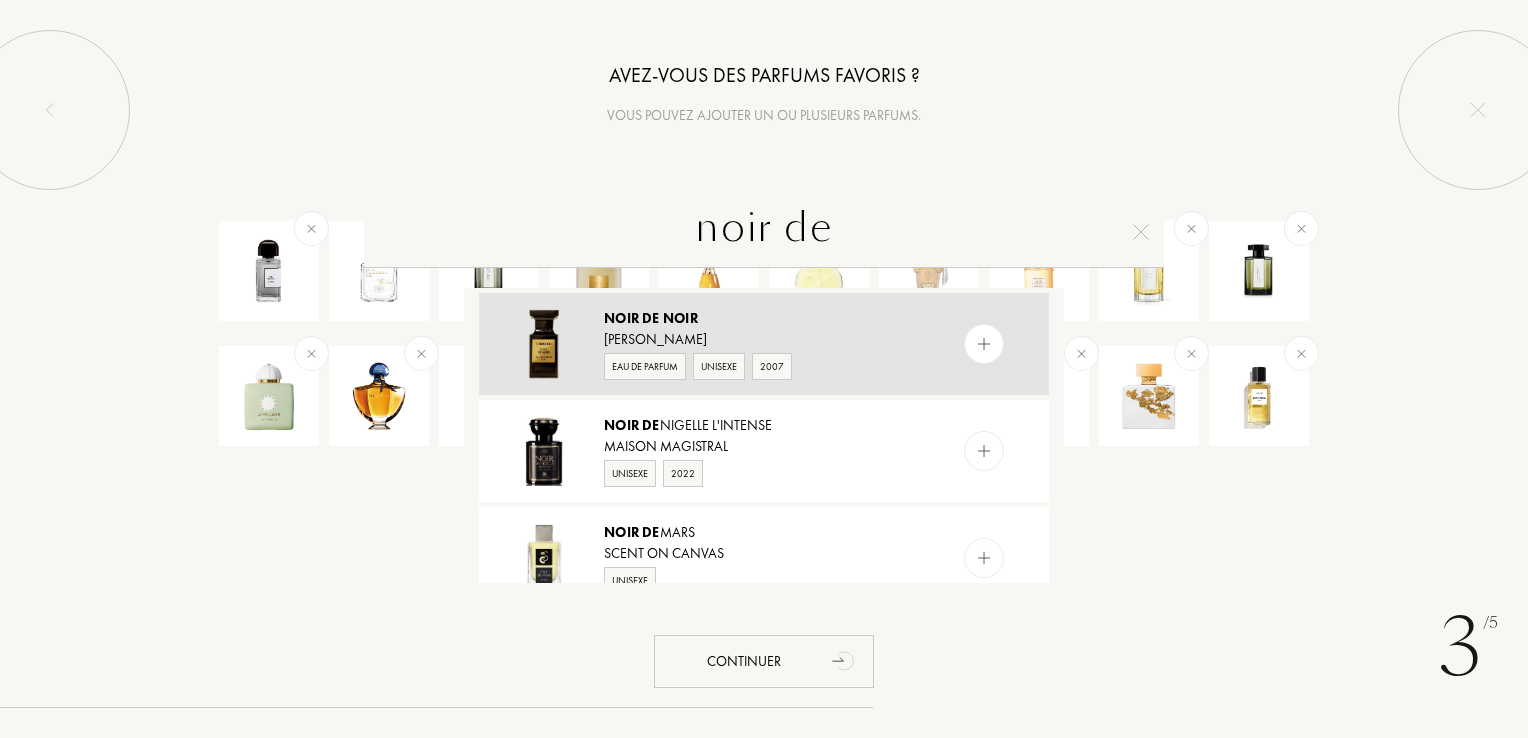 type on "noir de" 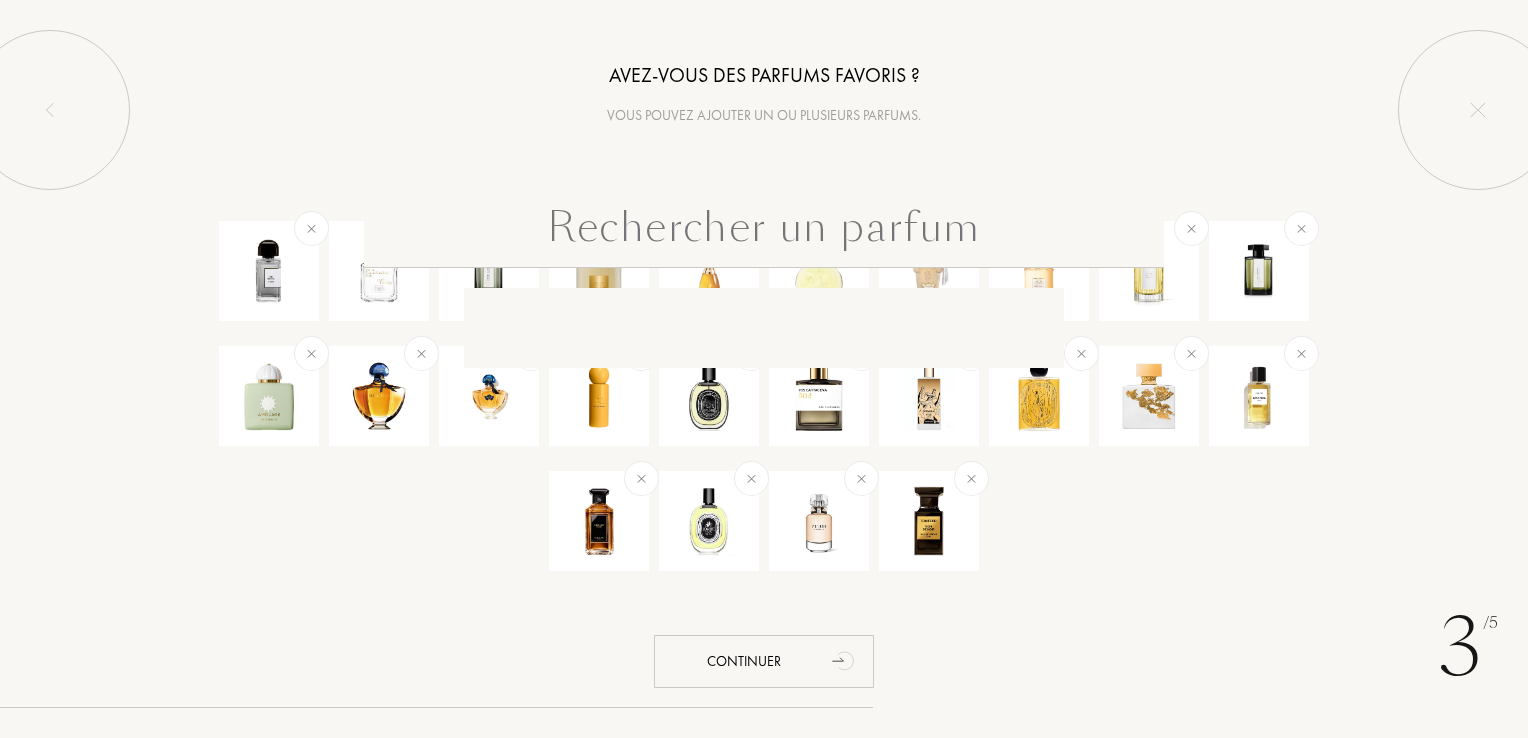 click at bounding box center (764, 232) 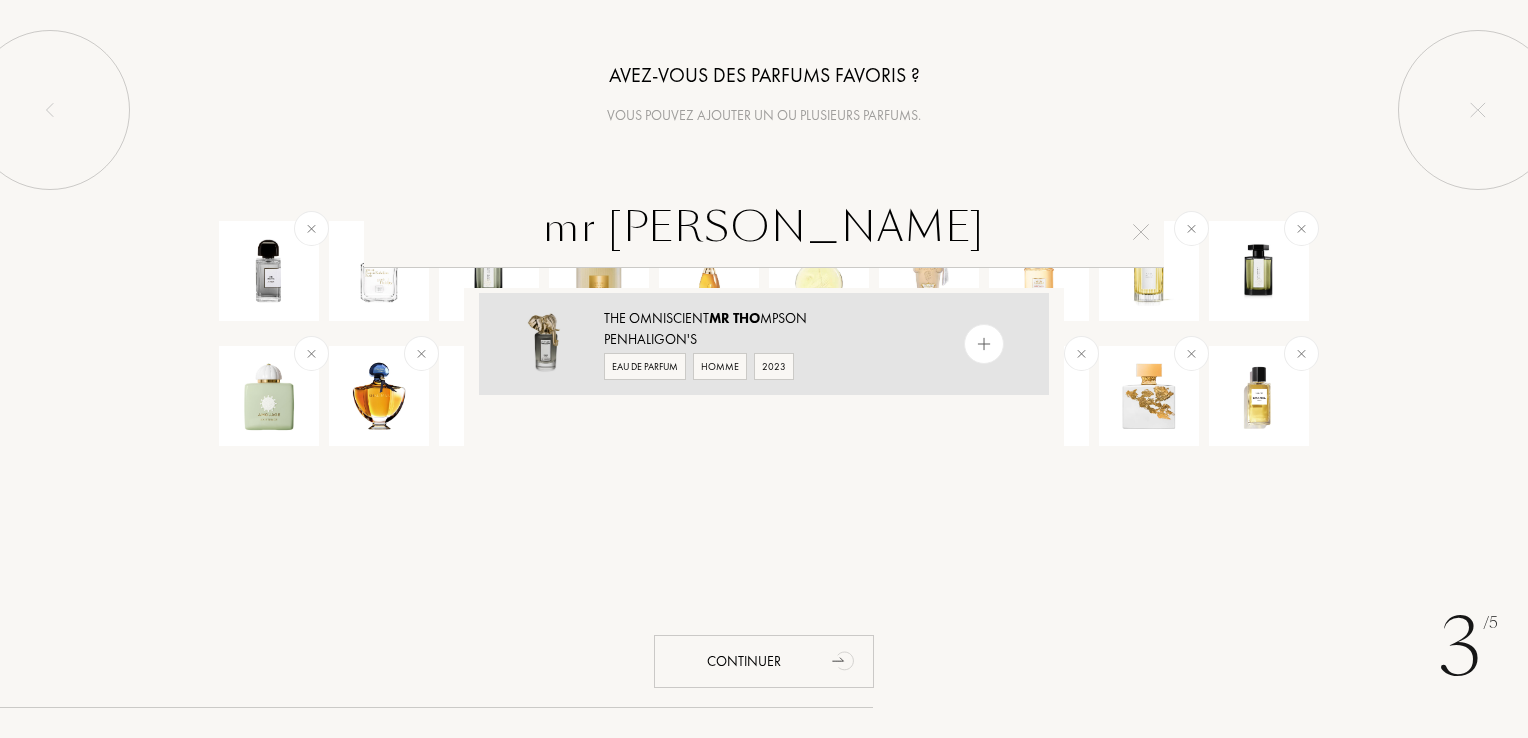 type on "mr [PERSON_NAME]" 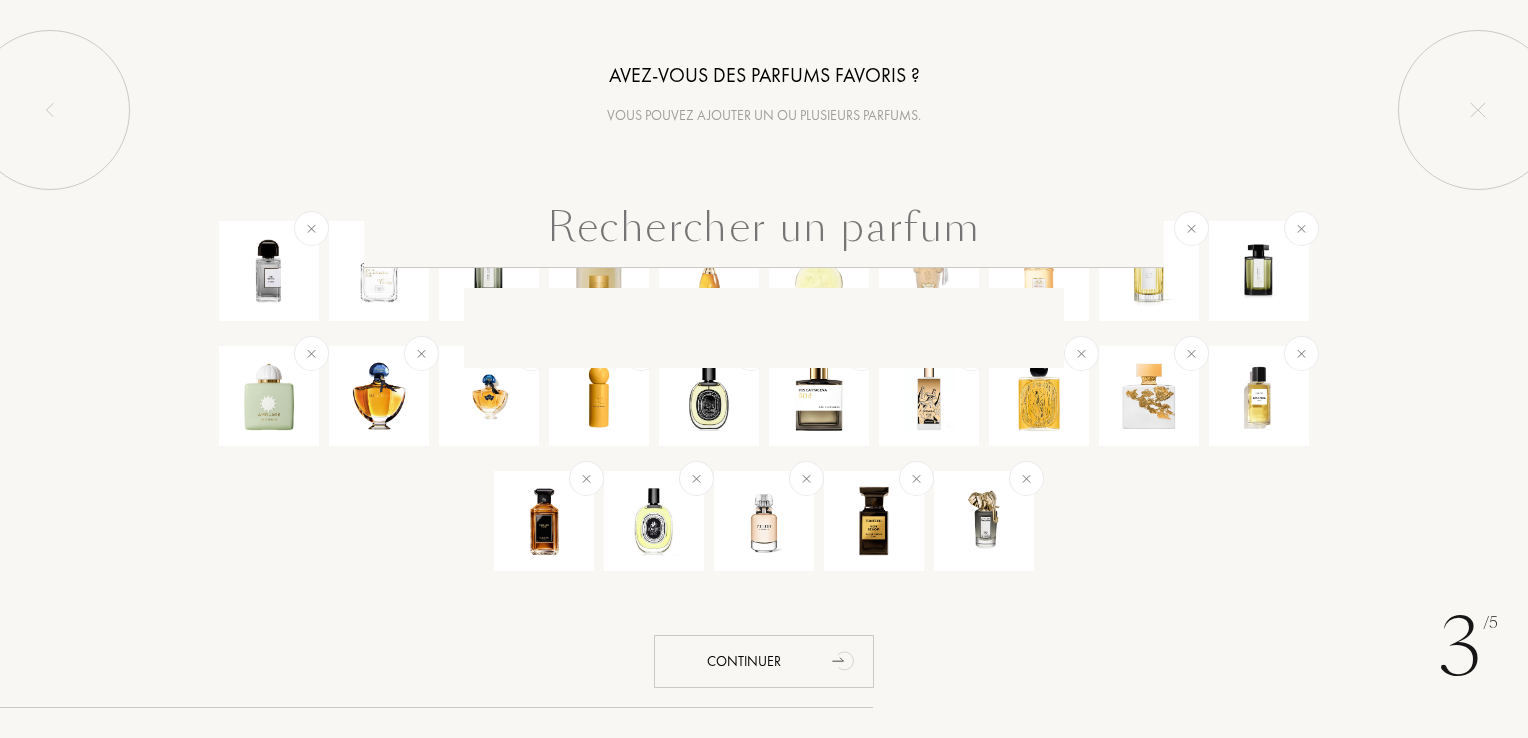 click at bounding box center [764, 232] 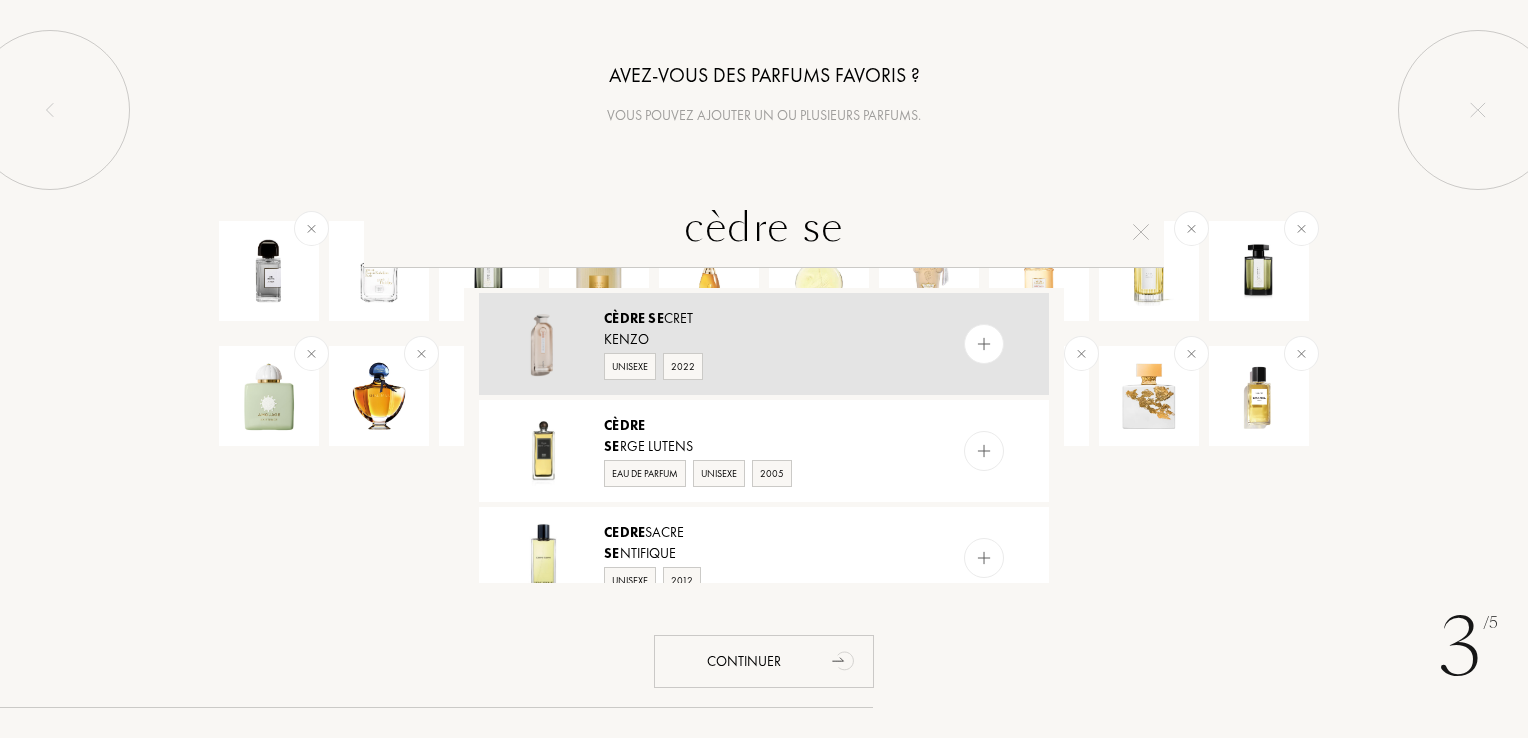type on "cèdre se" 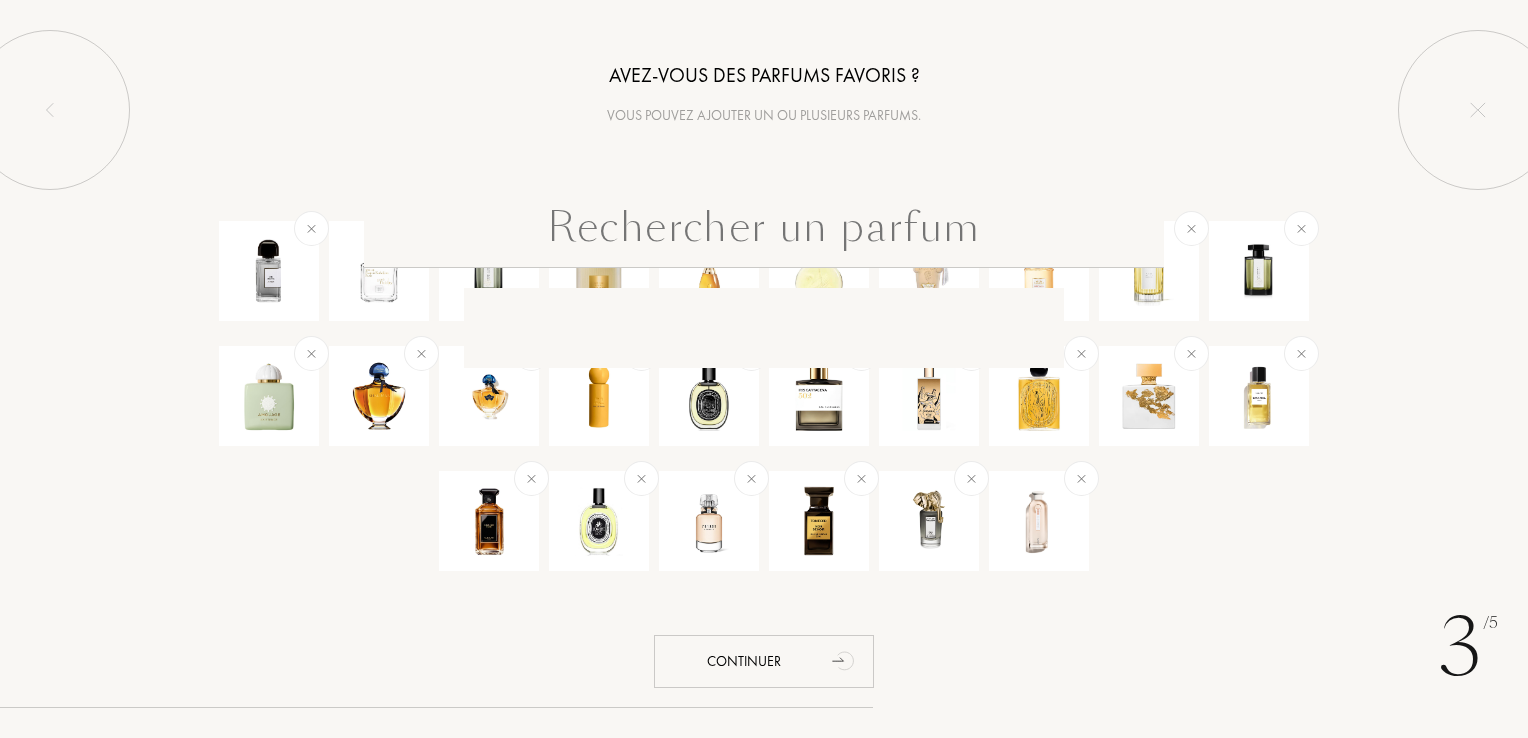 click at bounding box center (764, 232) 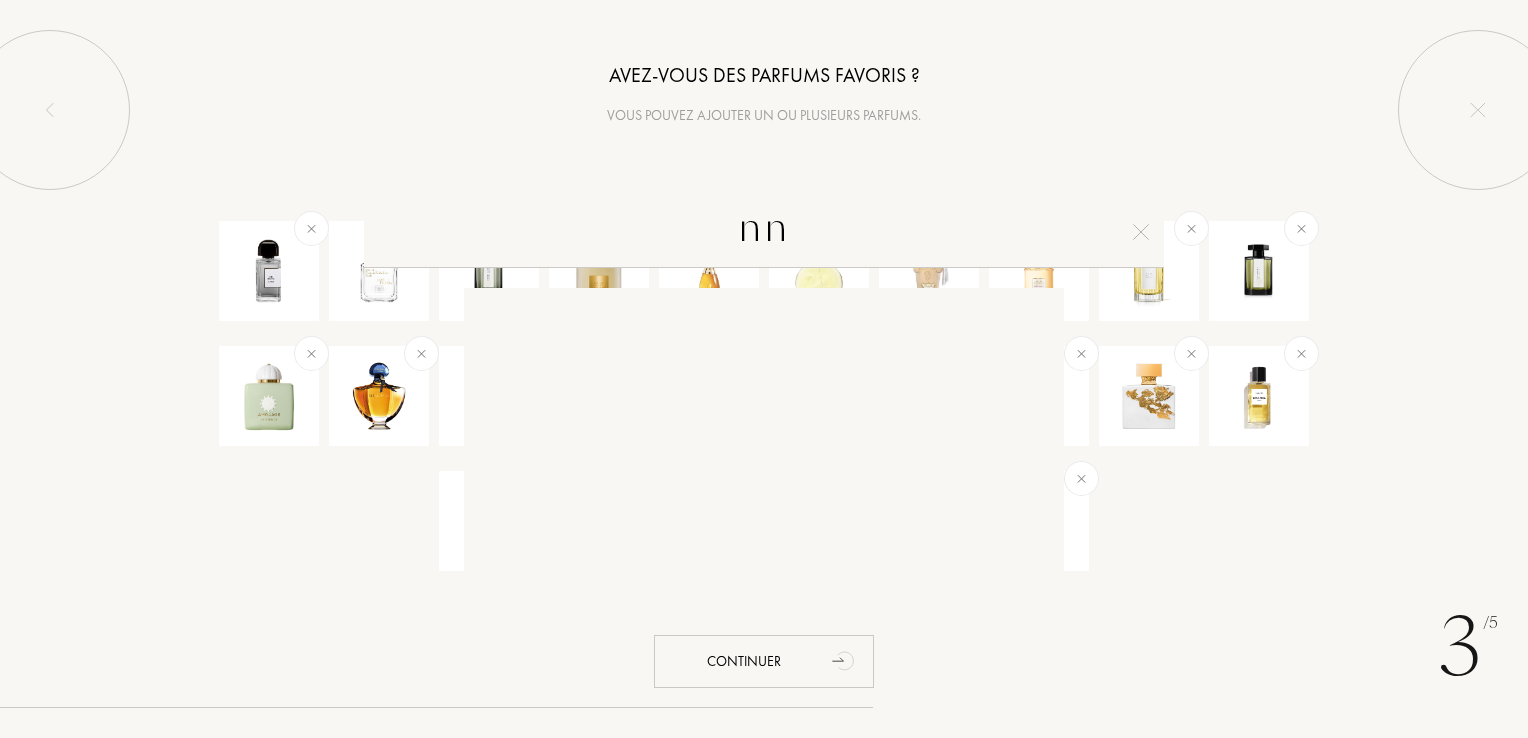 type on "n" 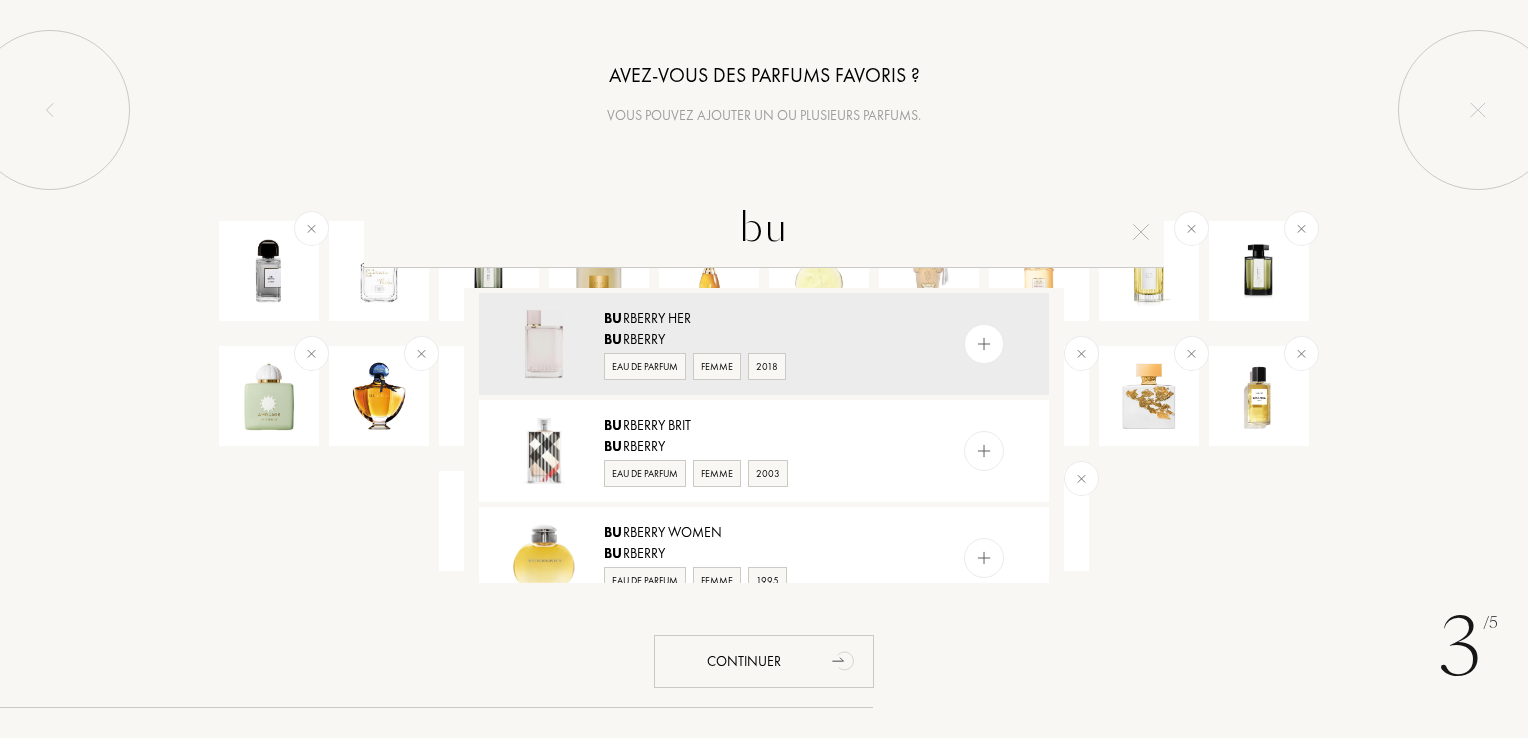 type on "b" 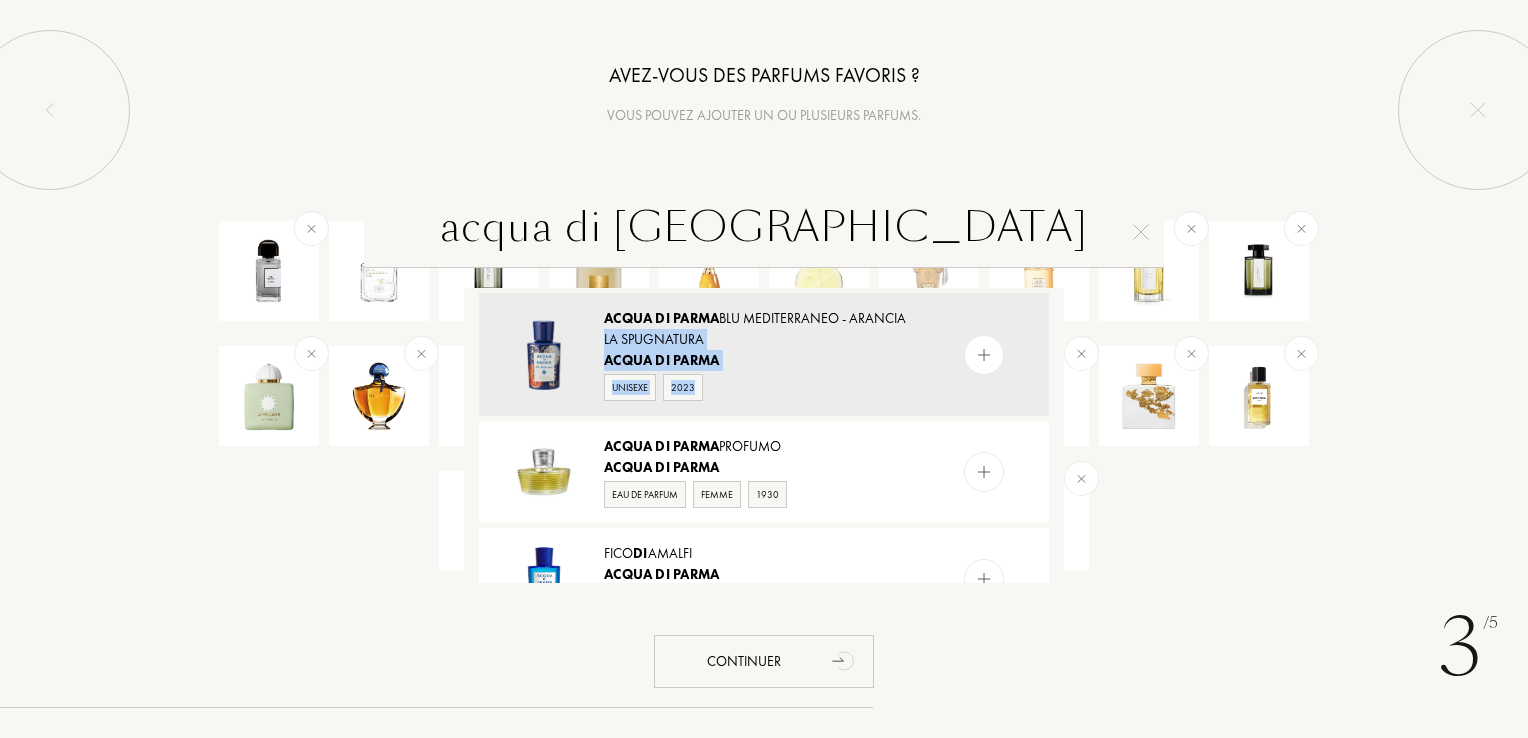 drag, startPoint x: 1065, startPoint y: 312, endPoint x: 1066, endPoint y: 369, distance: 57.00877 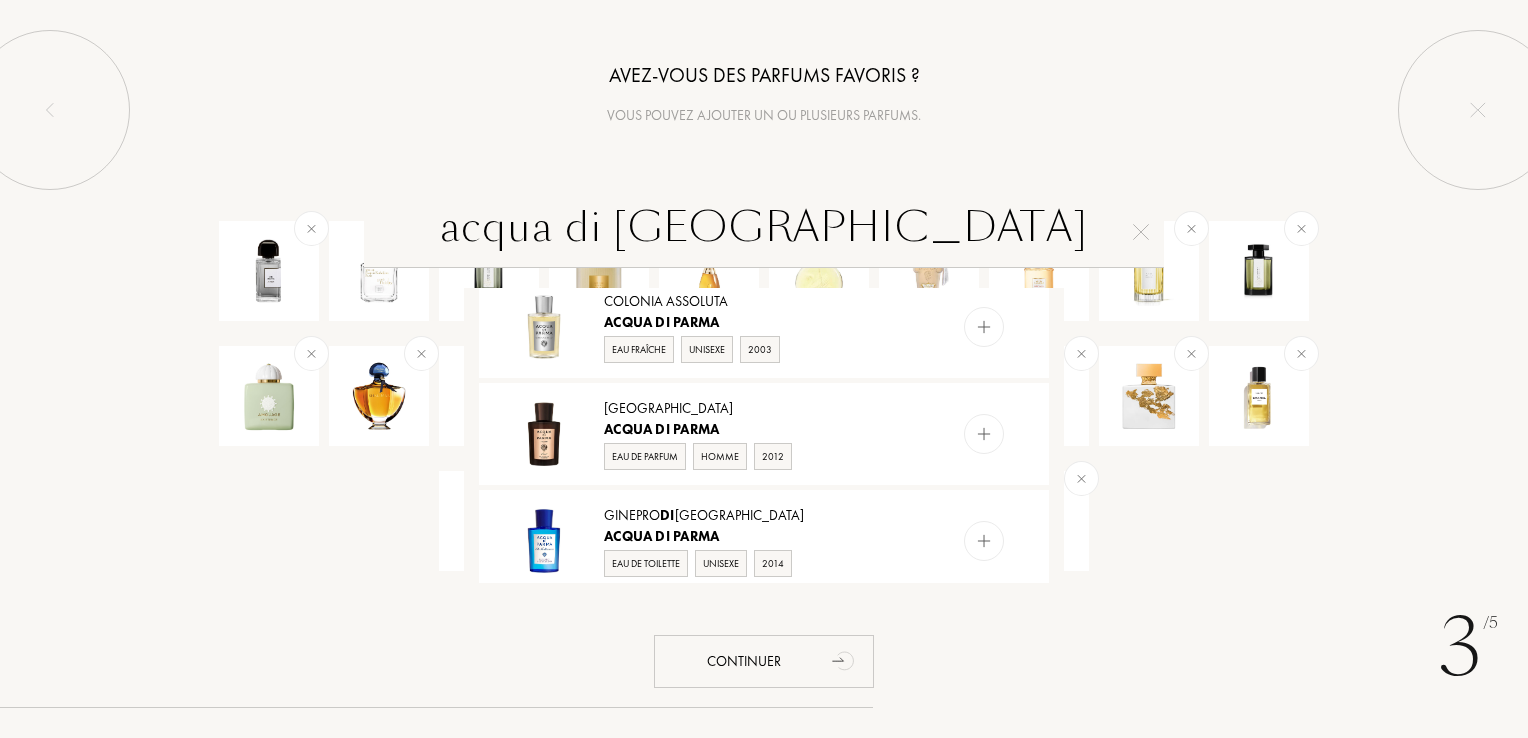 scroll, scrollTop: 0, scrollLeft: 0, axis: both 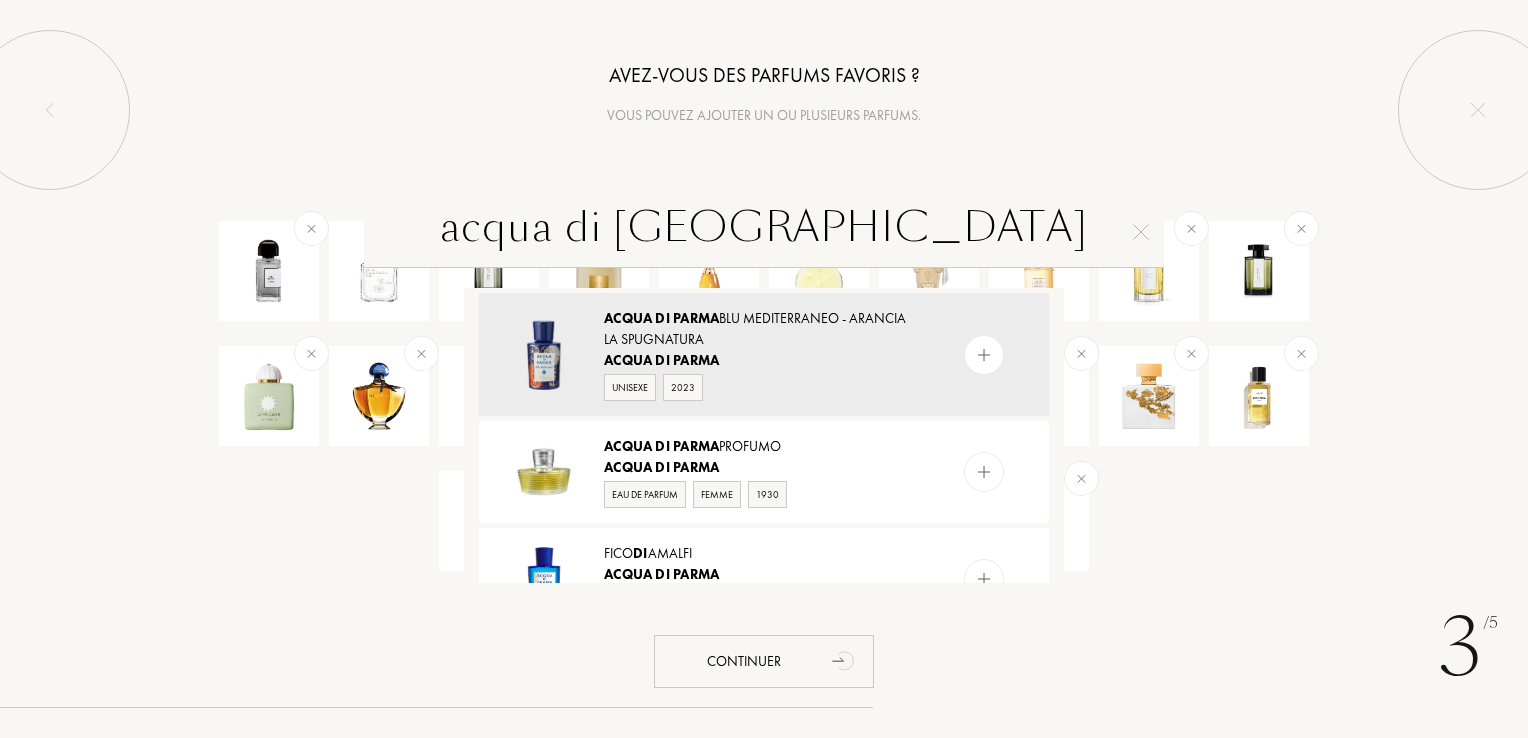 click on "acqua di [GEOGRAPHIC_DATA]" at bounding box center (764, 232) 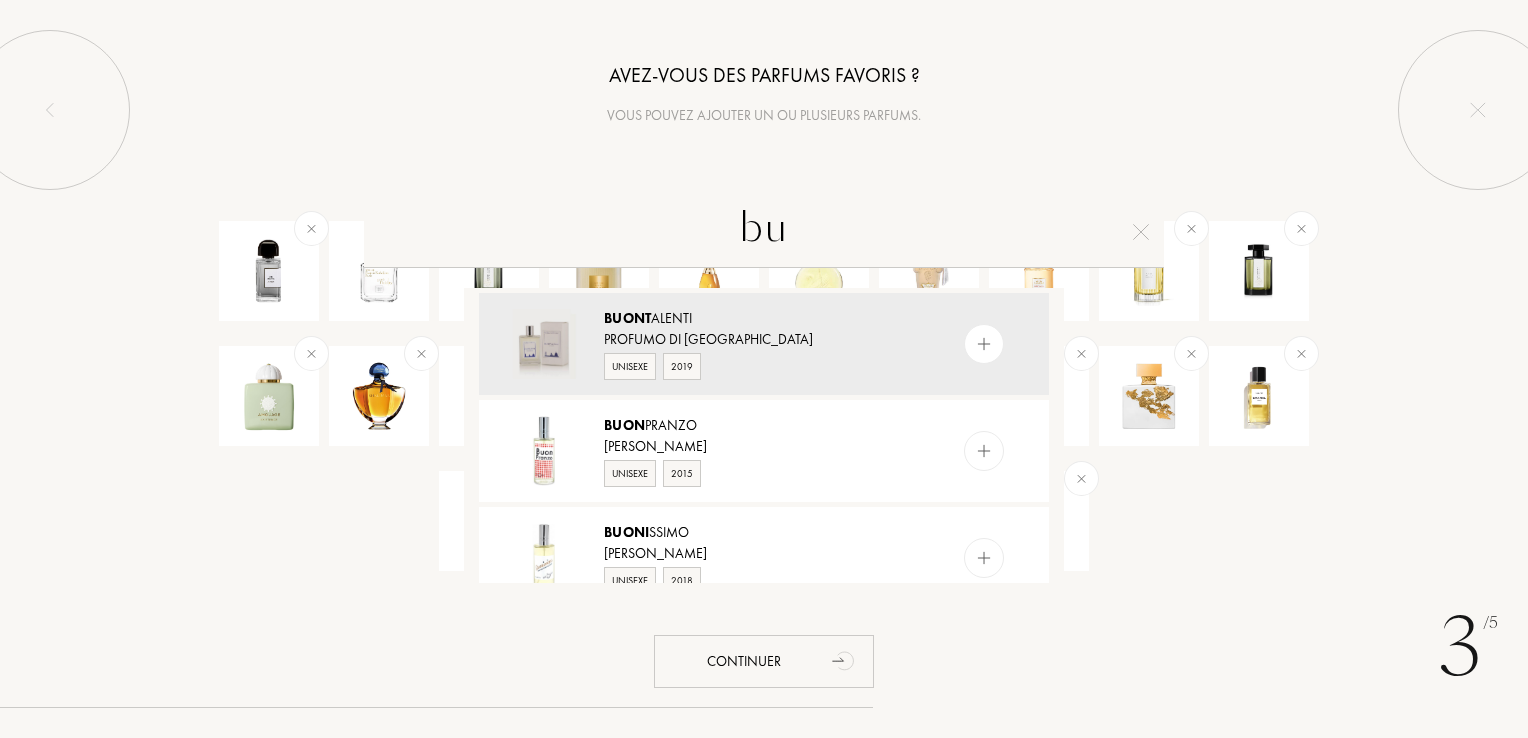 type on "b" 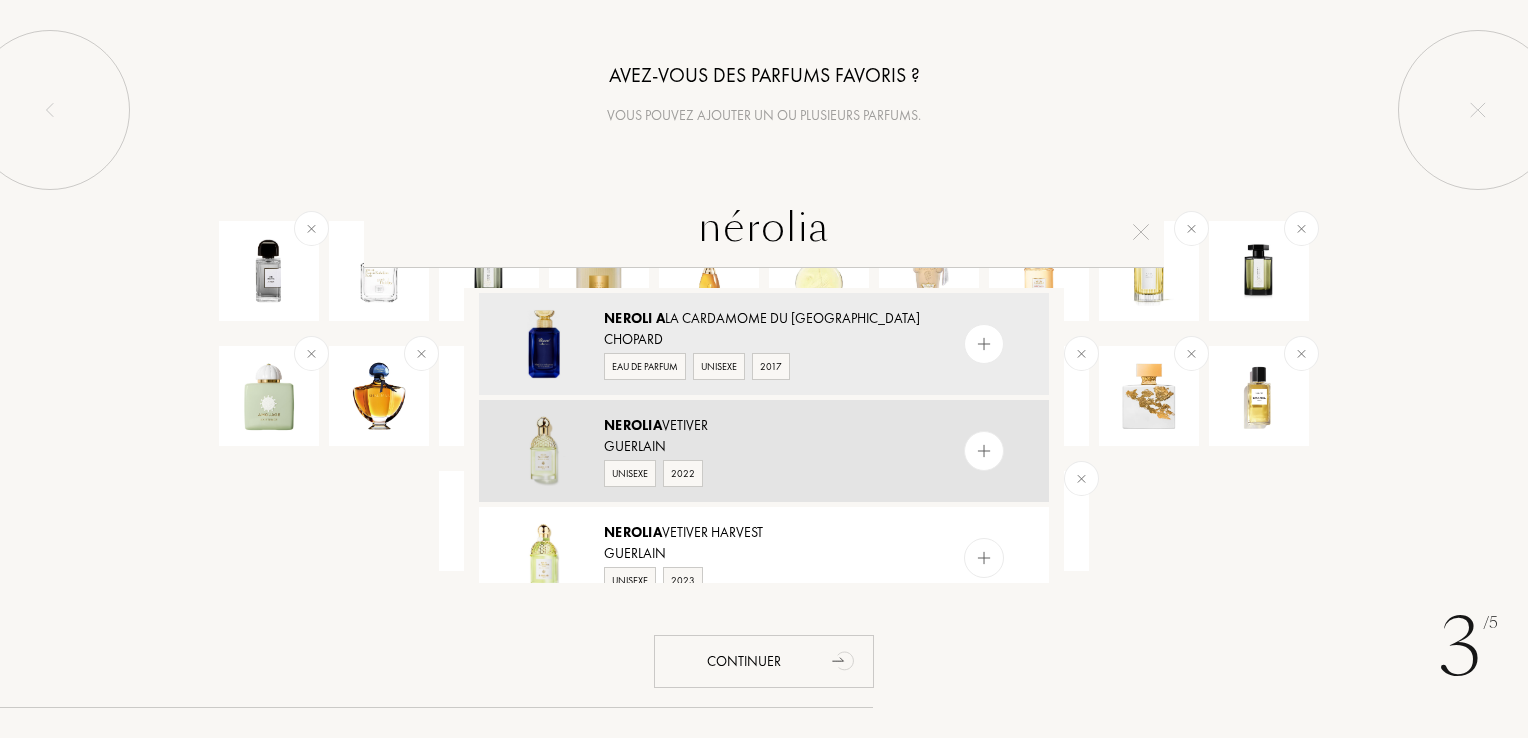 type on "nérolia" 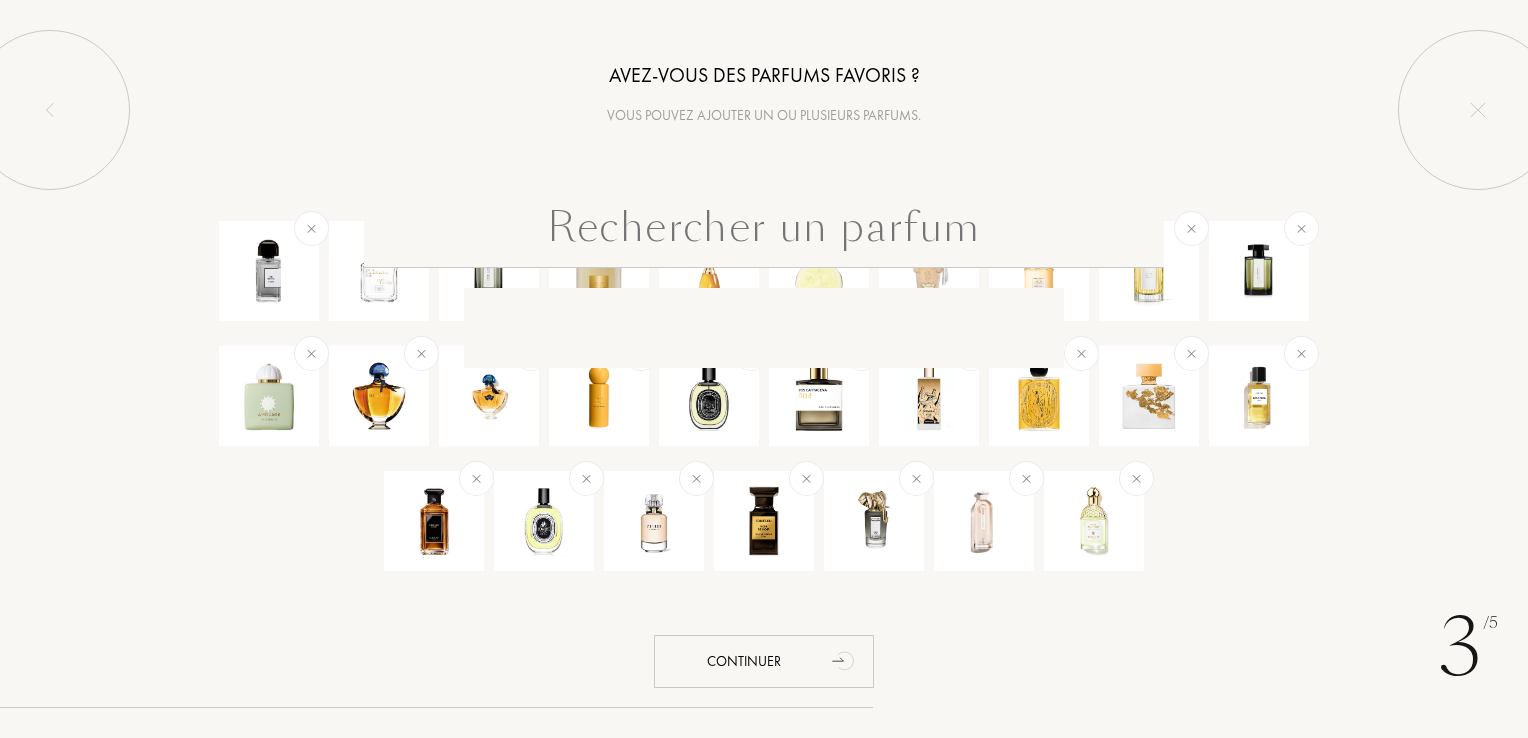 click at bounding box center (764, 232) 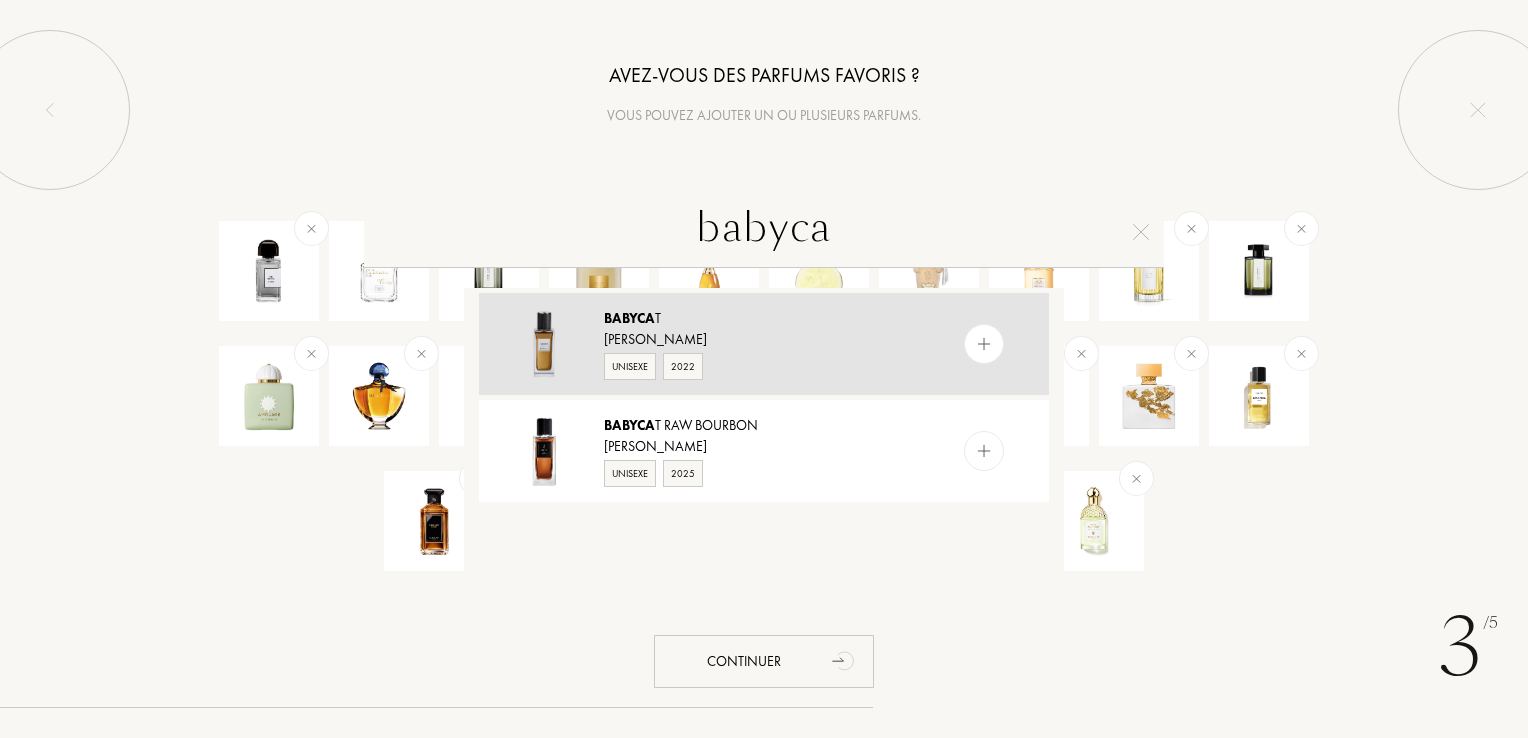 type on "babyca" 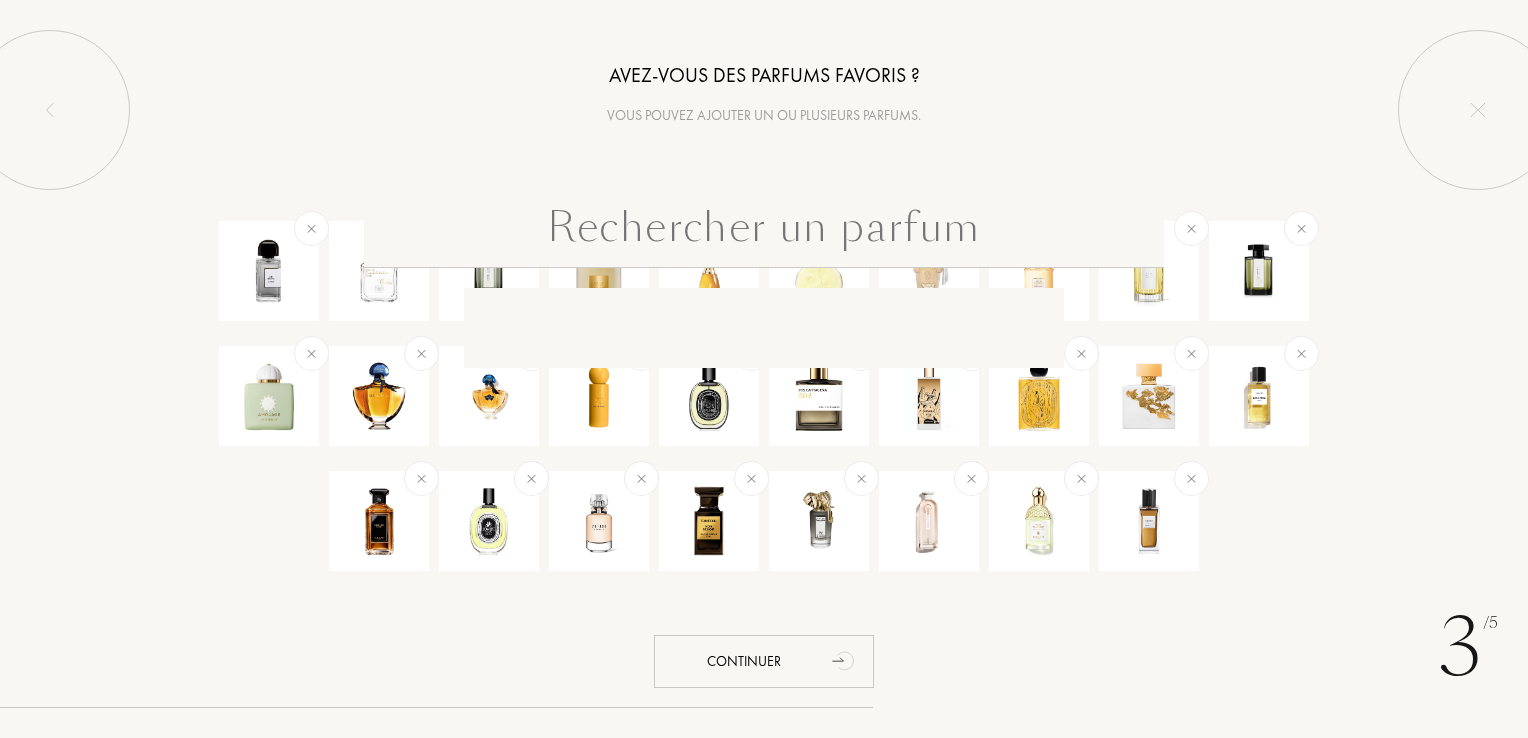 click at bounding box center (764, 232) 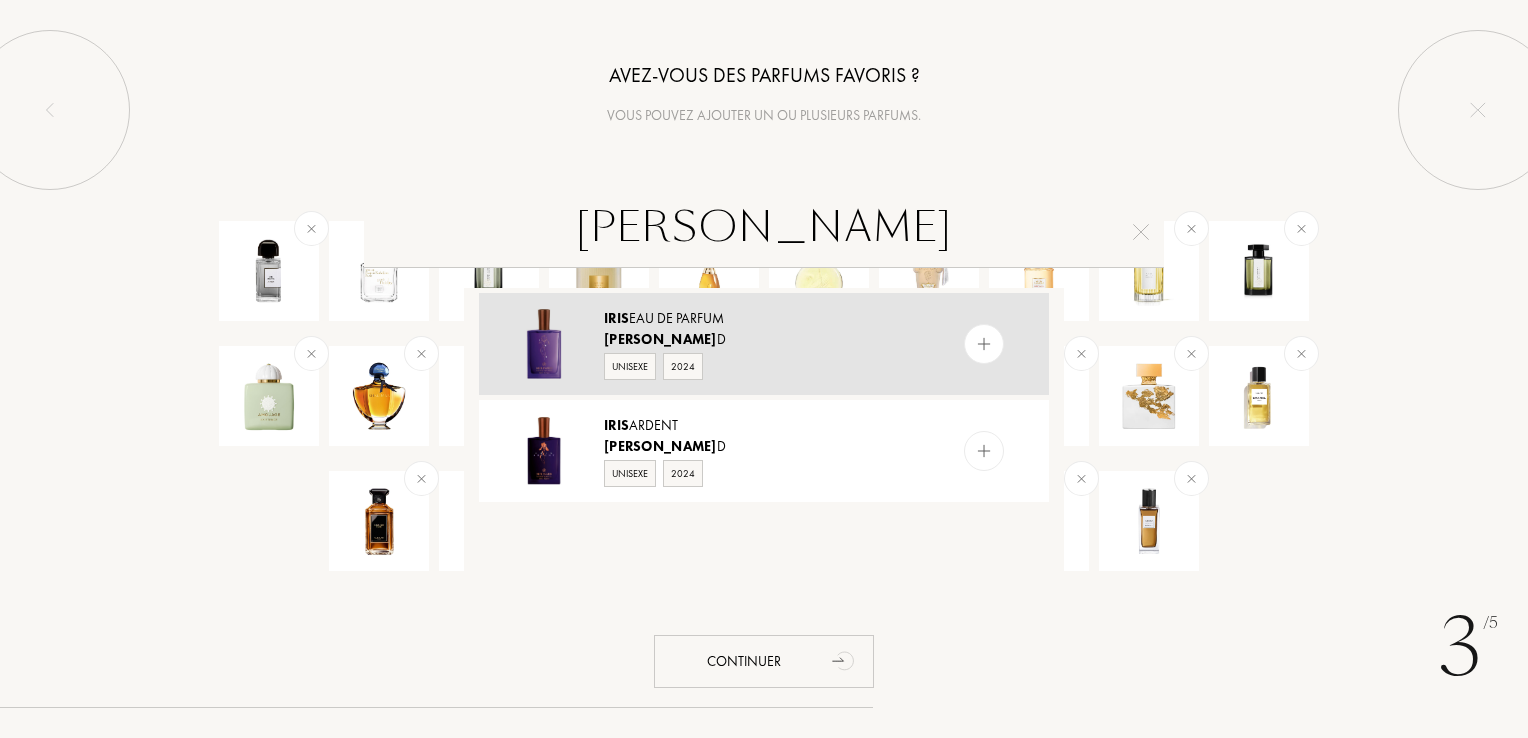 type on "[PERSON_NAME]" 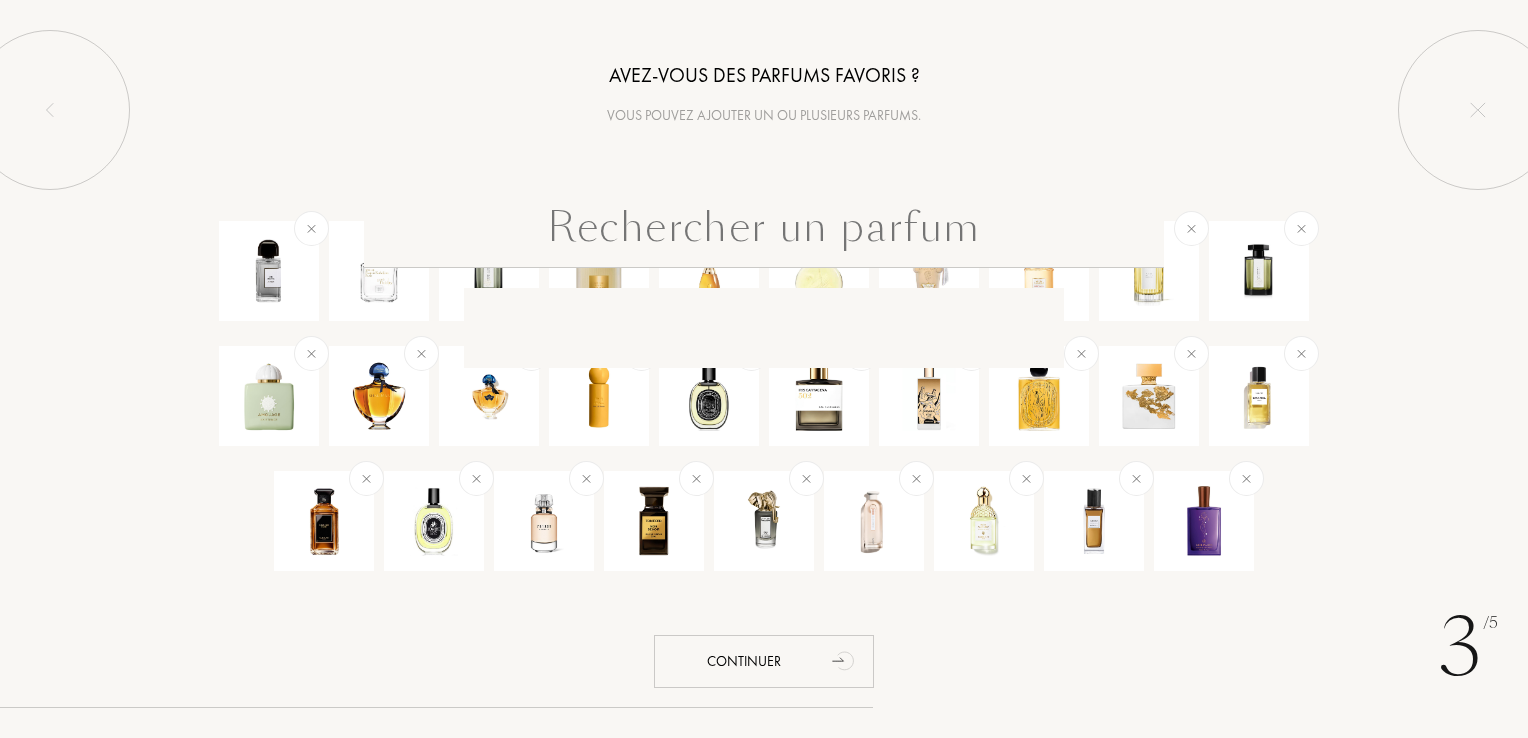 click at bounding box center (764, 232) 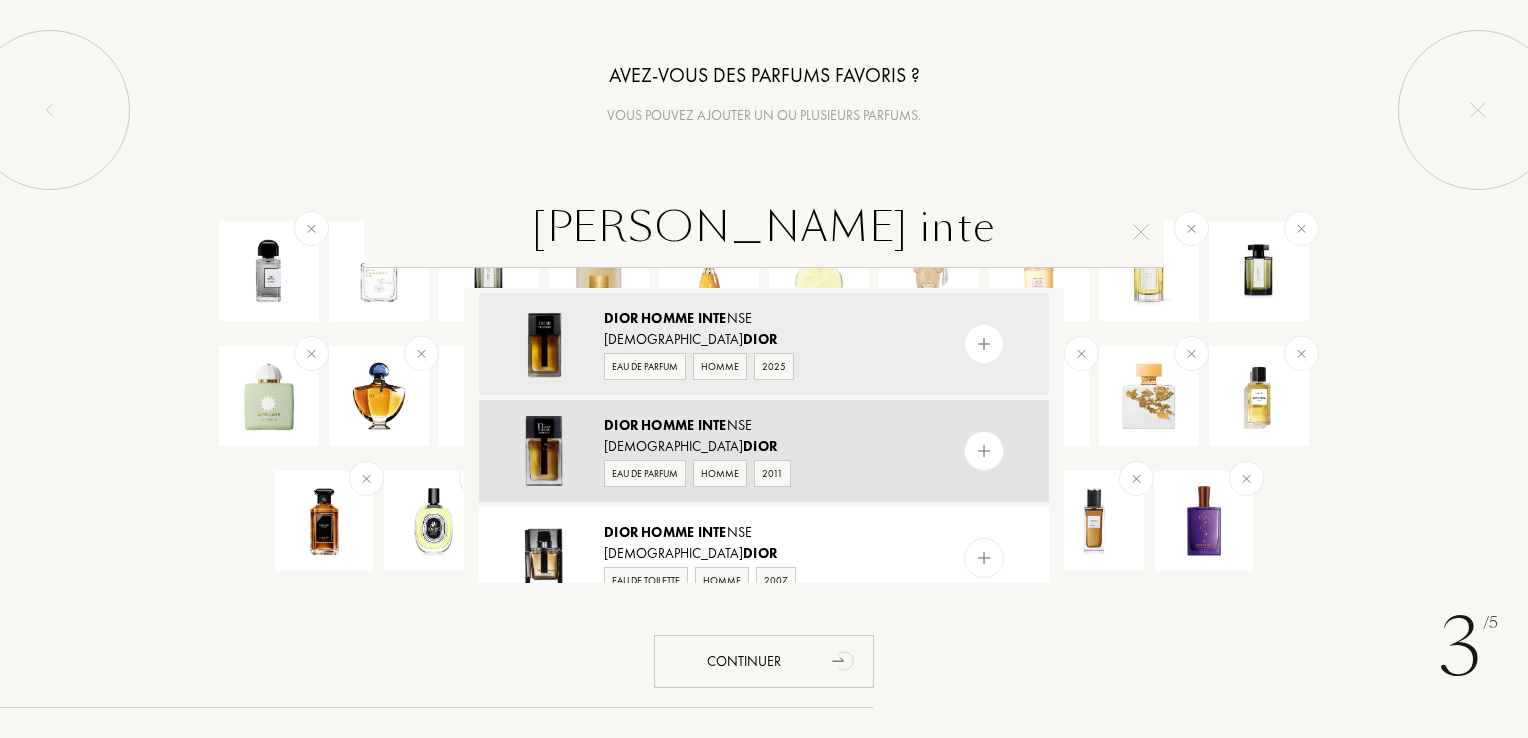 type on "[PERSON_NAME] inte" 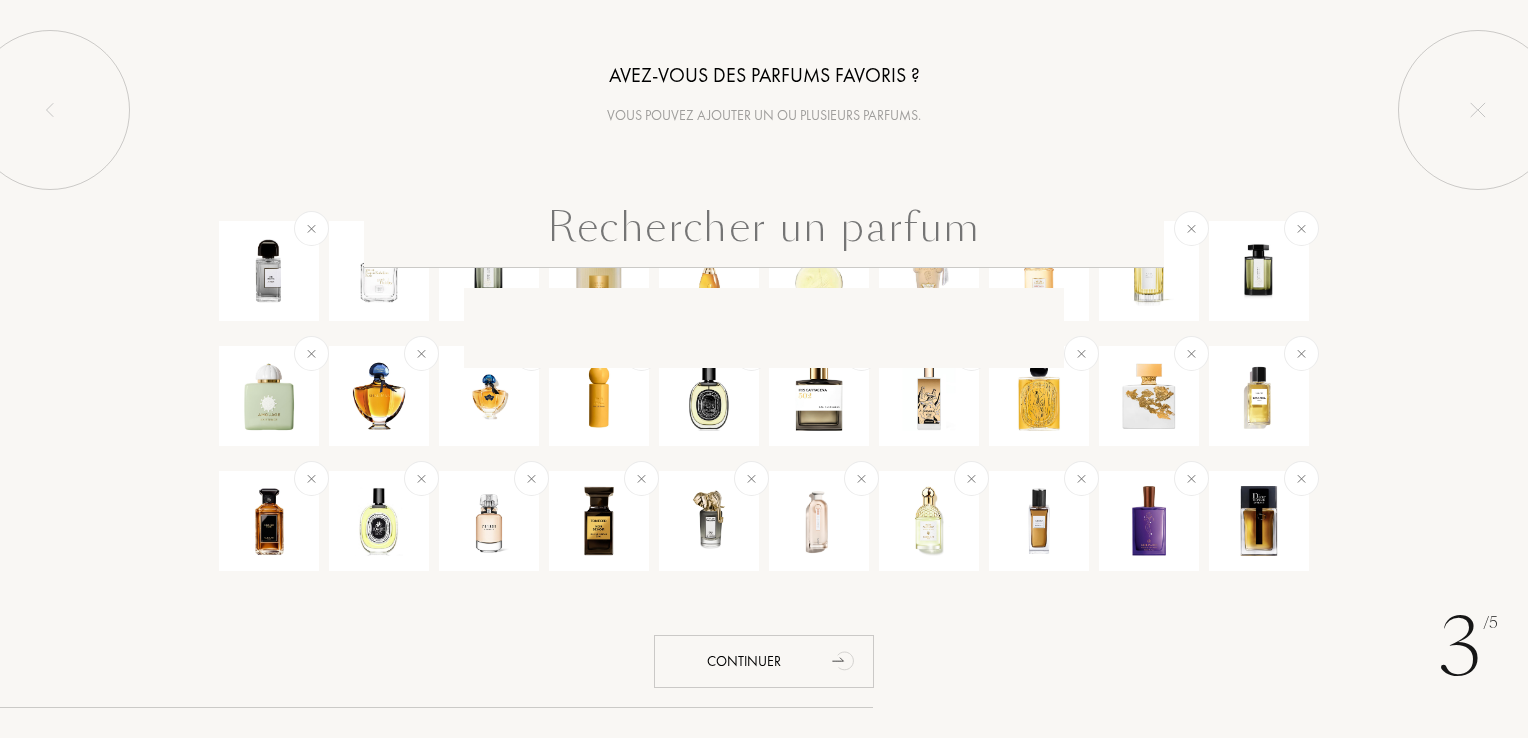 click at bounding box center (764, 232) 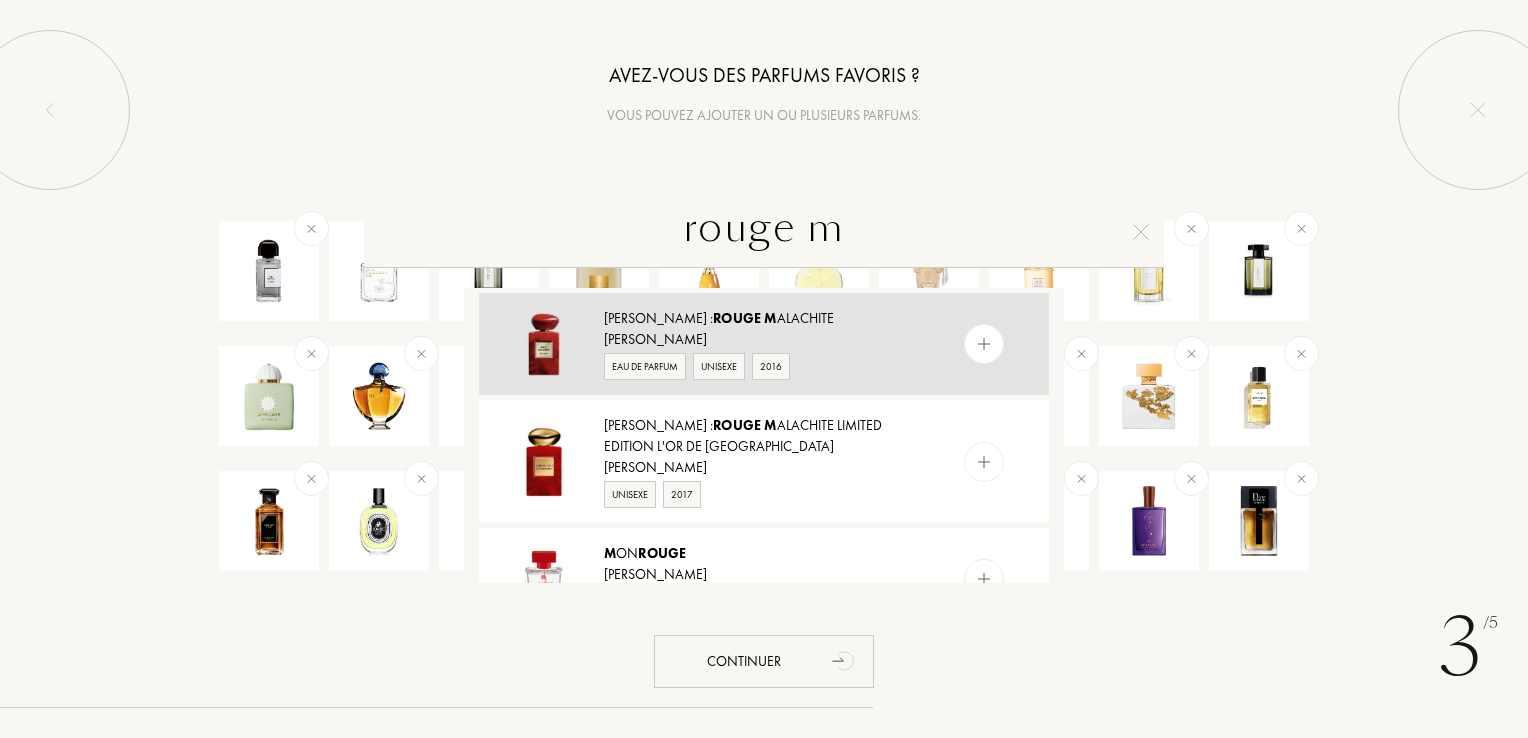 type on "rouge m" 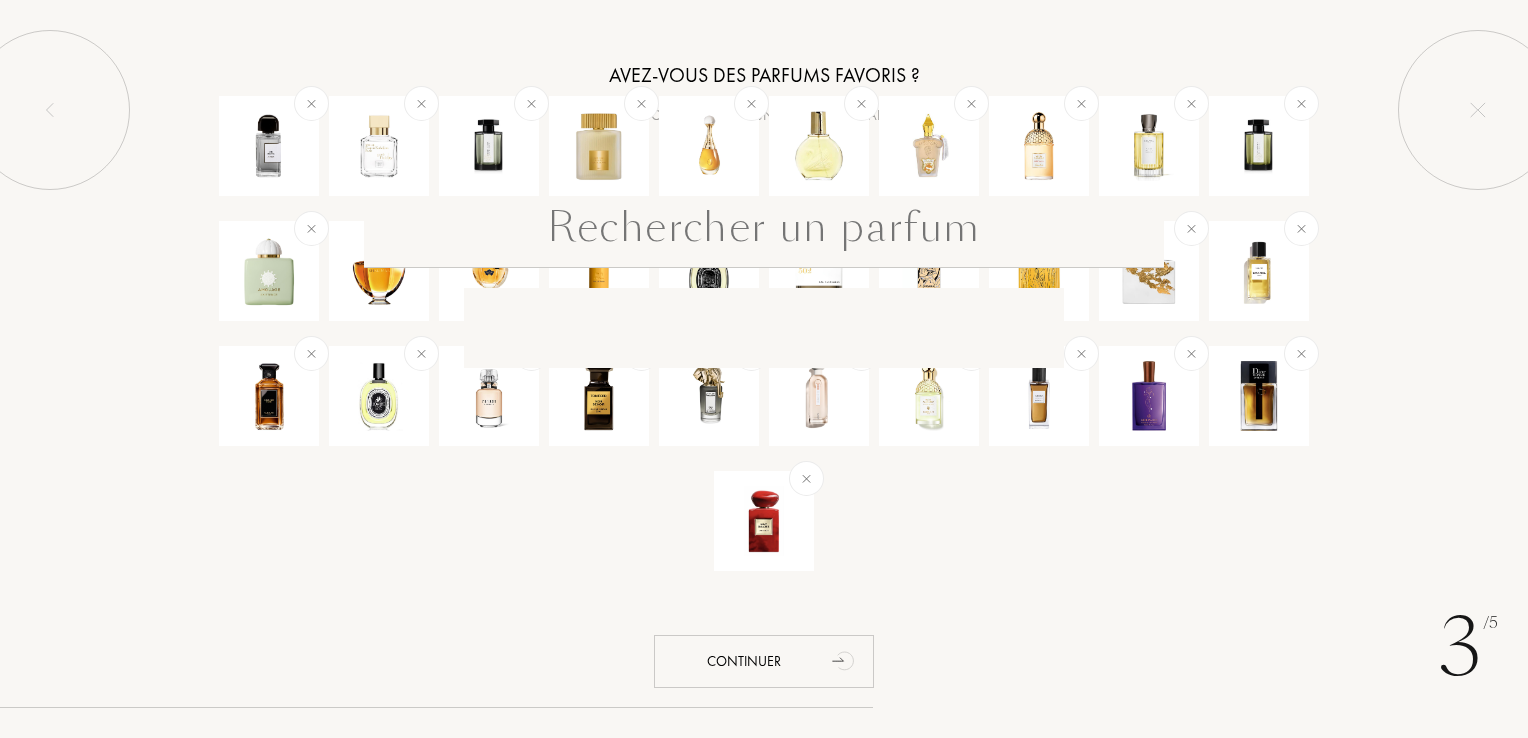 click at bounding box center (764, 232) 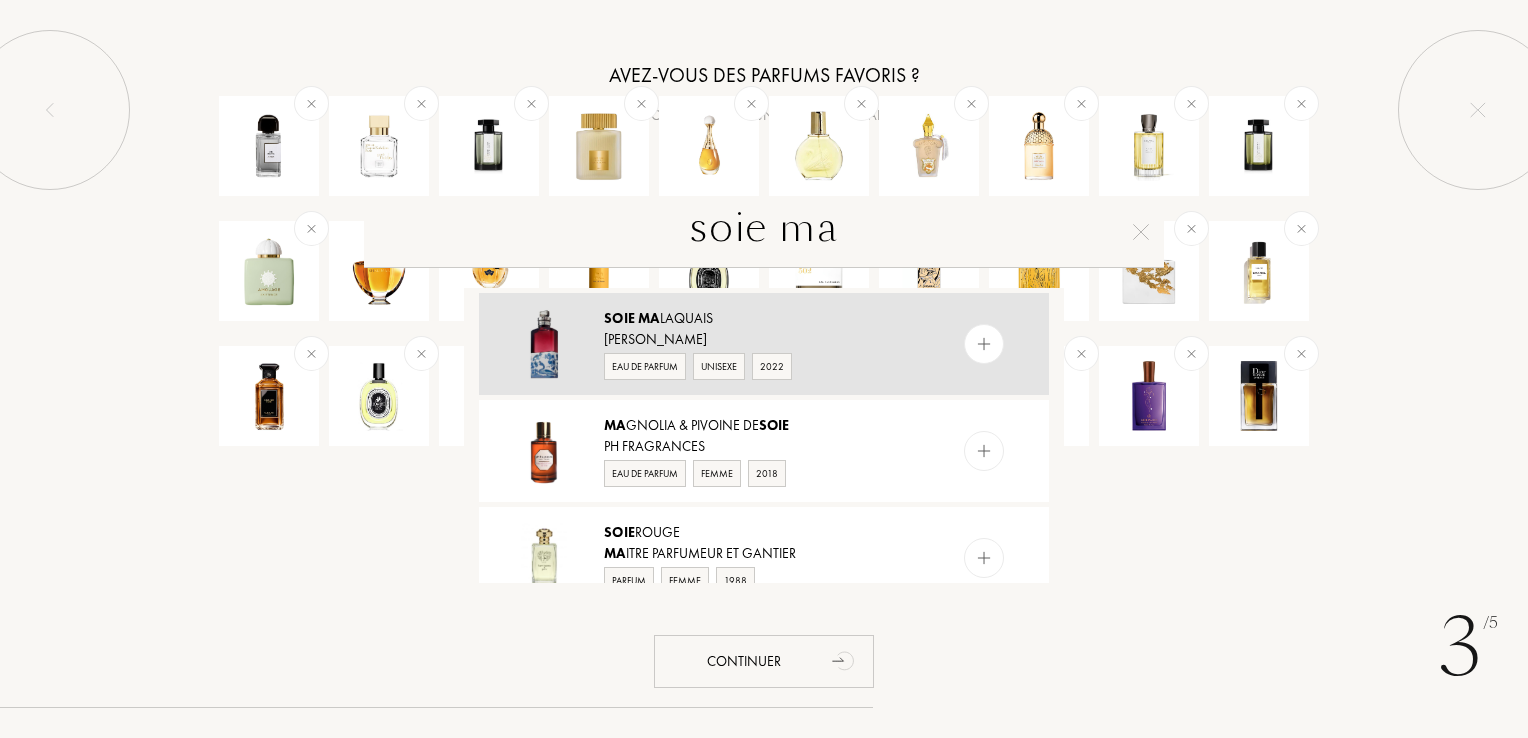 type on "soie ma" 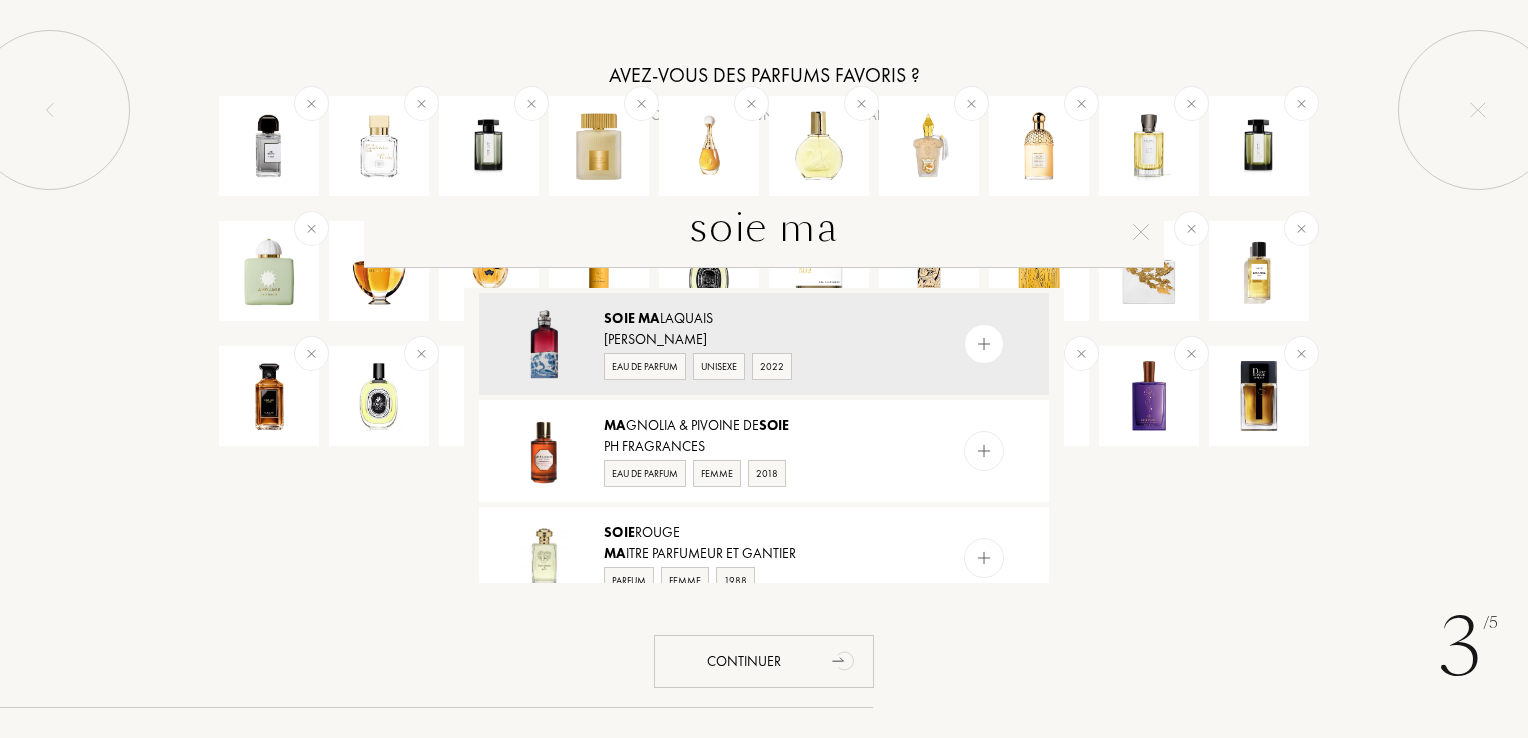 drag, startPoint x: 998, startPoint y: 353, endPoint x: 987, endPoint y: 352, distance: 11.045361 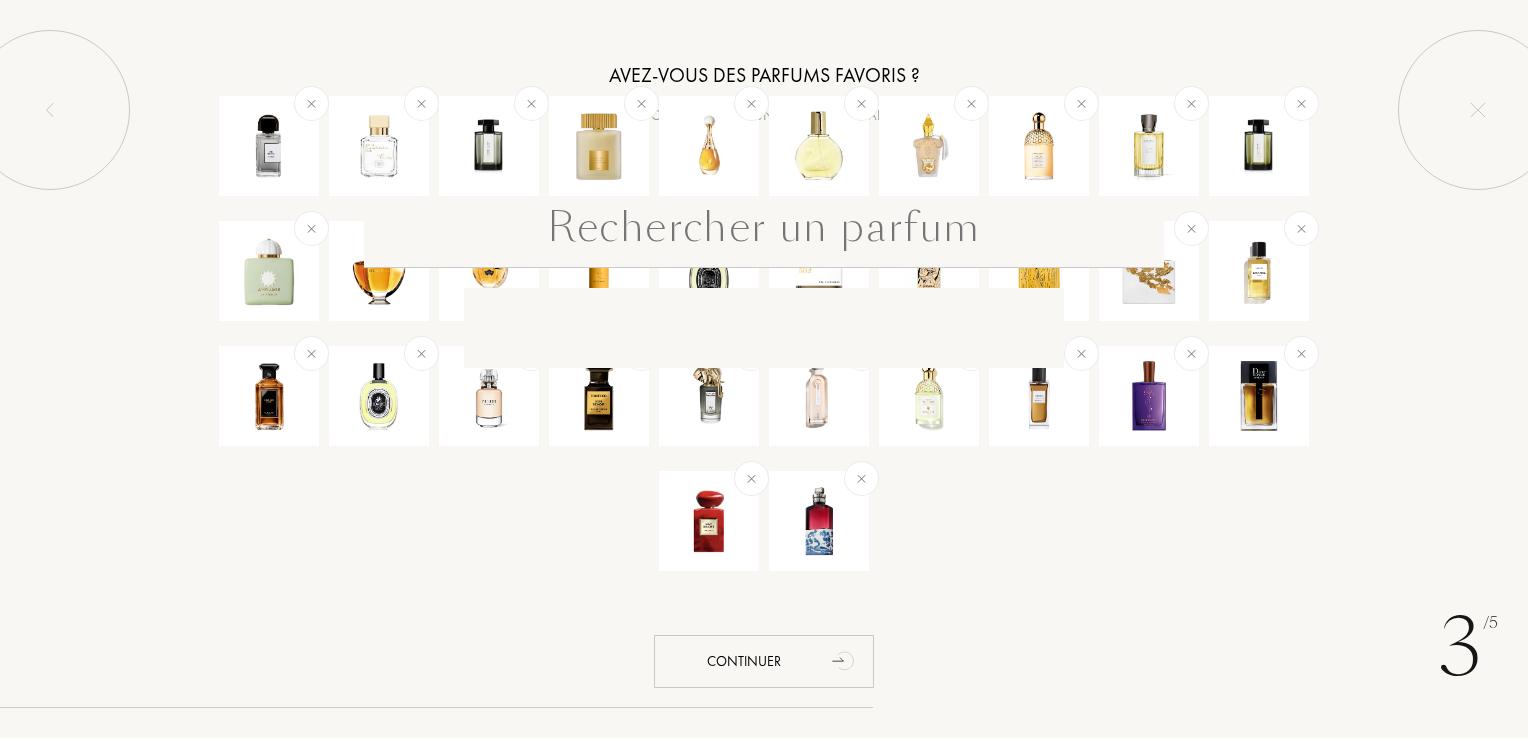 click at bounding box center [764, 232] 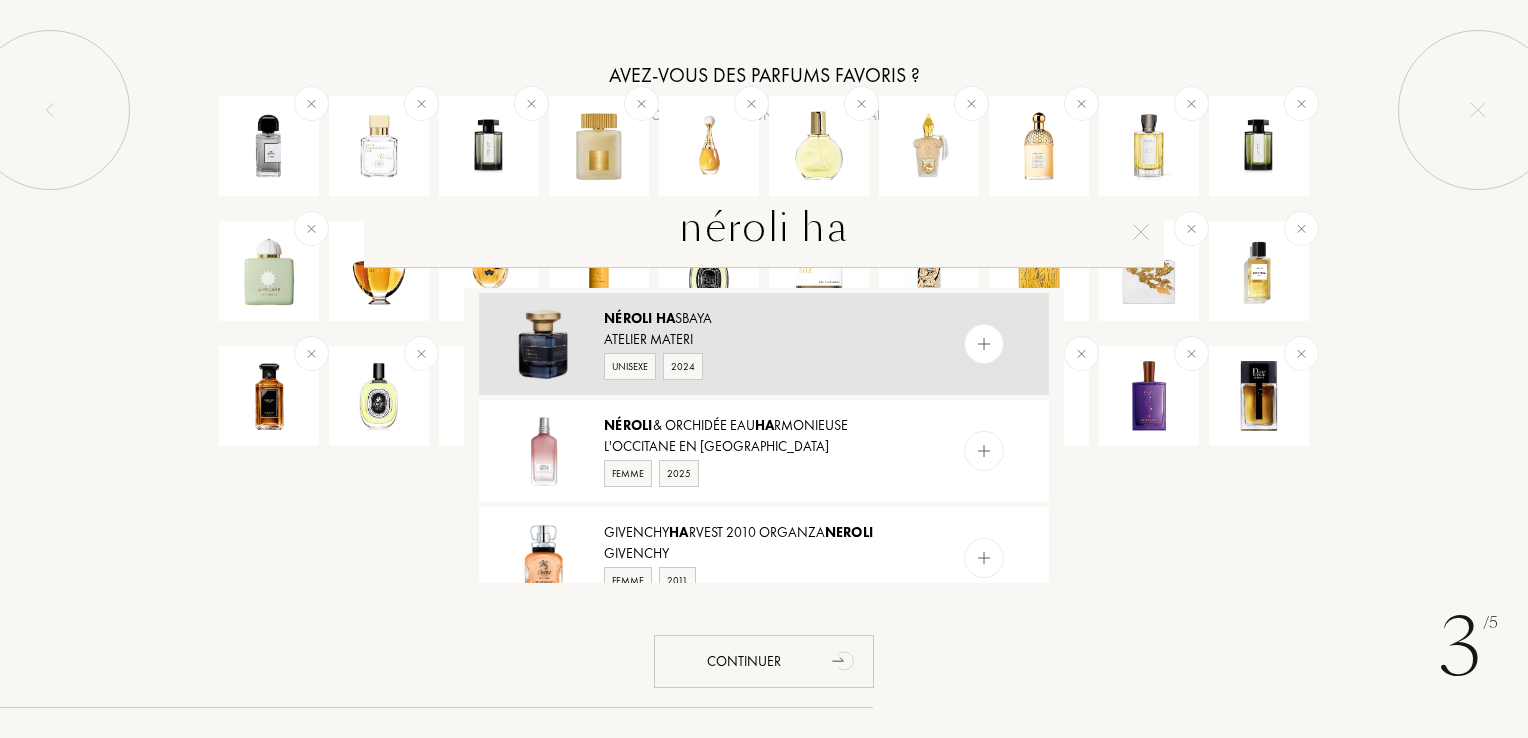 type on "néroli ha" 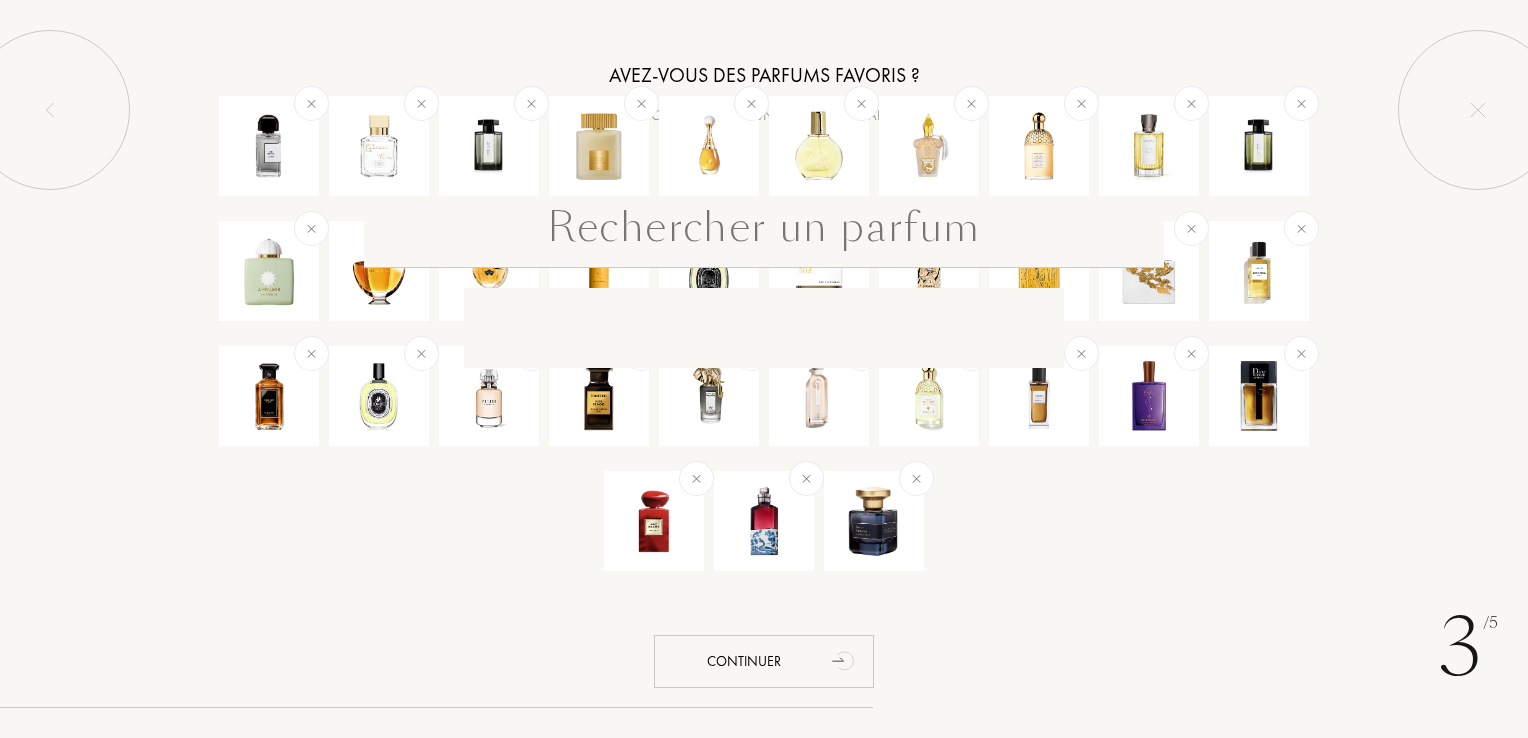click at bounding box center (764, 232) 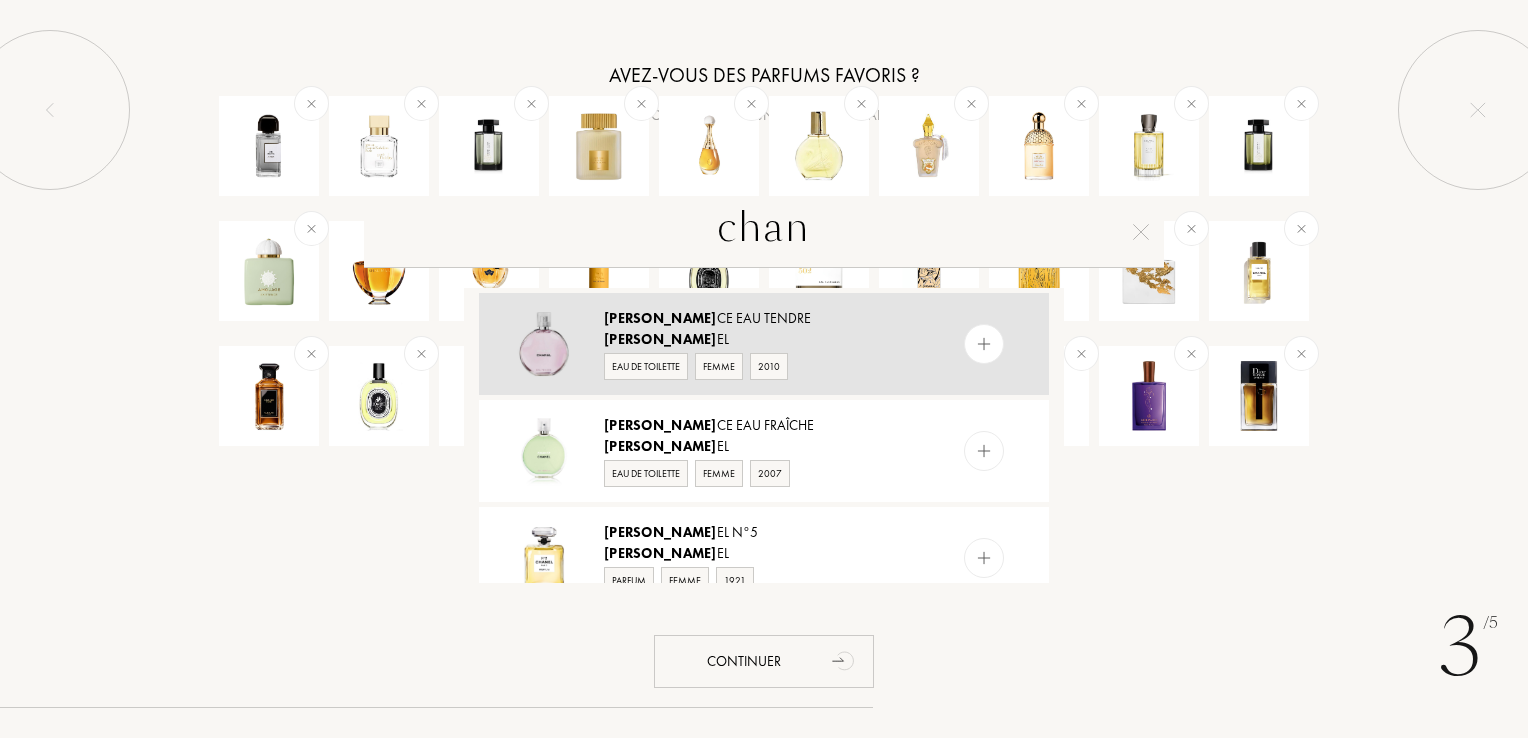 type on "chan" 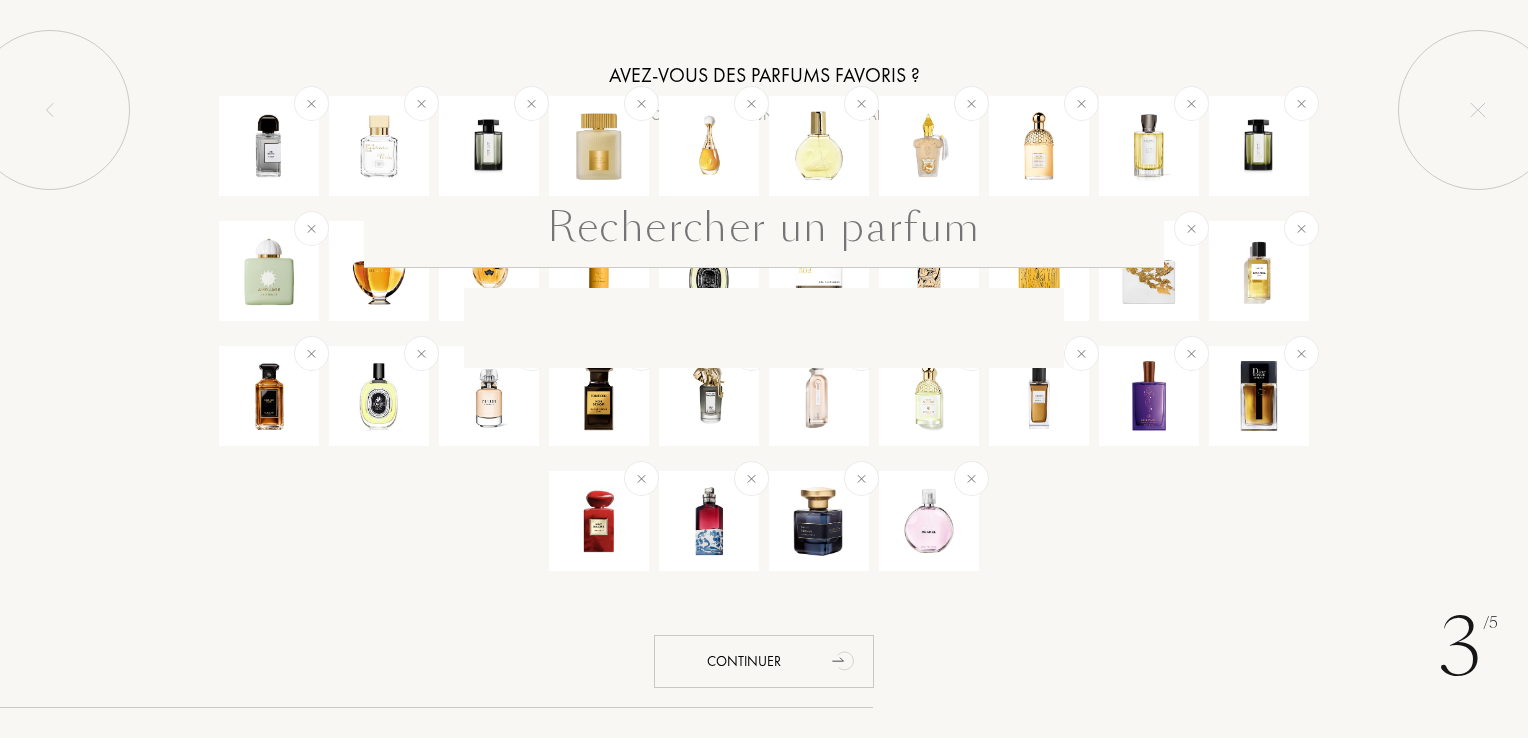click at bounding box center (764, 232) 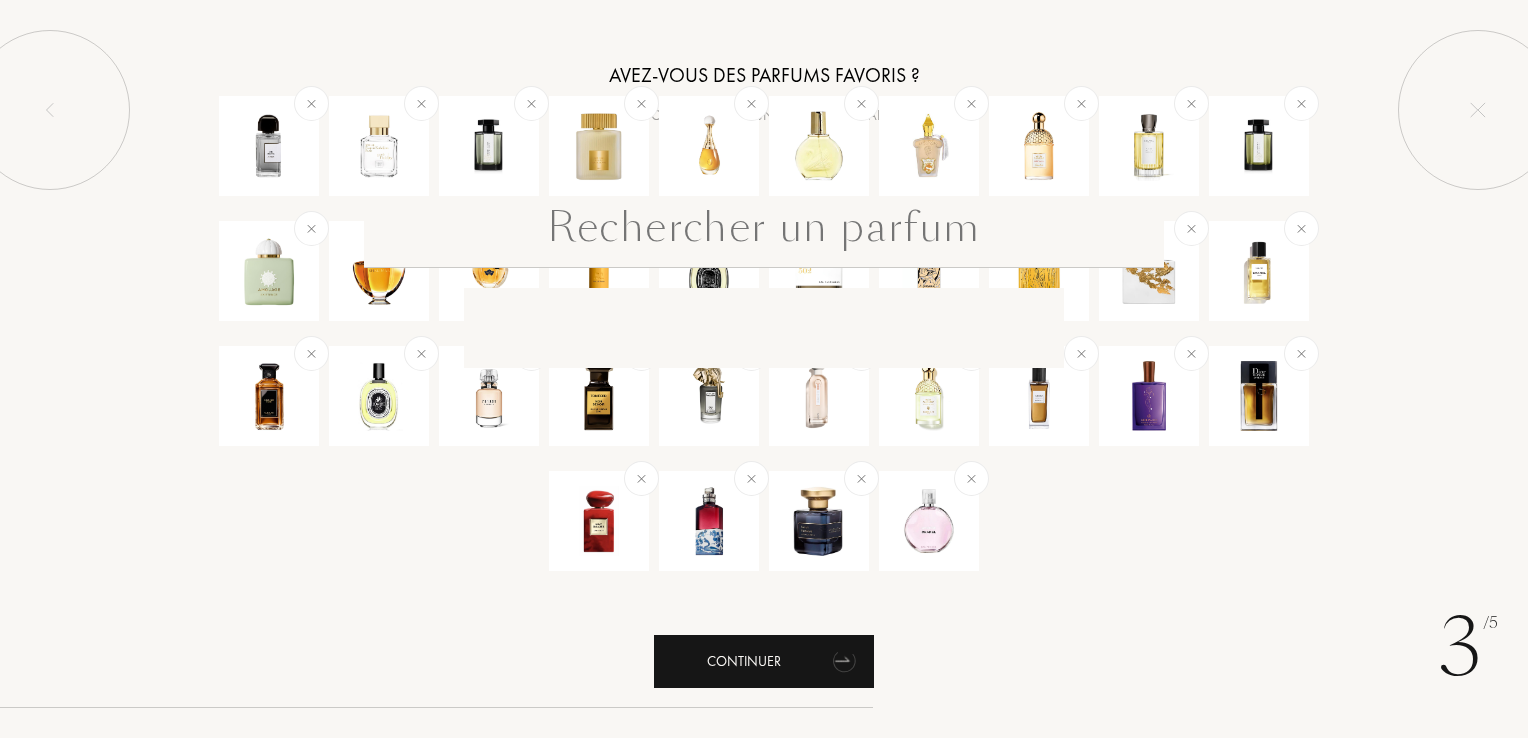 click on "Continuer" at bounding box center [764, 661] 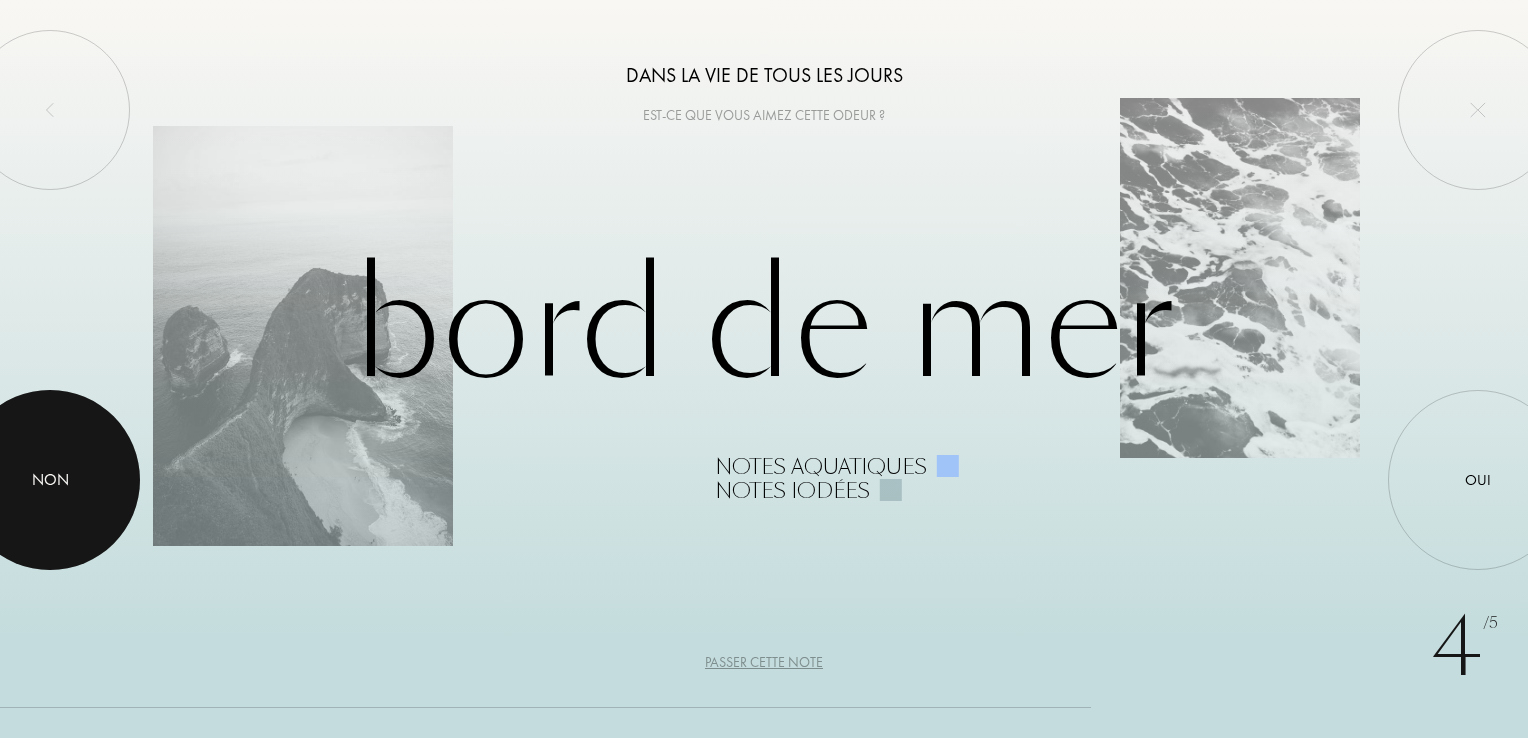 click on "Non" at bounding box center (50, 480) 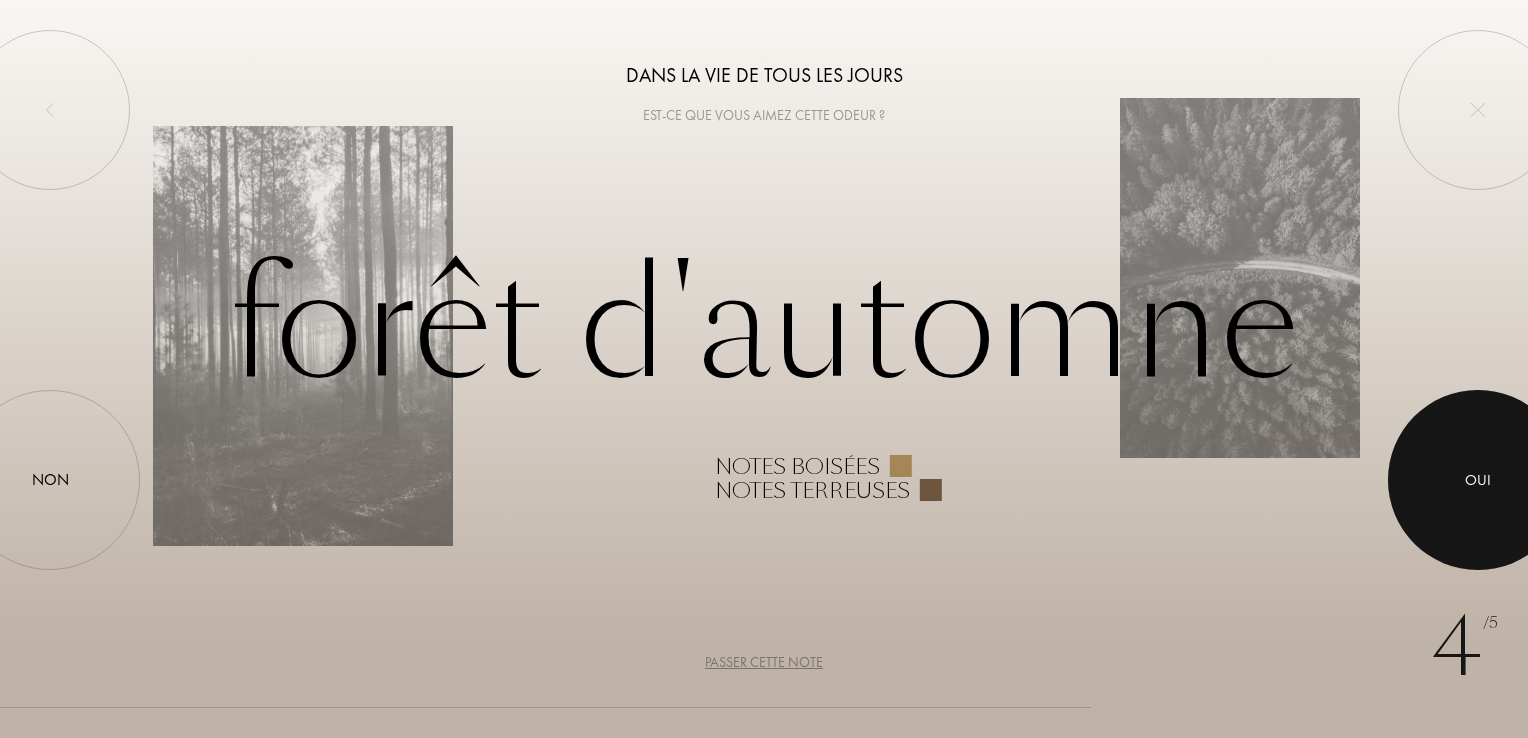click at bounding box center (1478, 480) 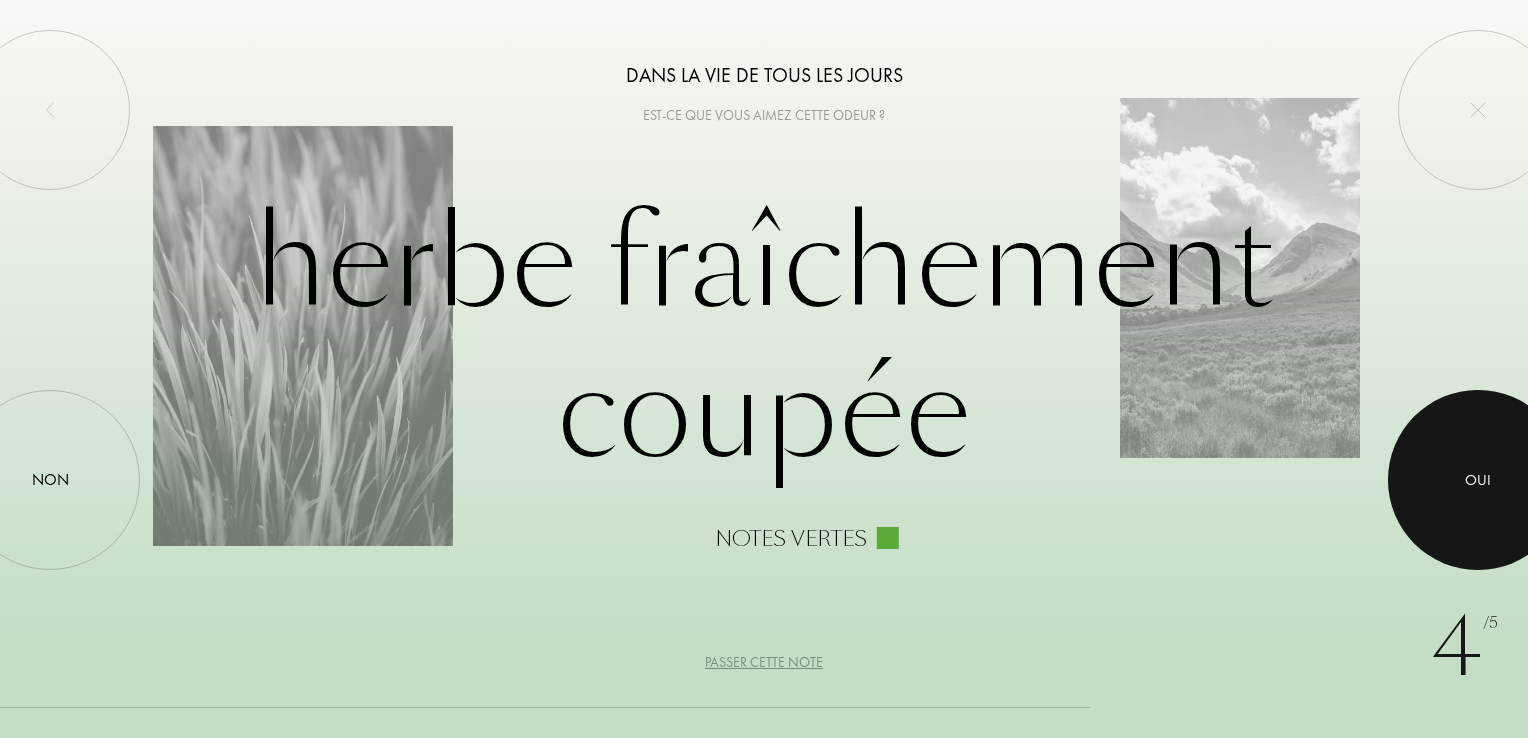 click at bounding box center [1478, 480] 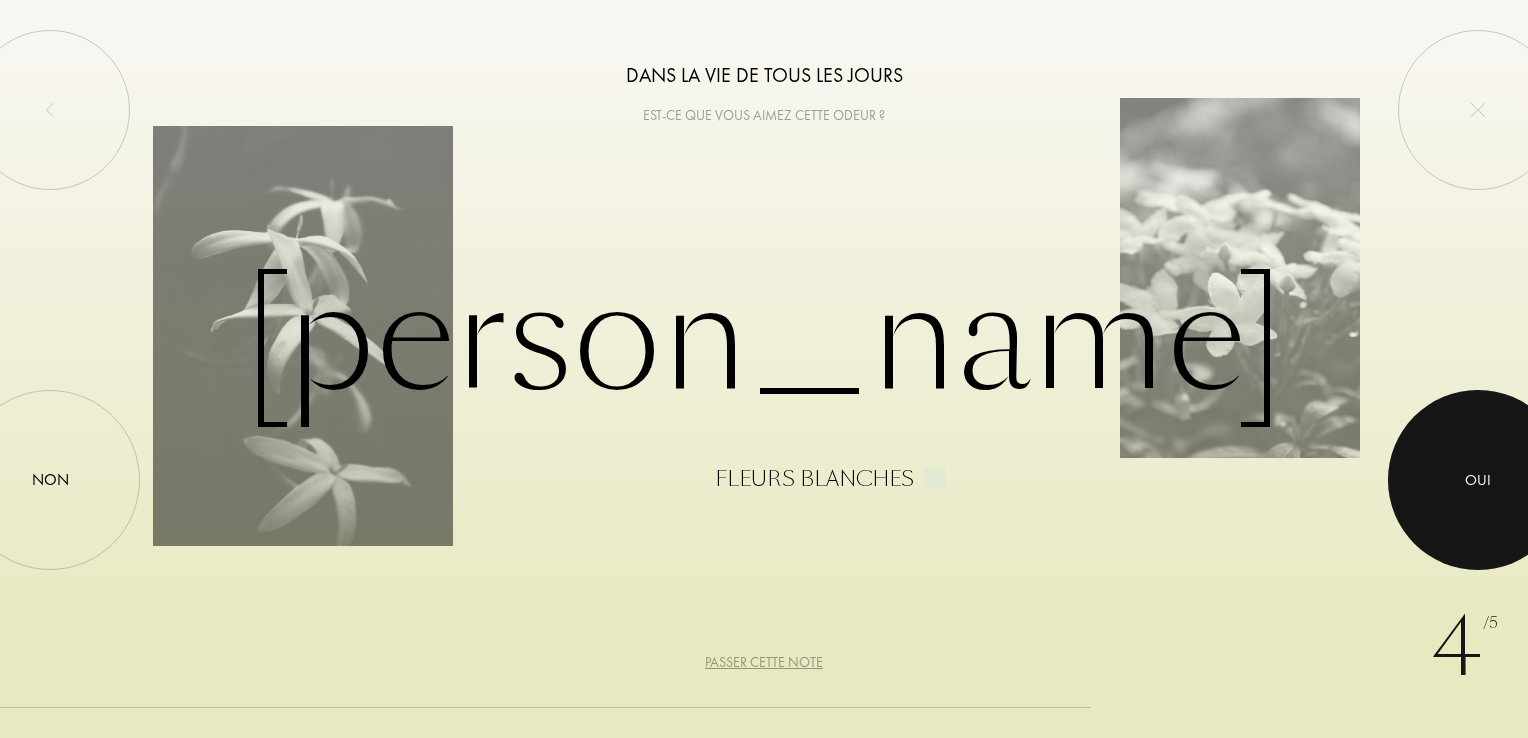 click at bounding box center [1478, 480] 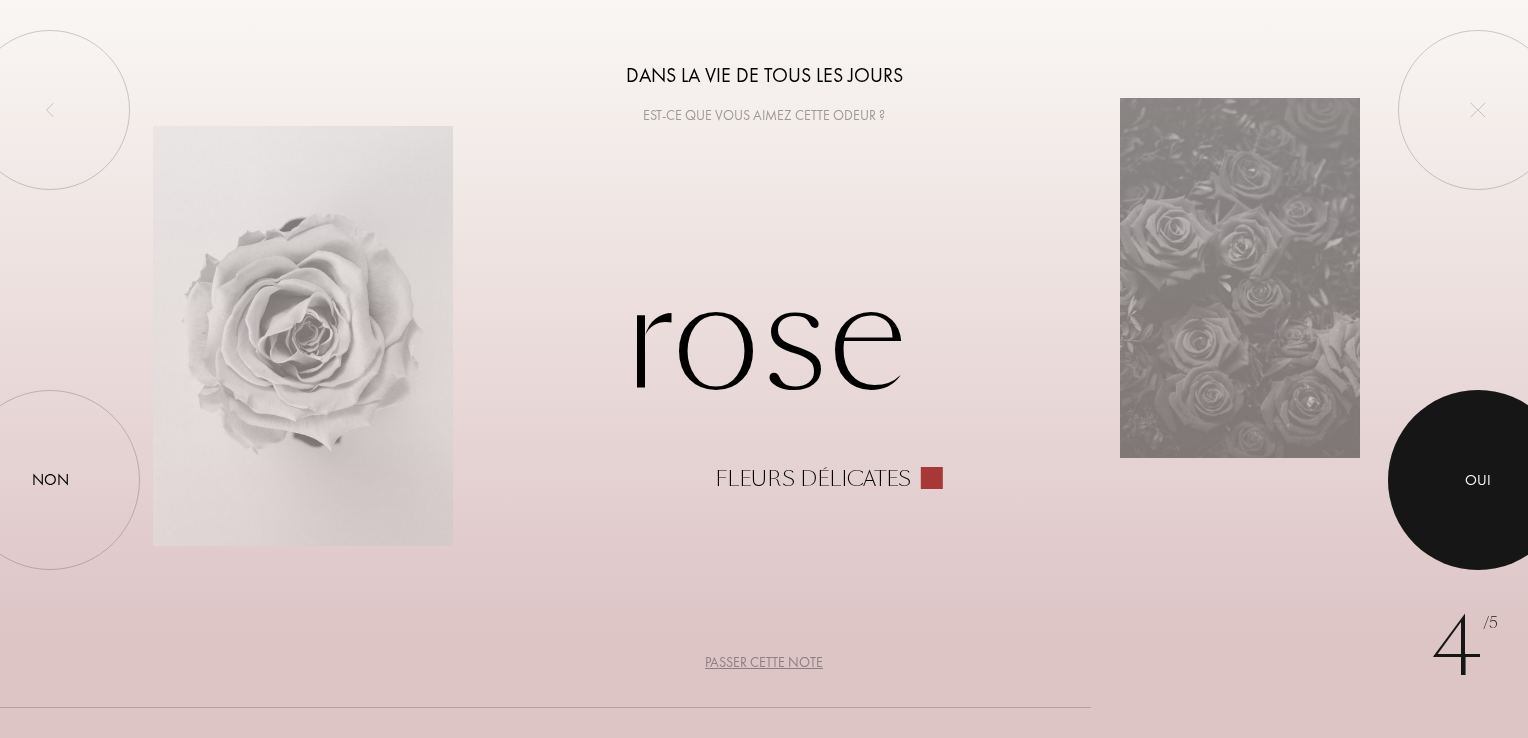click at bounding box center [1478, 480] 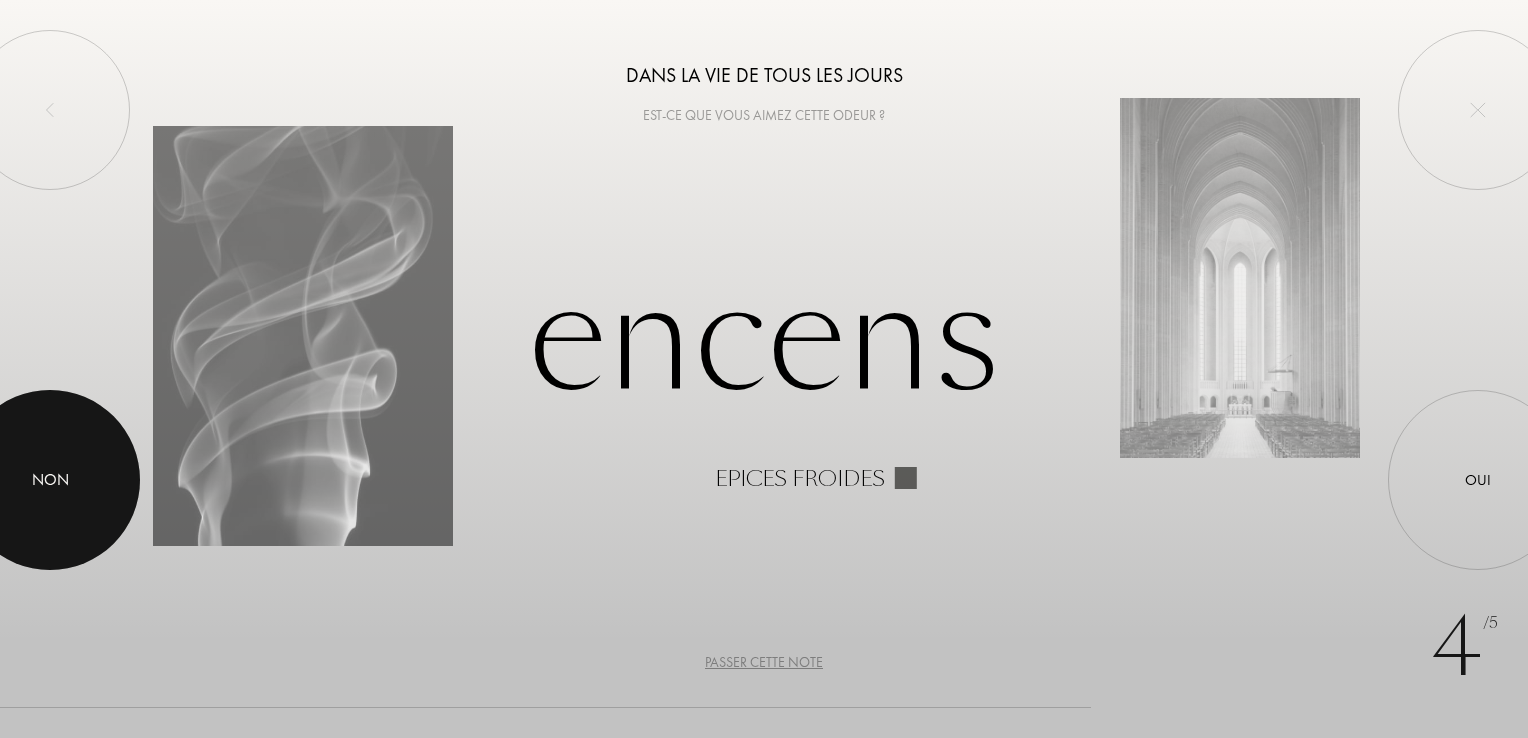 click at bounding box center (50, 480) 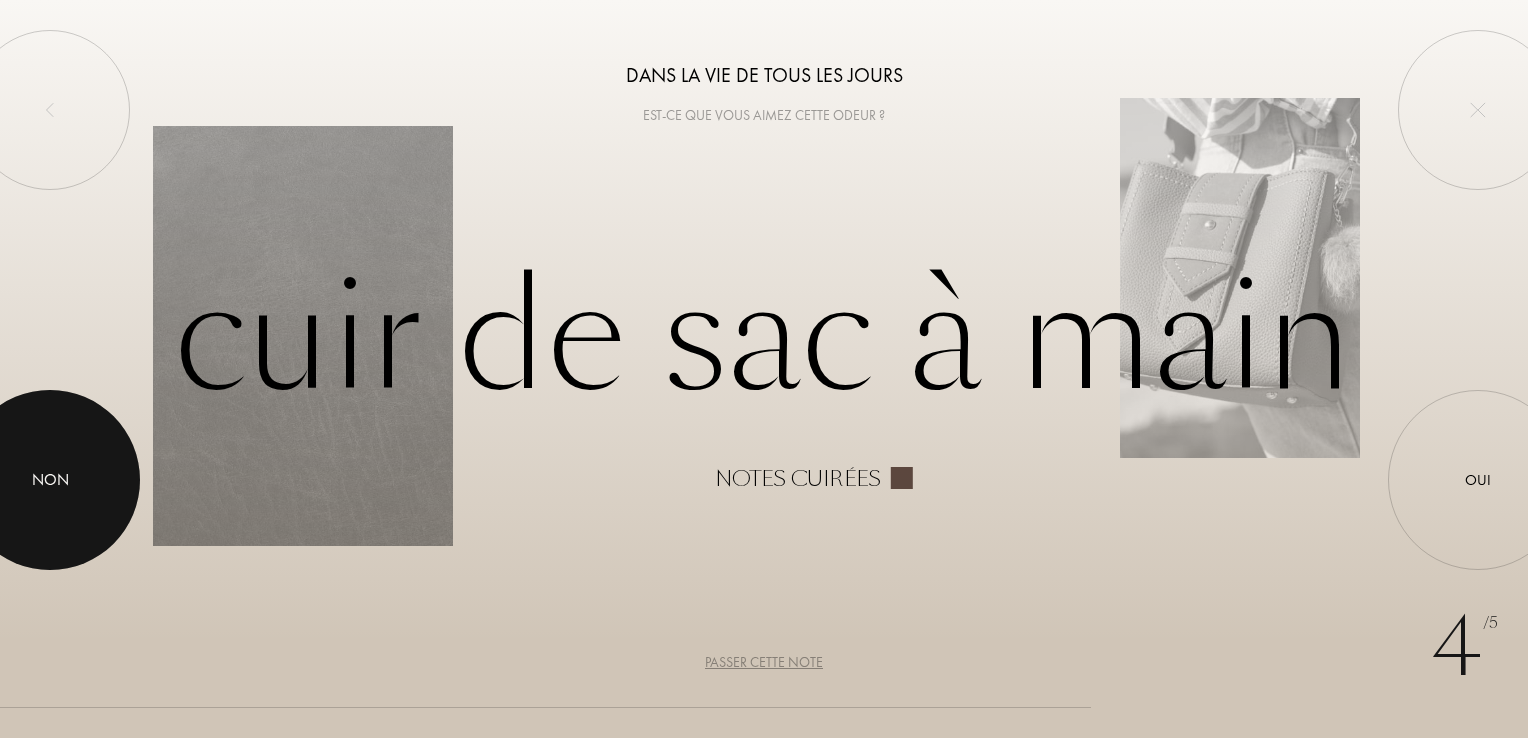 click on "Non" at bounding box center (50, 480) 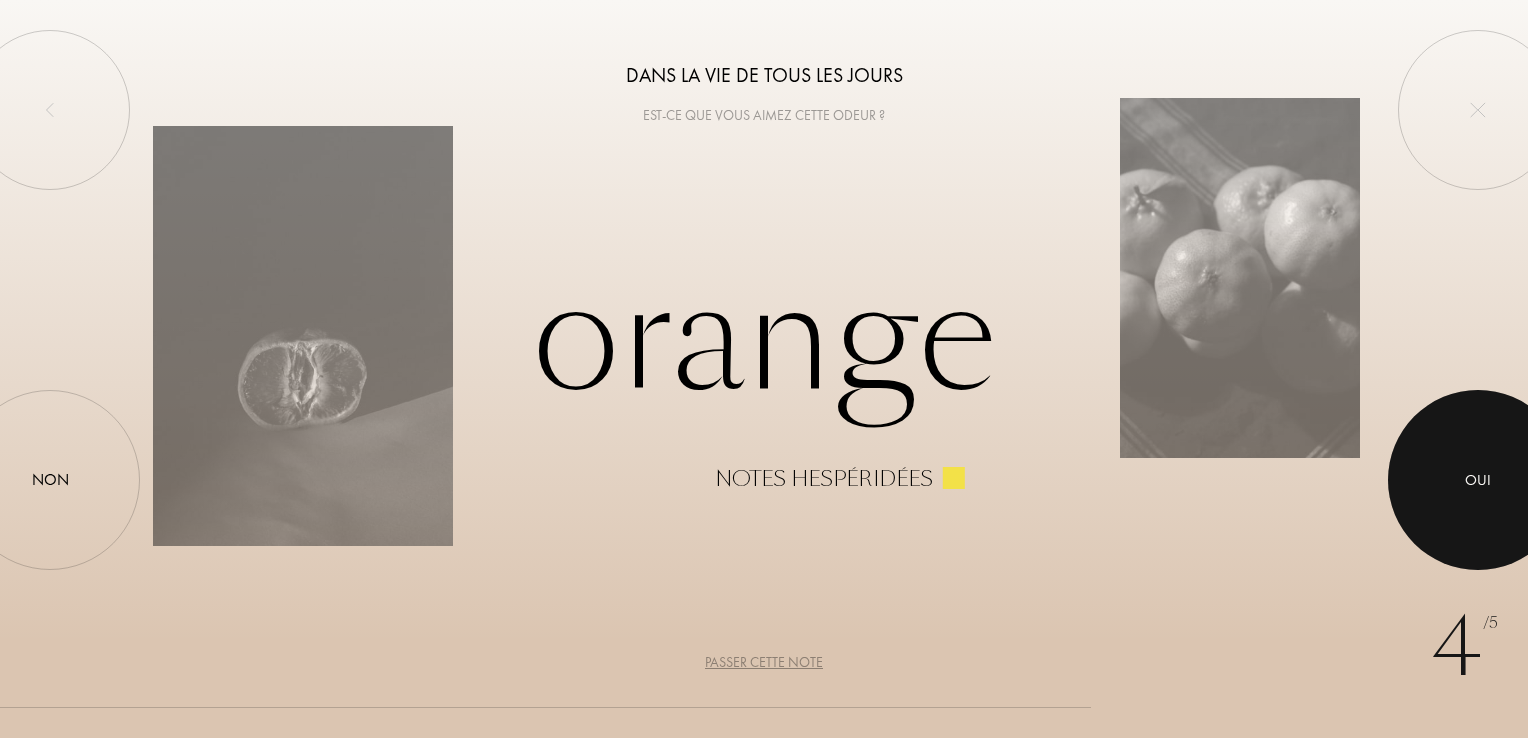 click on "Oui" at bounding box center [1478, 479] 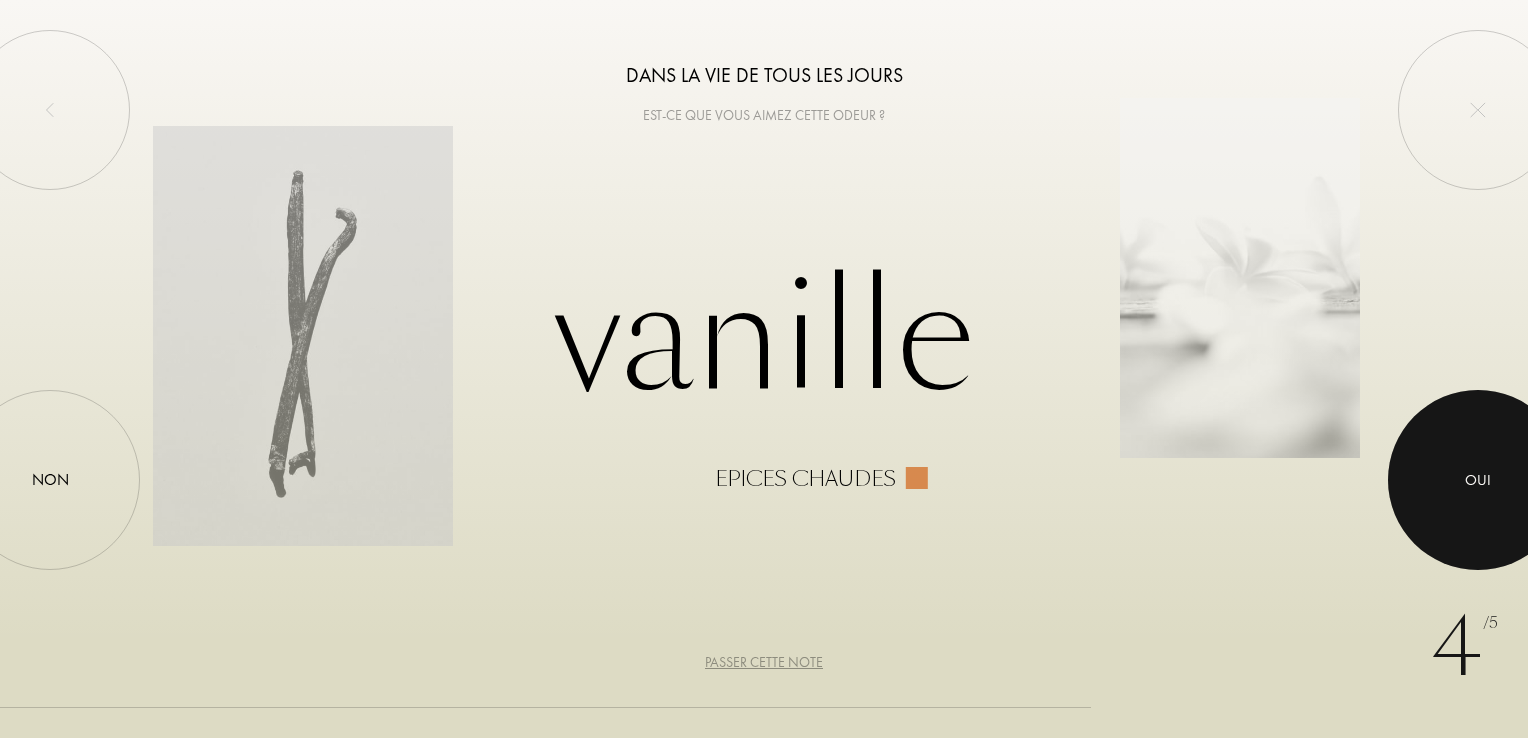 click at bounding box center (1478, 480) 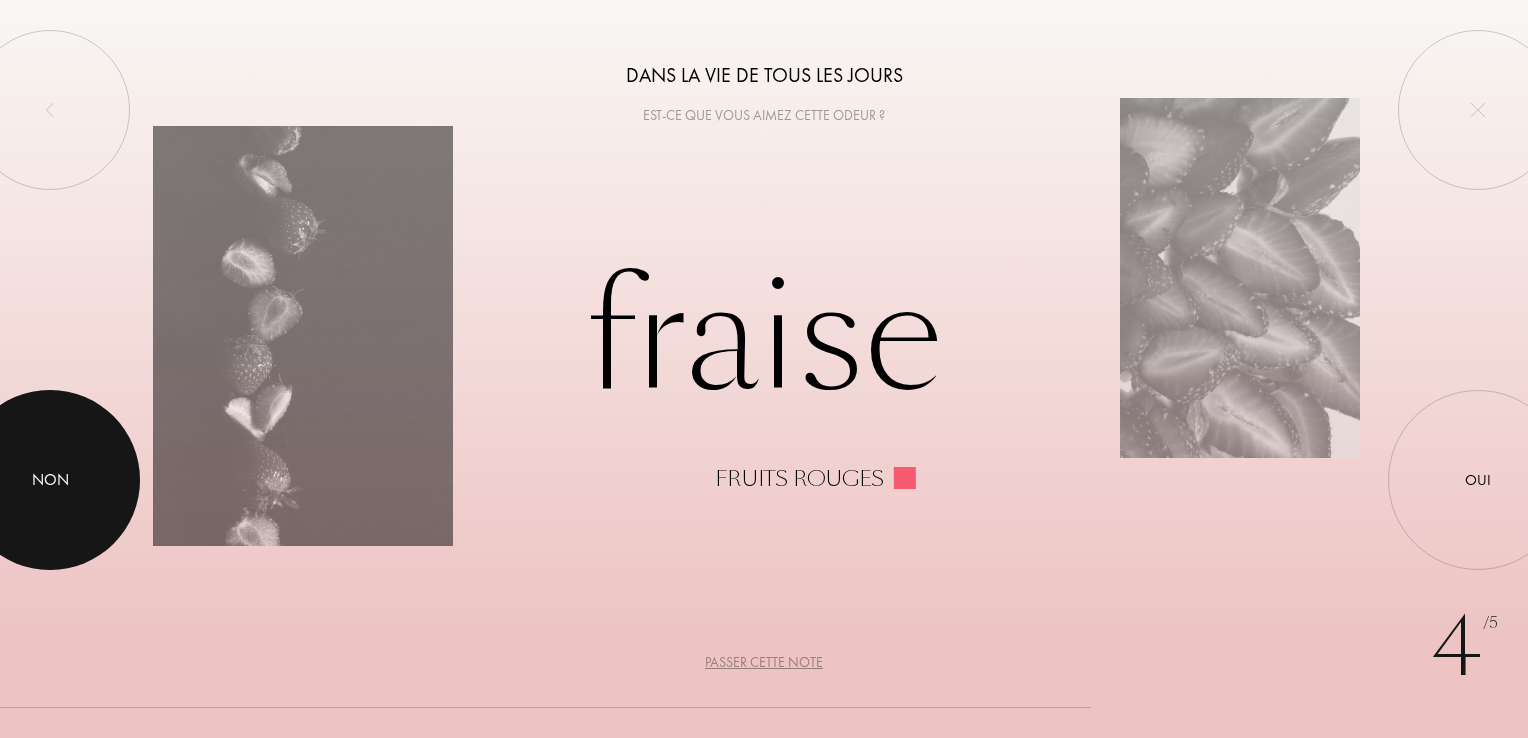 click on "4 /5 Dans la vie
de tous les jours Est-ce que vous aimez cette odeur ? fraise Fruits rouges Oui Non Passer cette note" at bounding box center (764, 0) 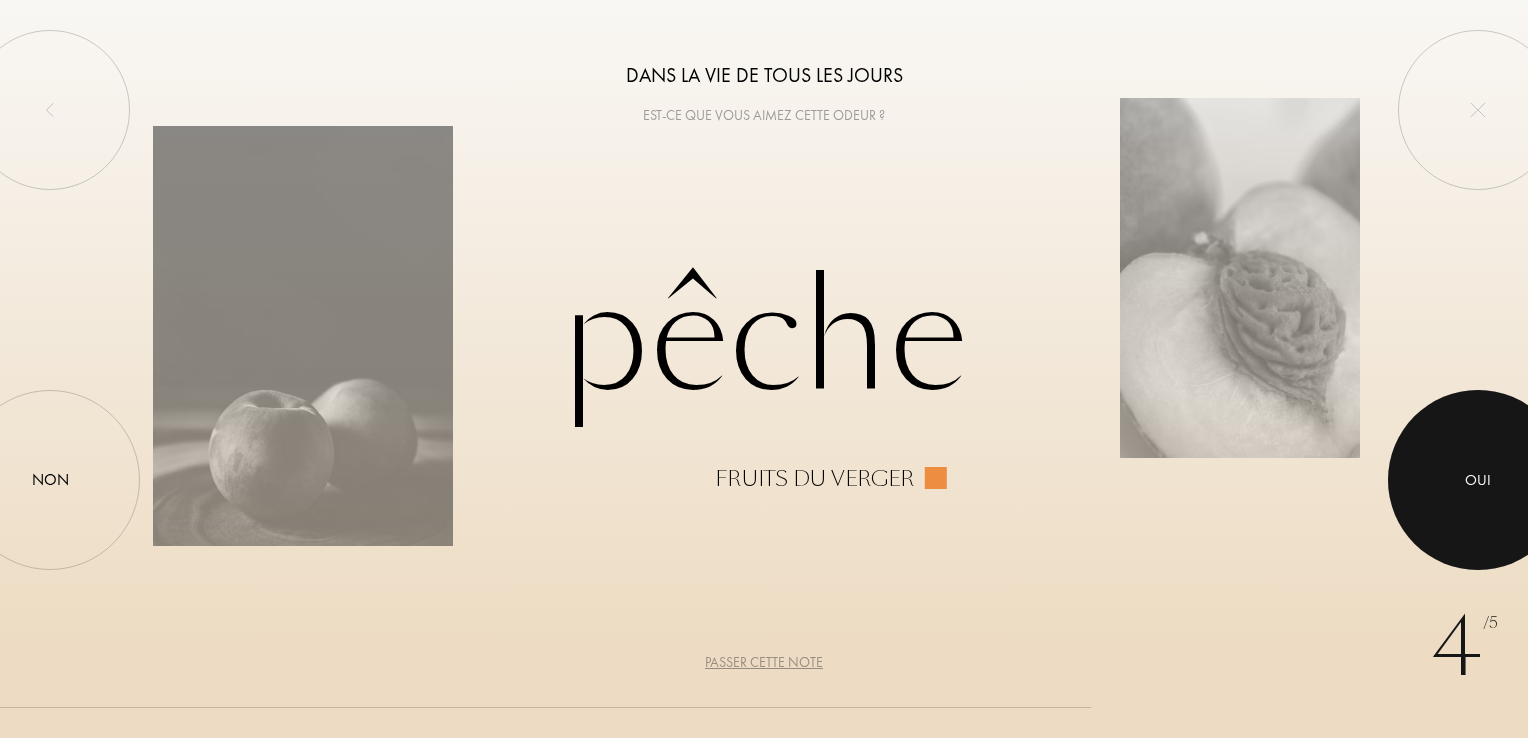 click at bounding box center [1478, 480] 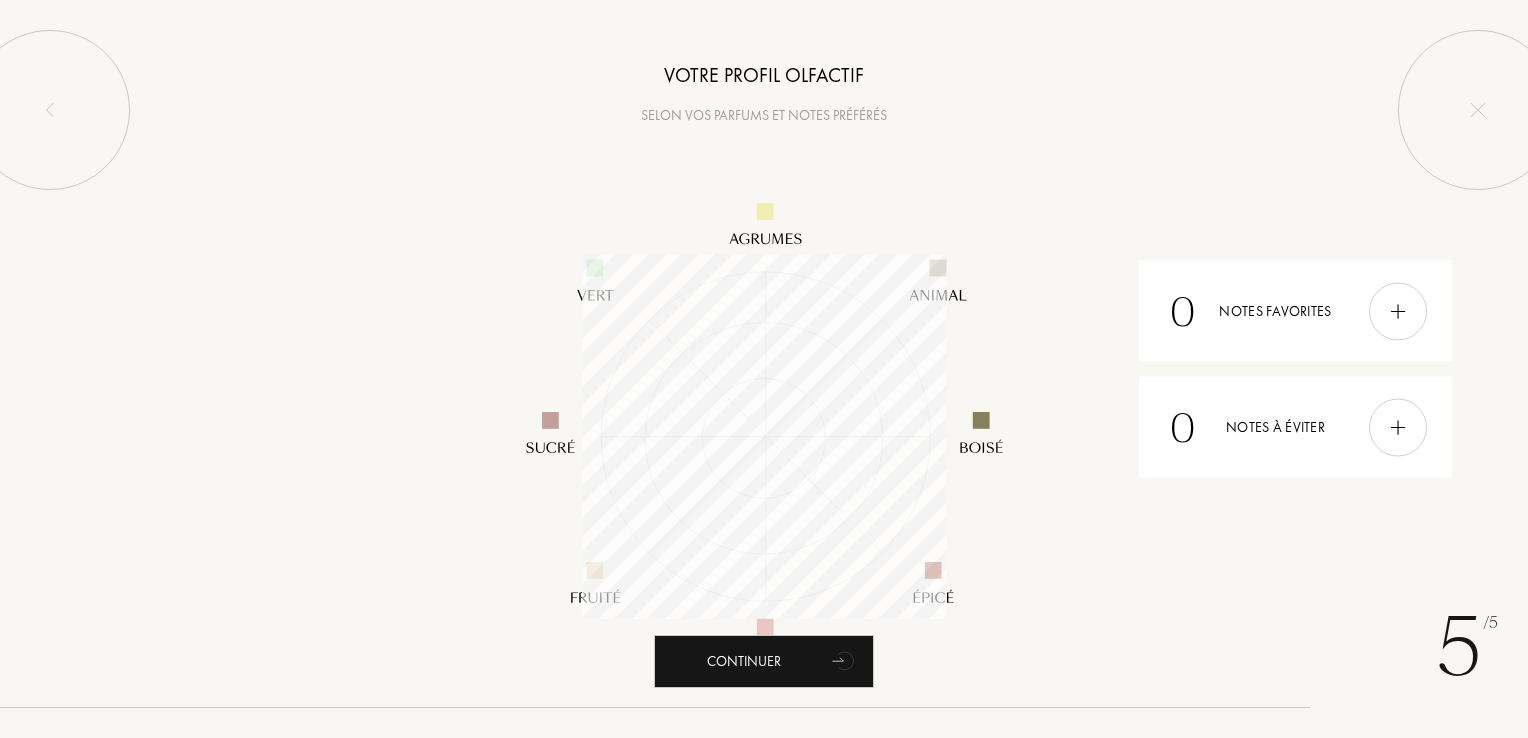 scroll, scrollTop: 999635, scrollLeft: 999635, axis: both 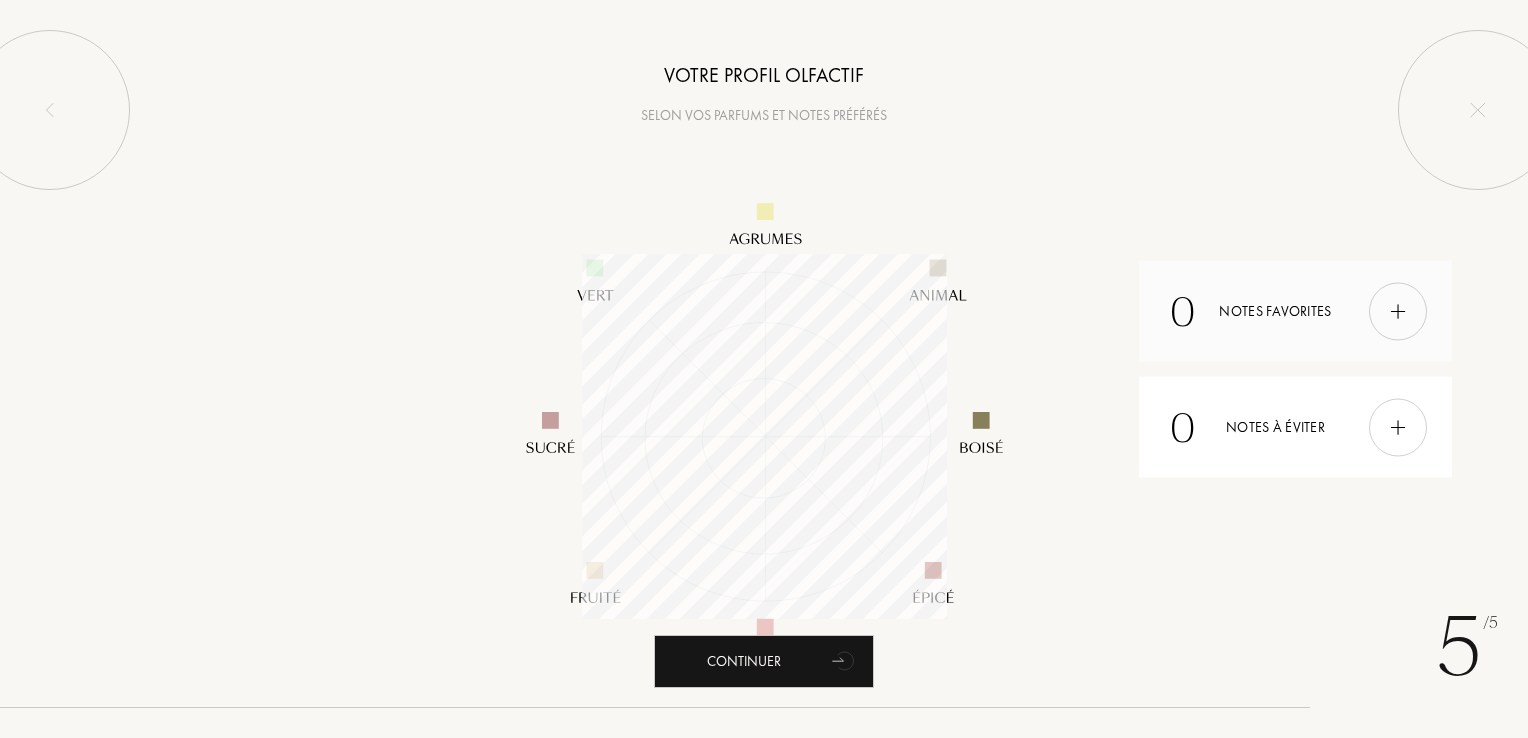 click at bounding box center [1398, 311] 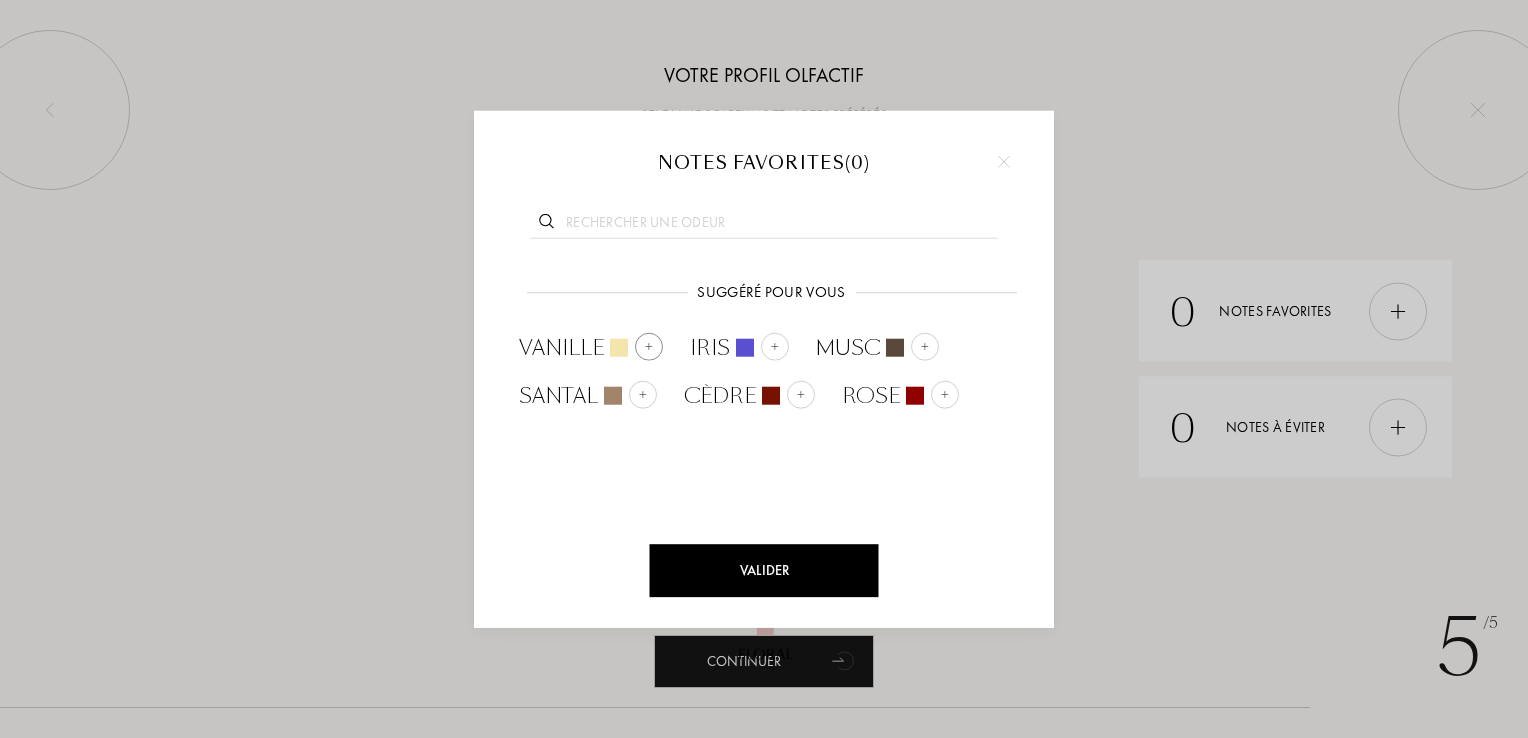 click at bounding box center [649, 347] 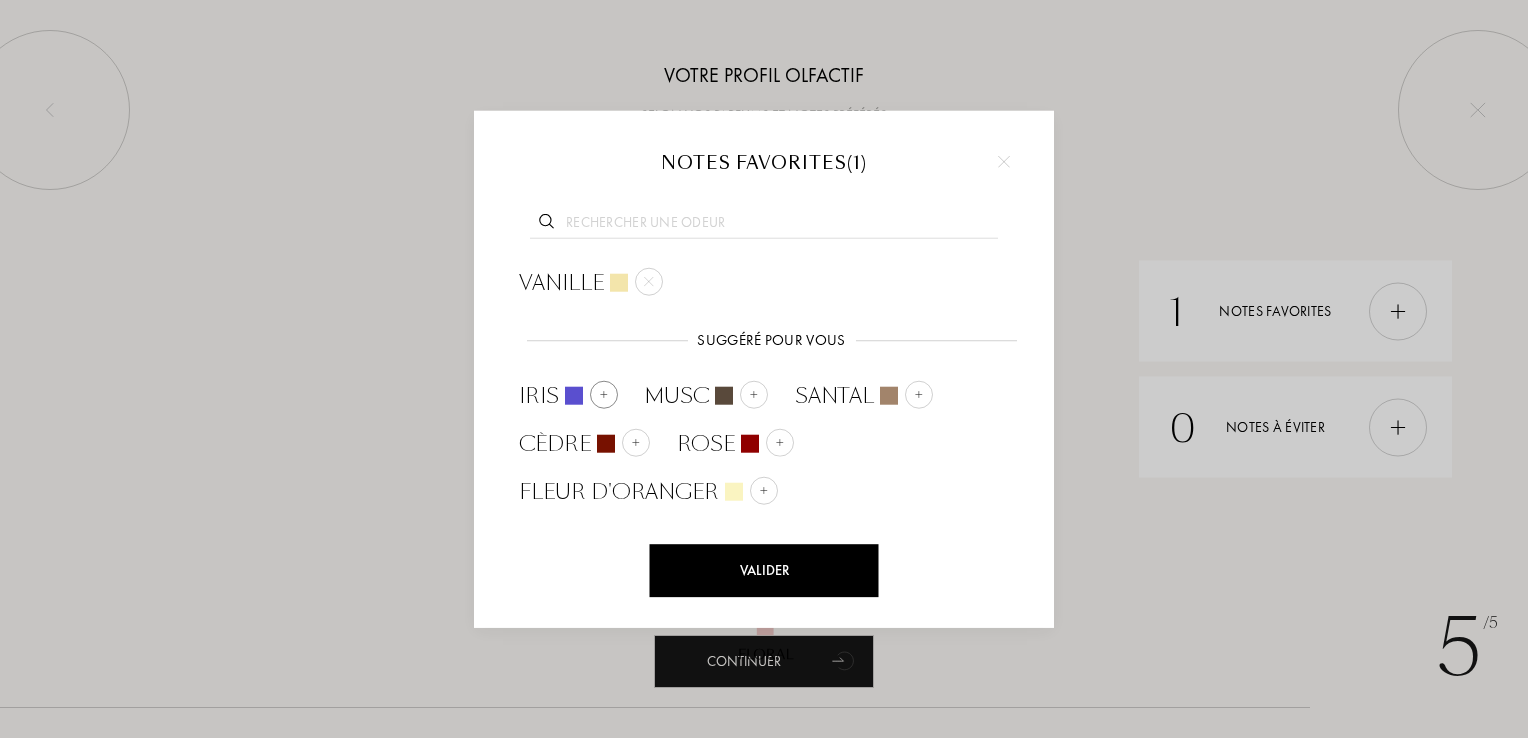 click at bounding box center [604, 395] 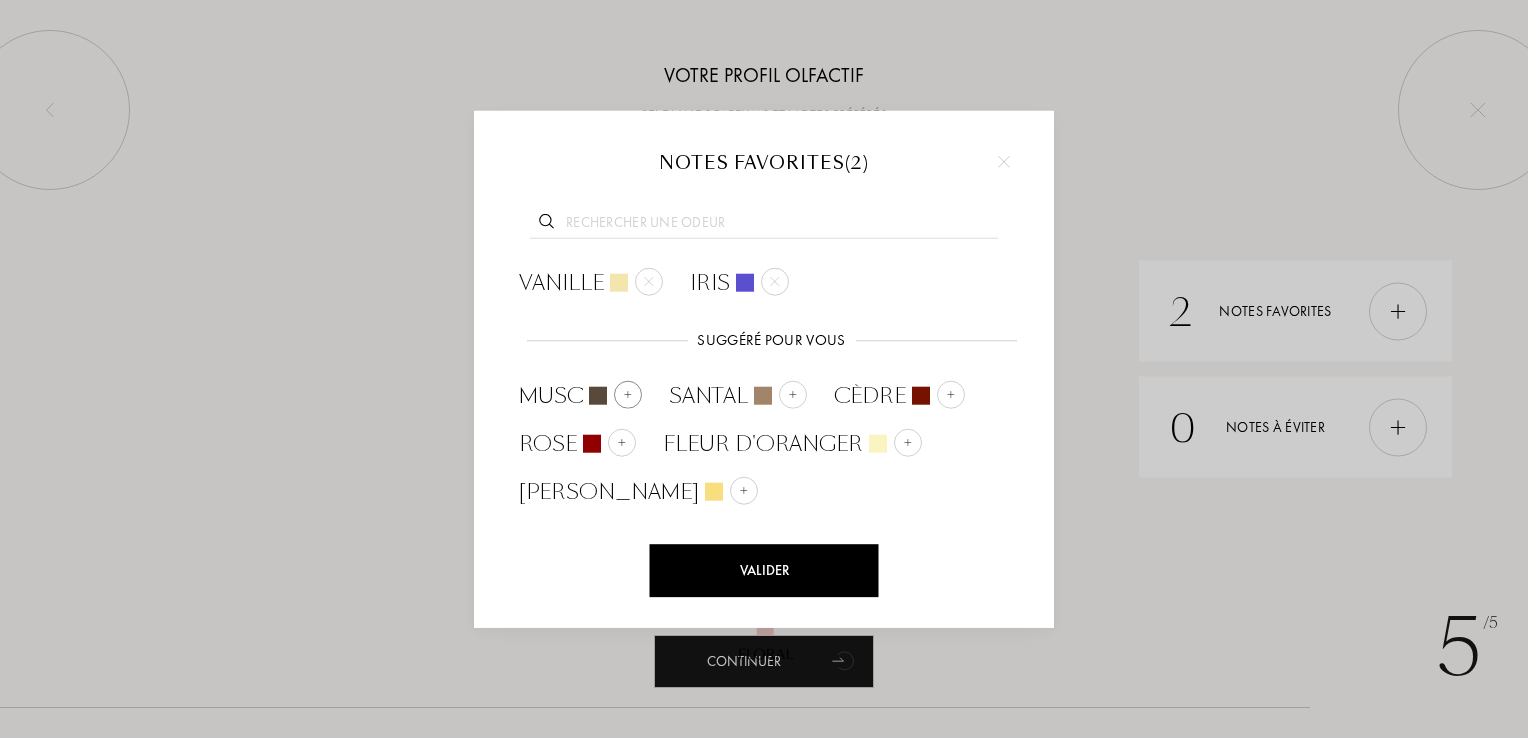 click at bounding box center [628, 395] 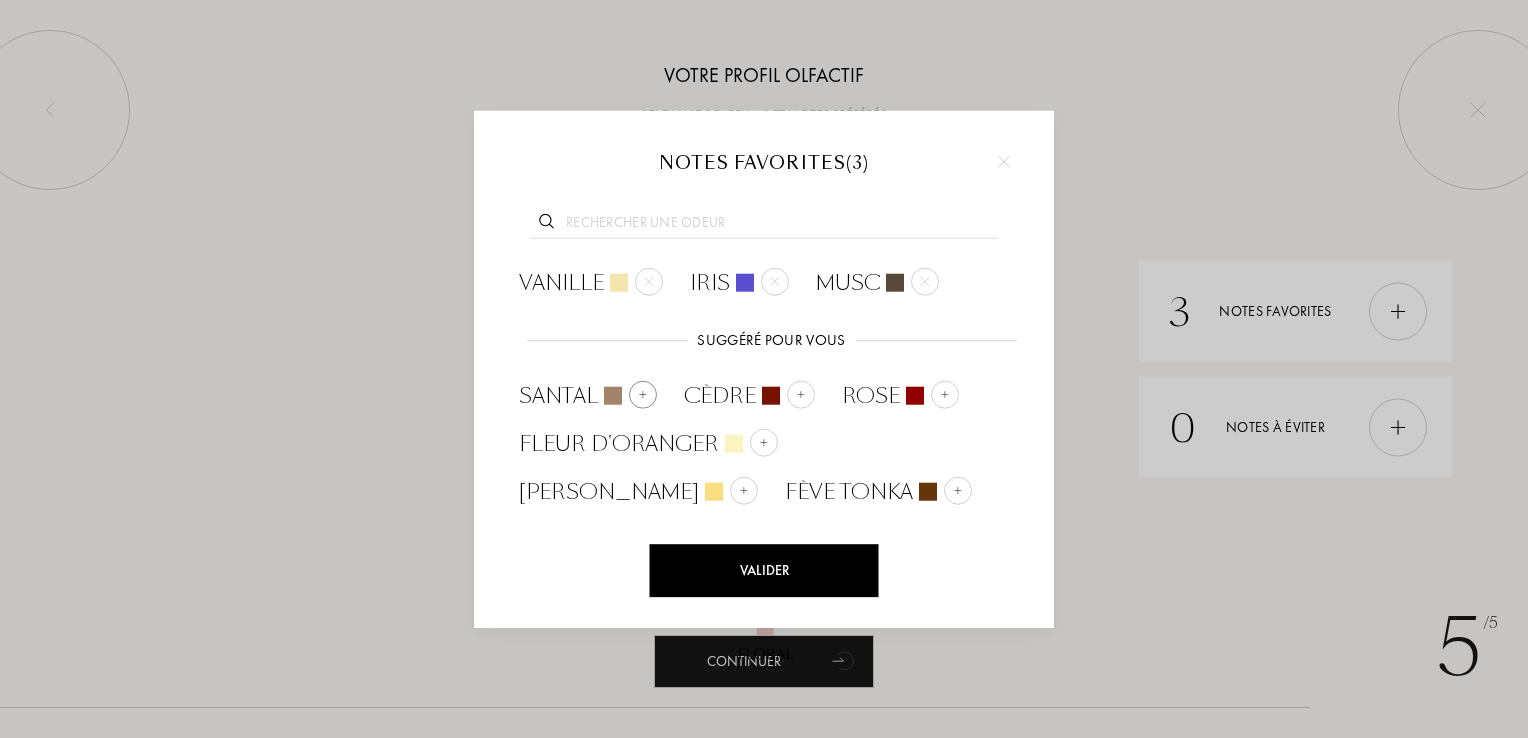 click at bounding box center (643, 395) 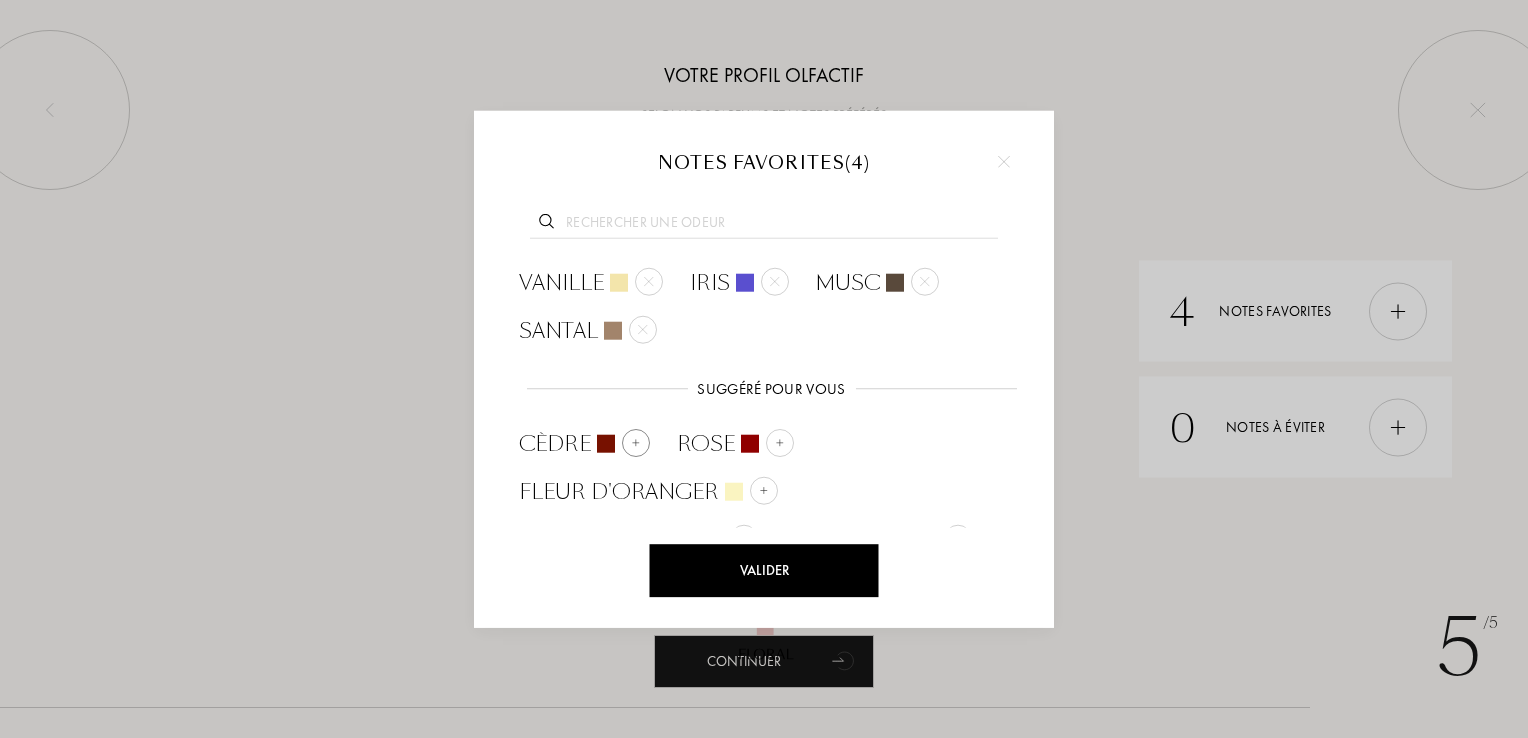 click at bounding box center [636, 443] 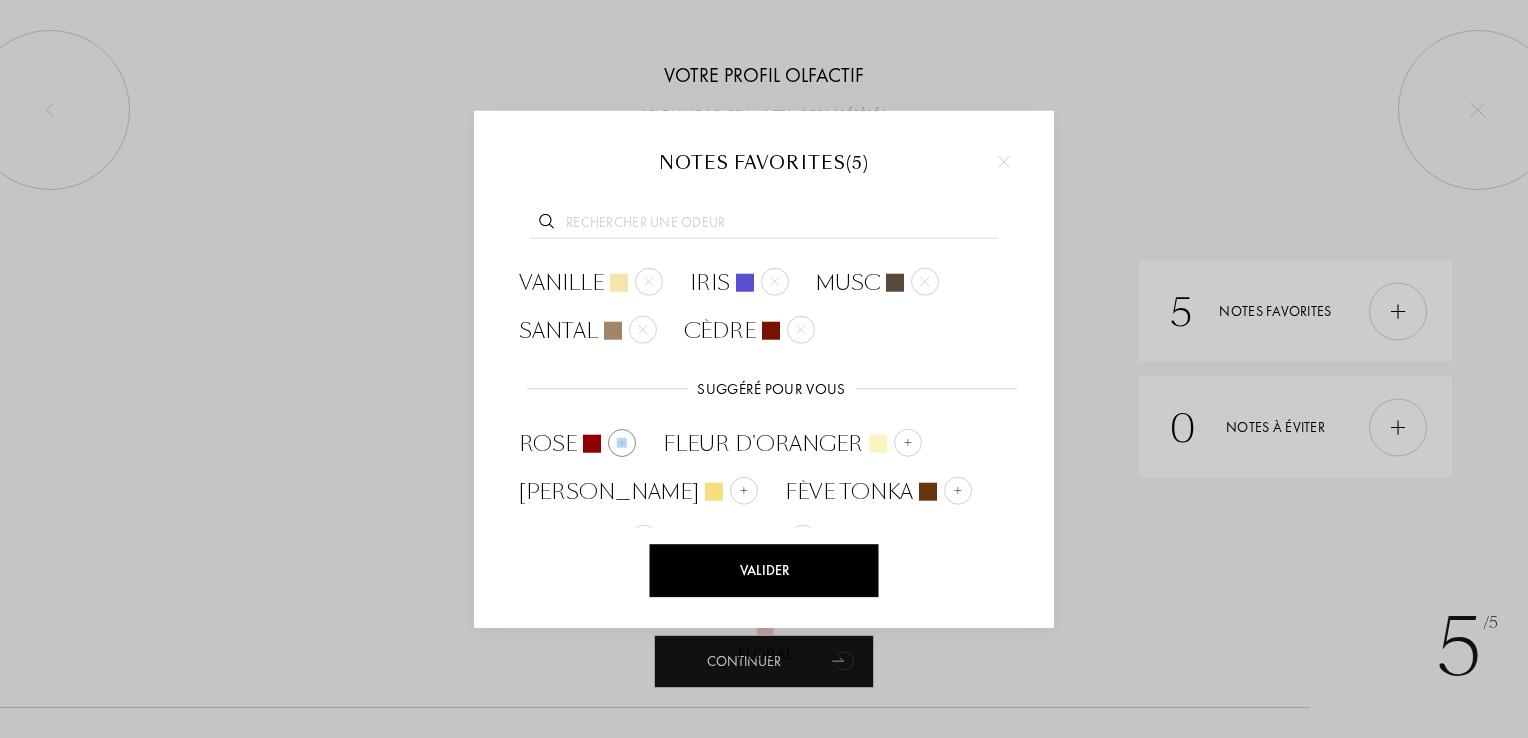 click on "Rose" at bounding box center [576, 444] 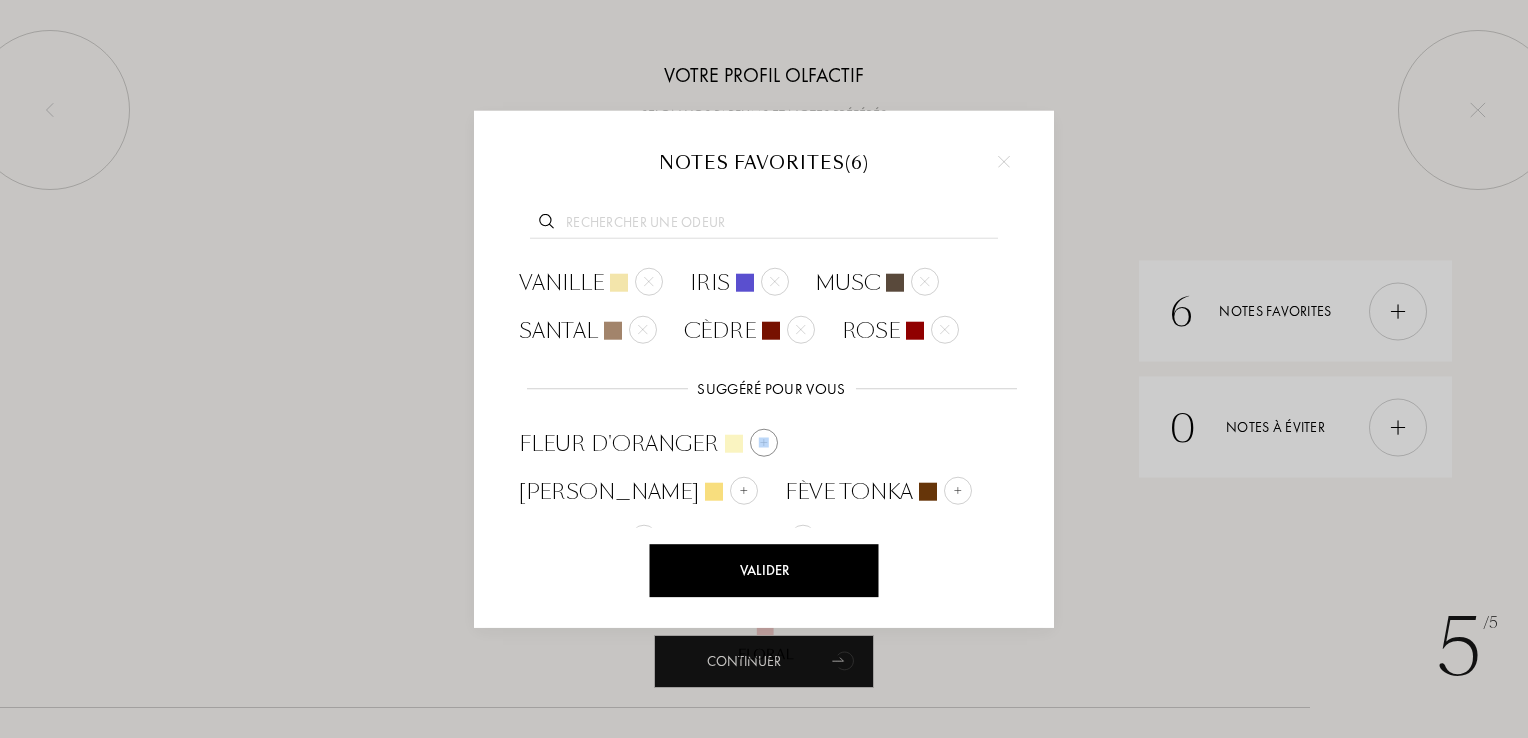 click at bounding box center [764, 443] 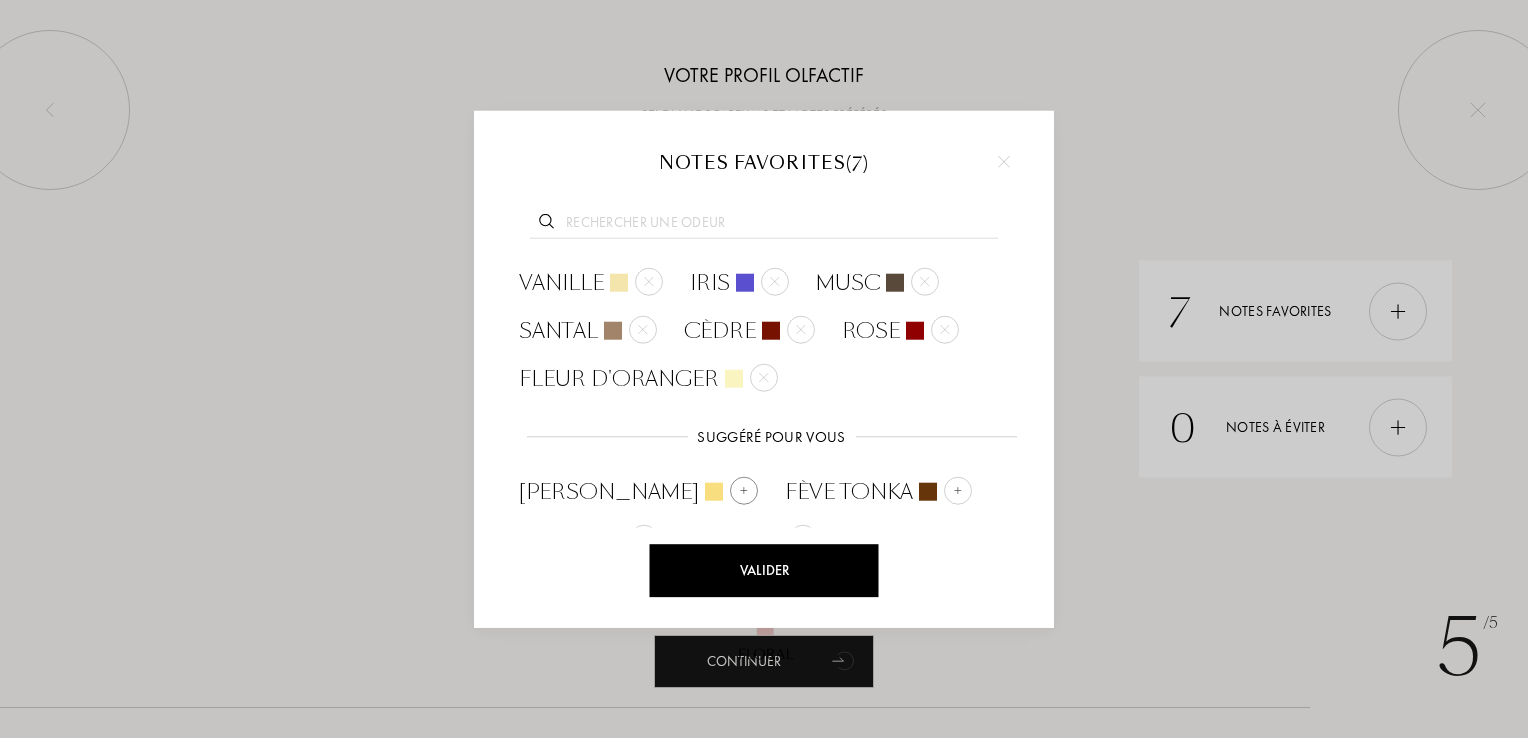 click at bounding box center [744, 491] 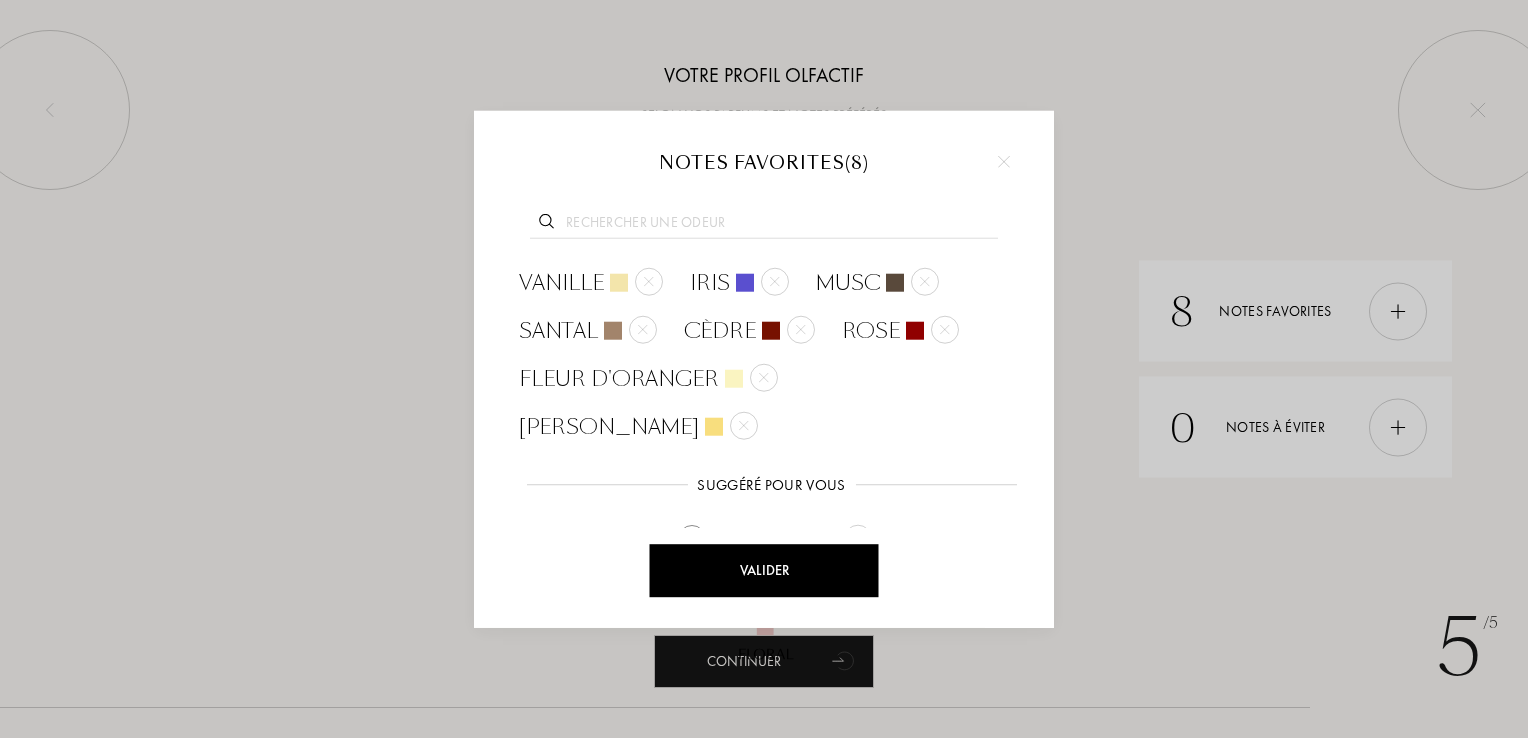 click at bounding box center (692, 539) 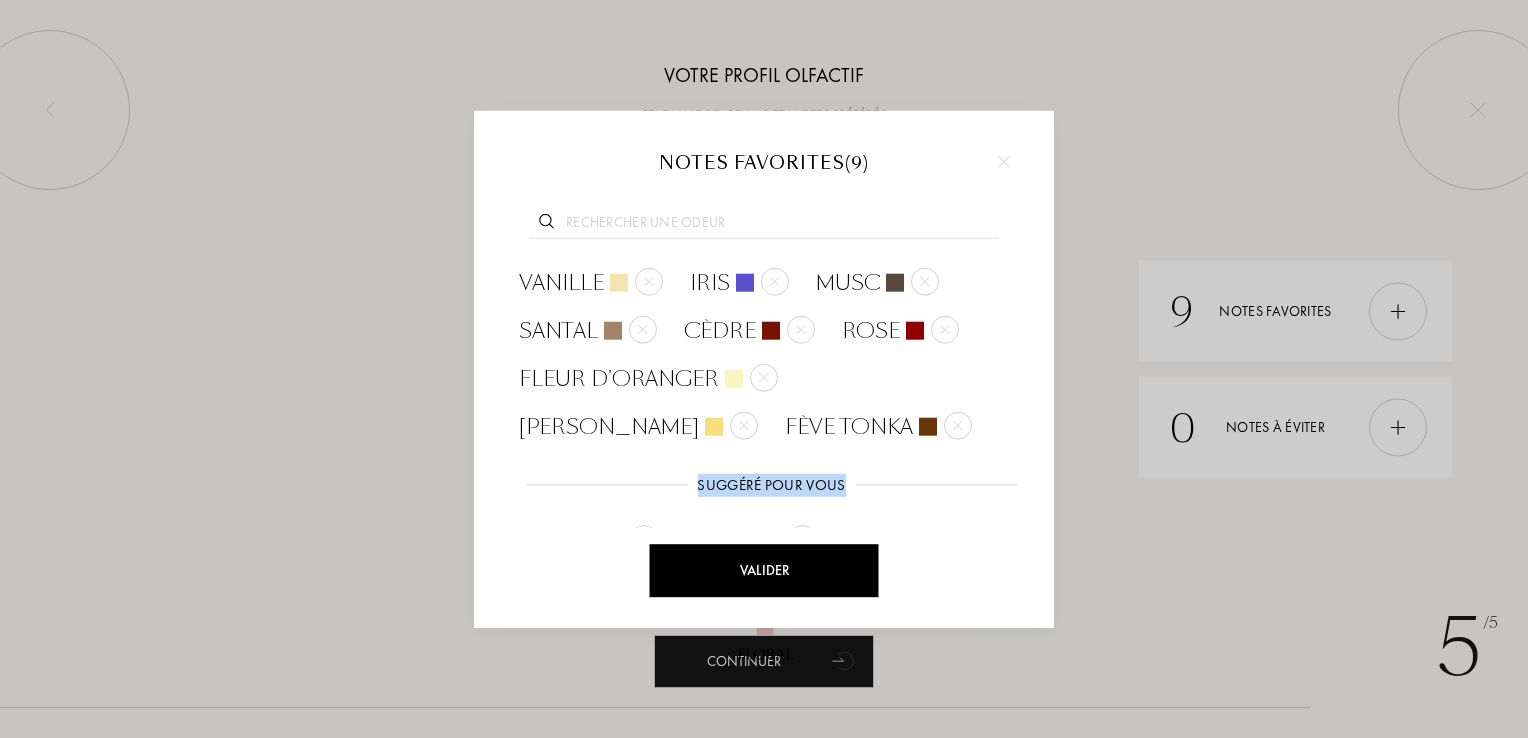 drag, startPoint x: 934, startPoint y: 501, endPoint x: 959, endPoint y: 366, distance: 137.2953 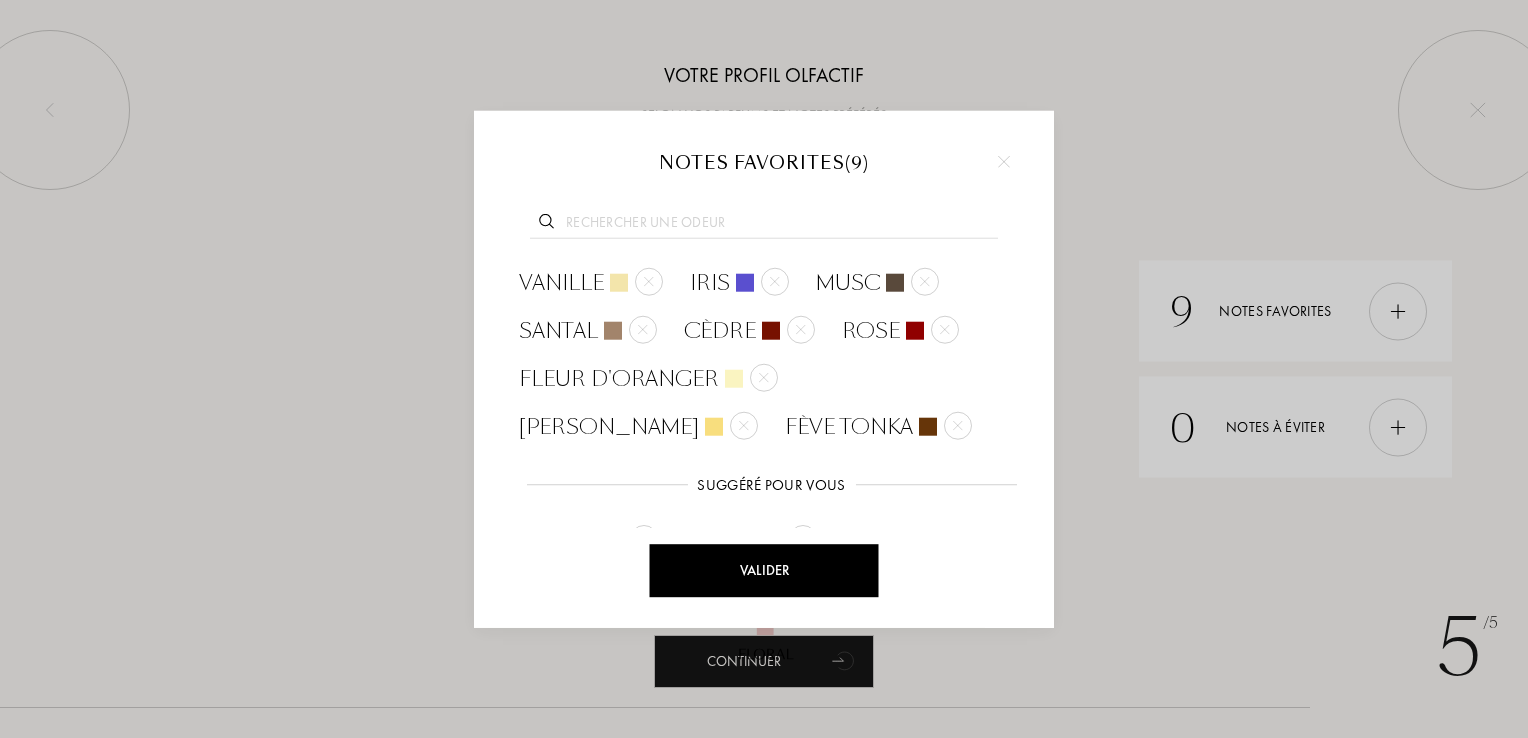 drag, startPoint x: 959, startPoint y: 366, endPoint x: 989, endPoint y: 415, distance: 57.45433 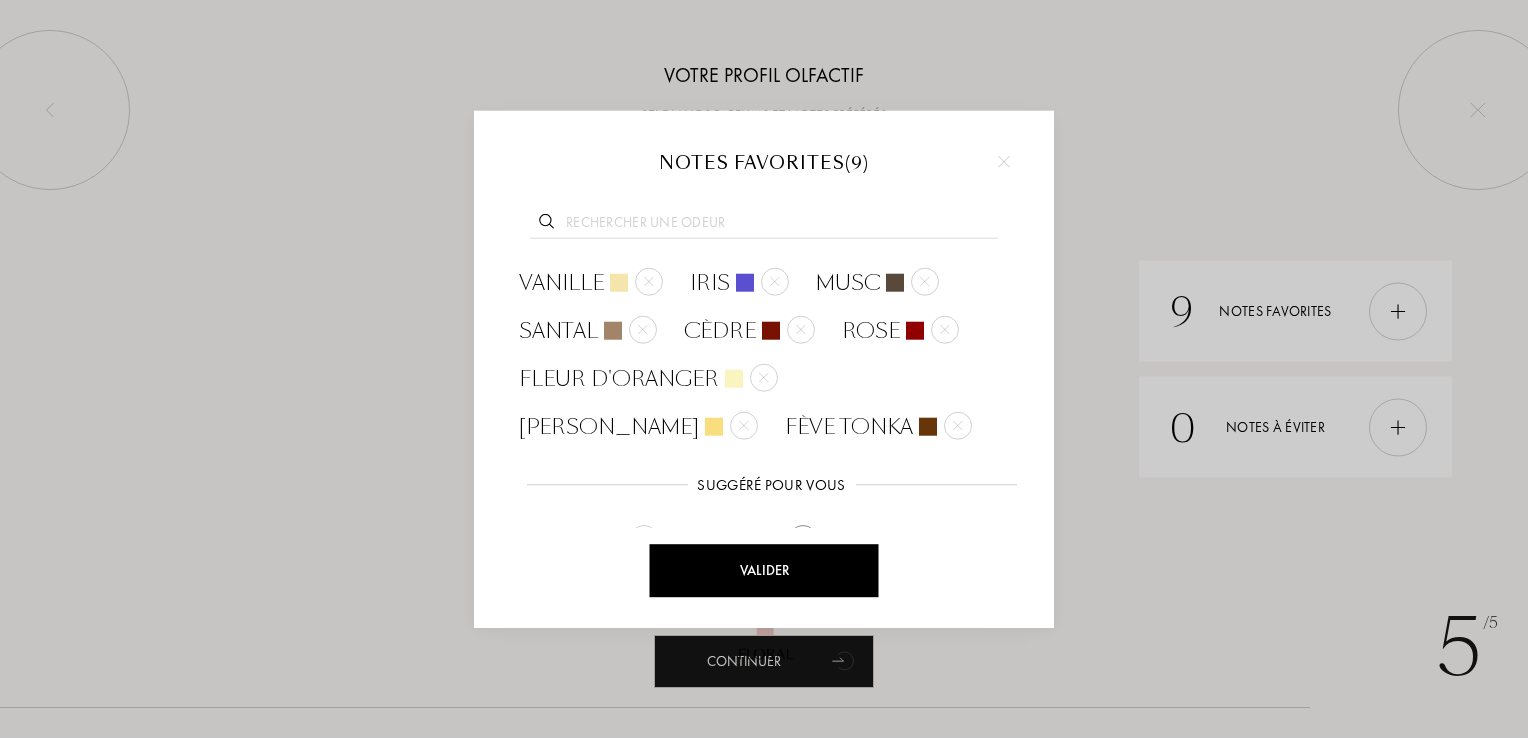 click on "Ambre" at bounding box center (749, 540) 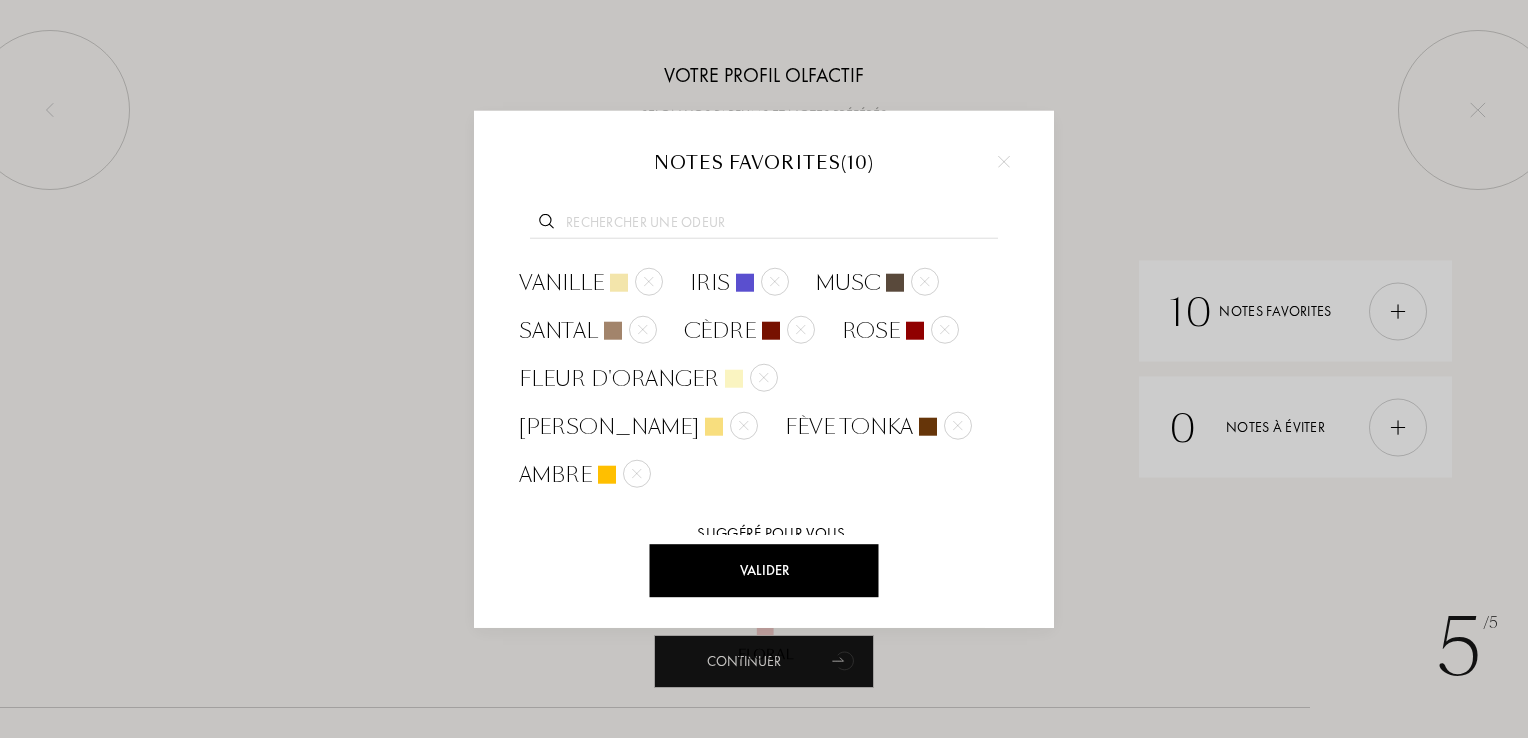 click at bounding box center (644, 587) 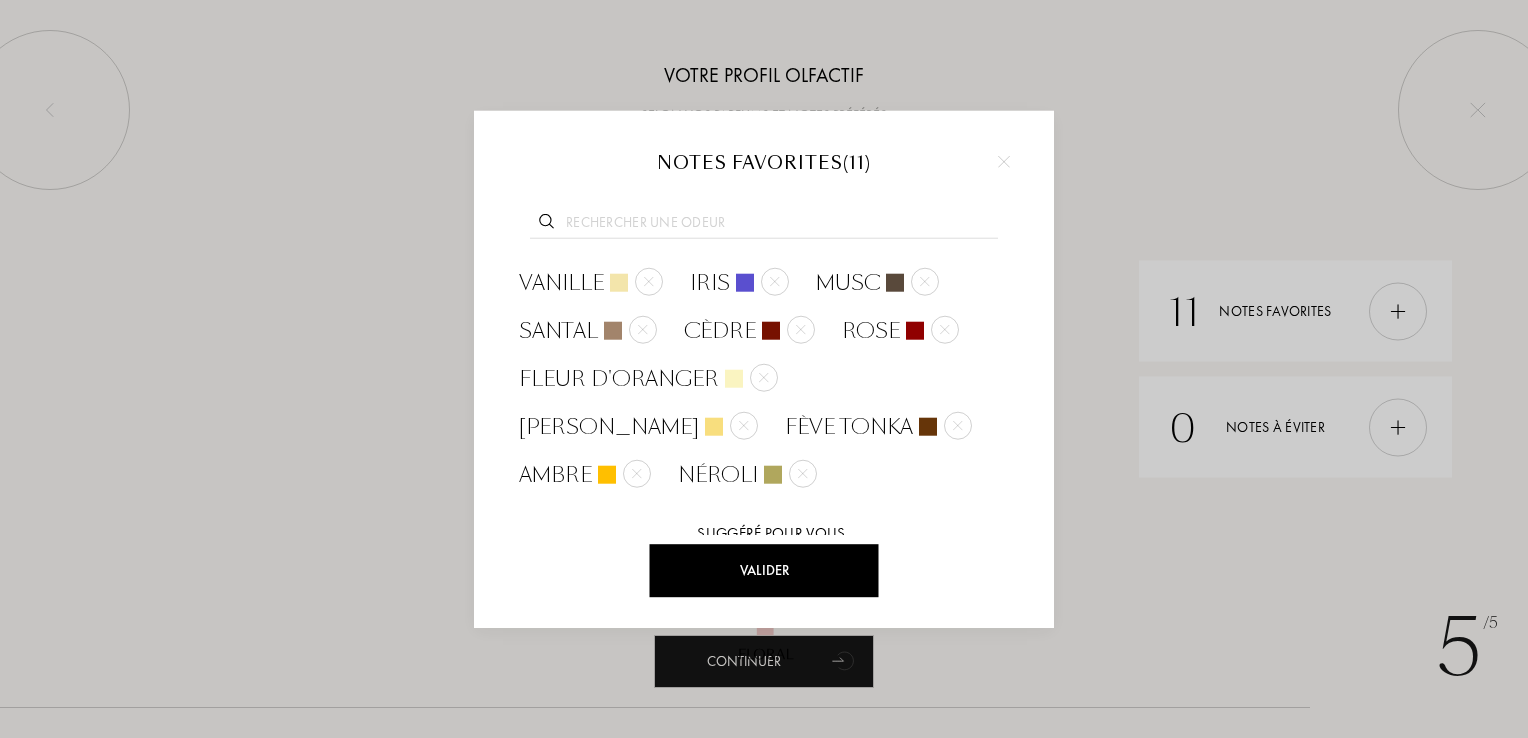 click on "Suggéré pour vous" at bounding box center (771, 532) 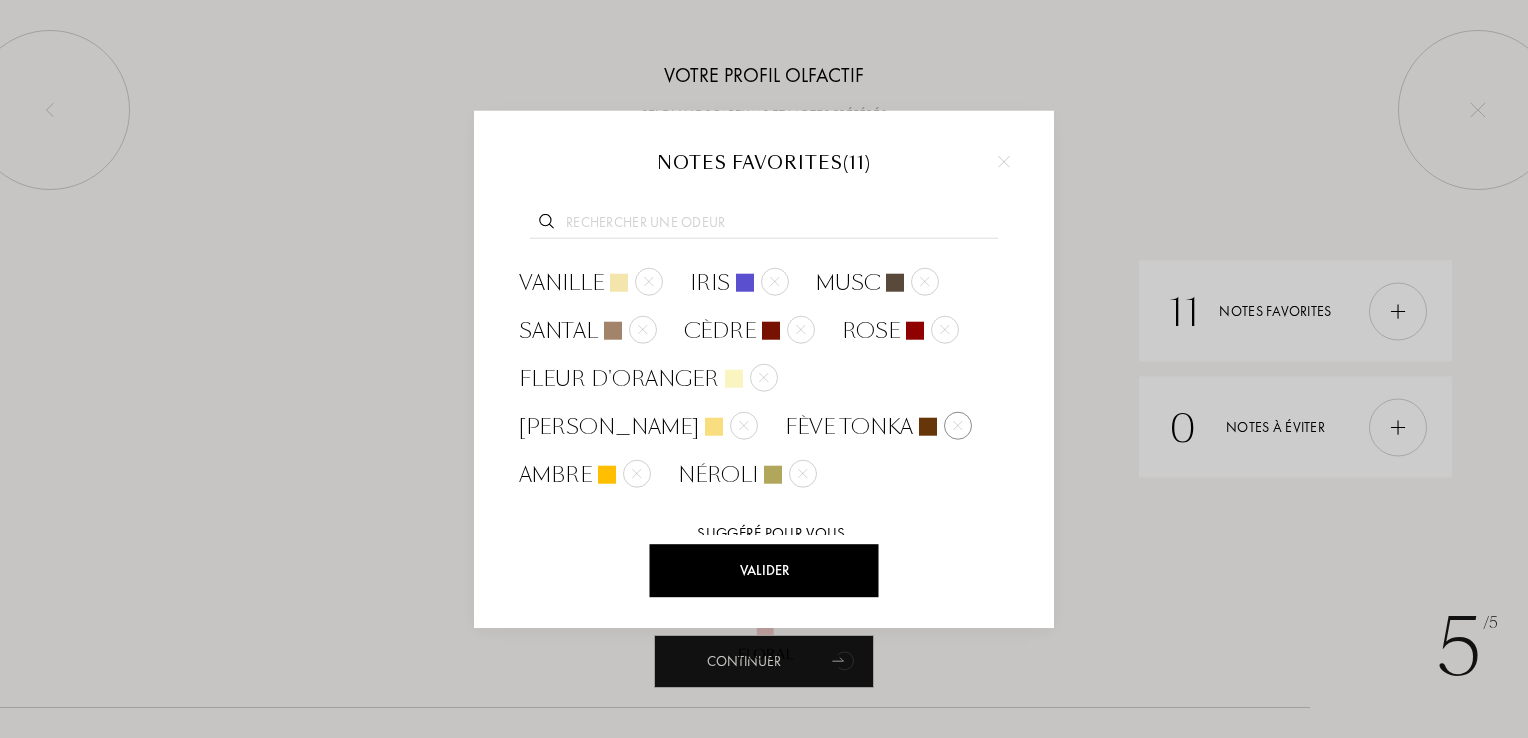 click at bounding box center (958, 425) 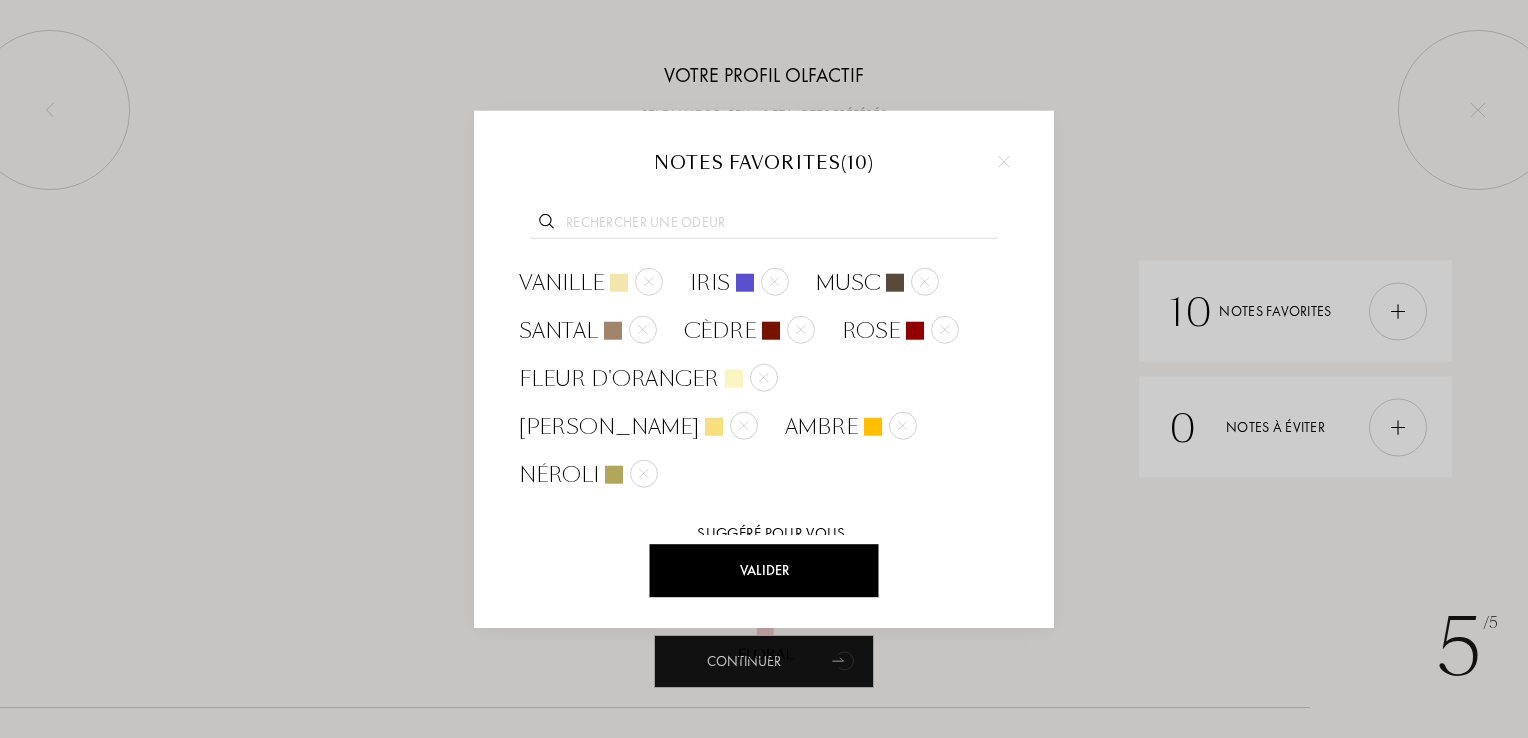 click at bounding box center [764, 224] 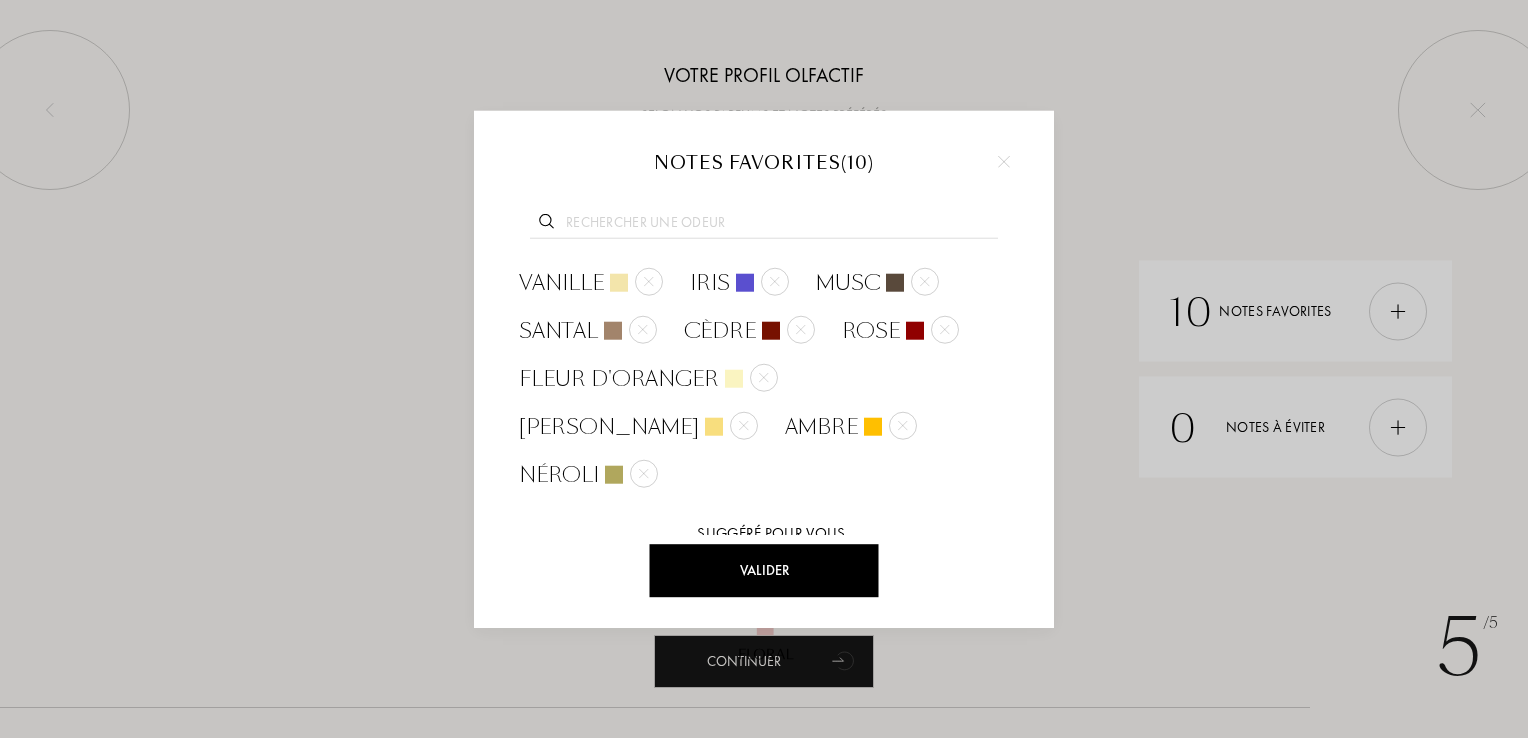 click on "Valider" at bounding box center [764, 570] 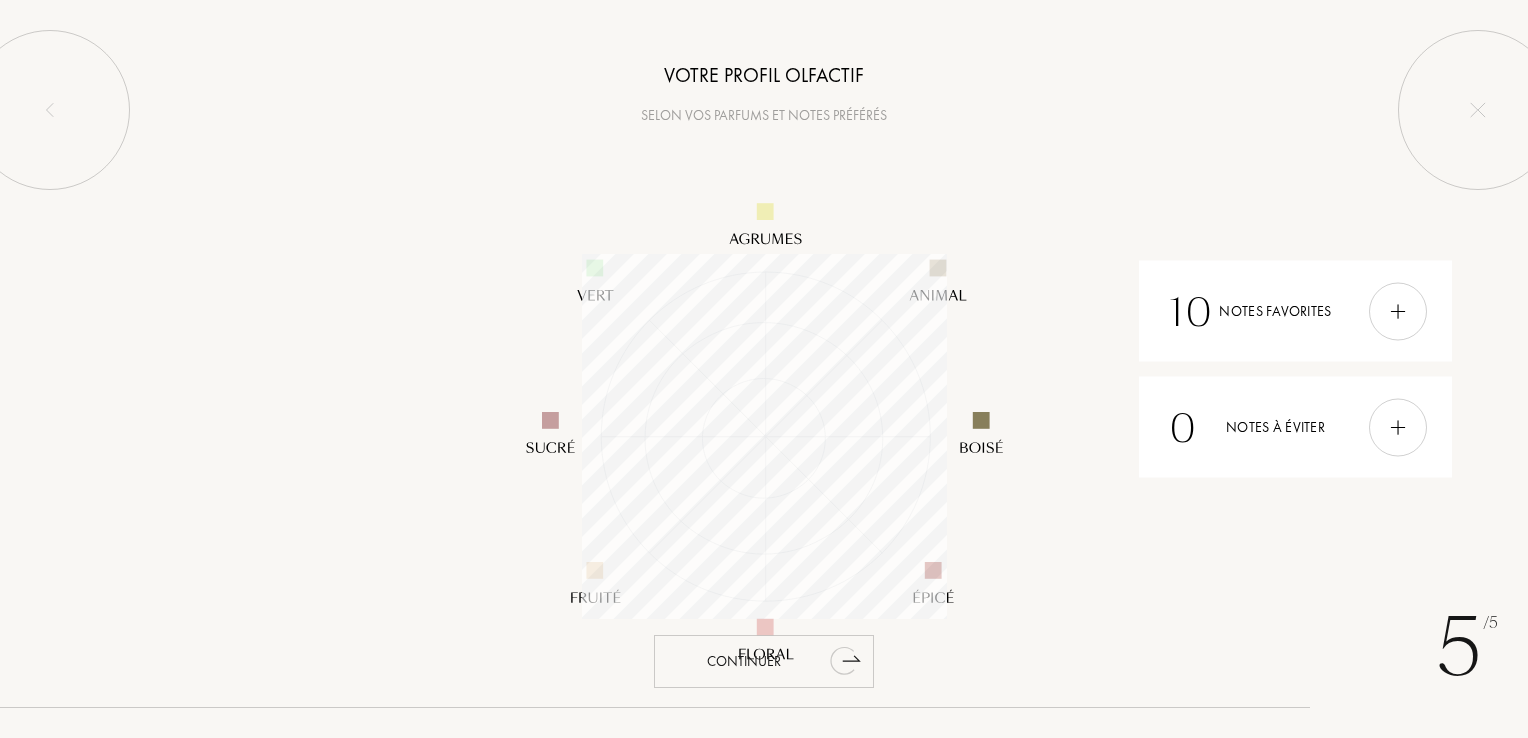 click 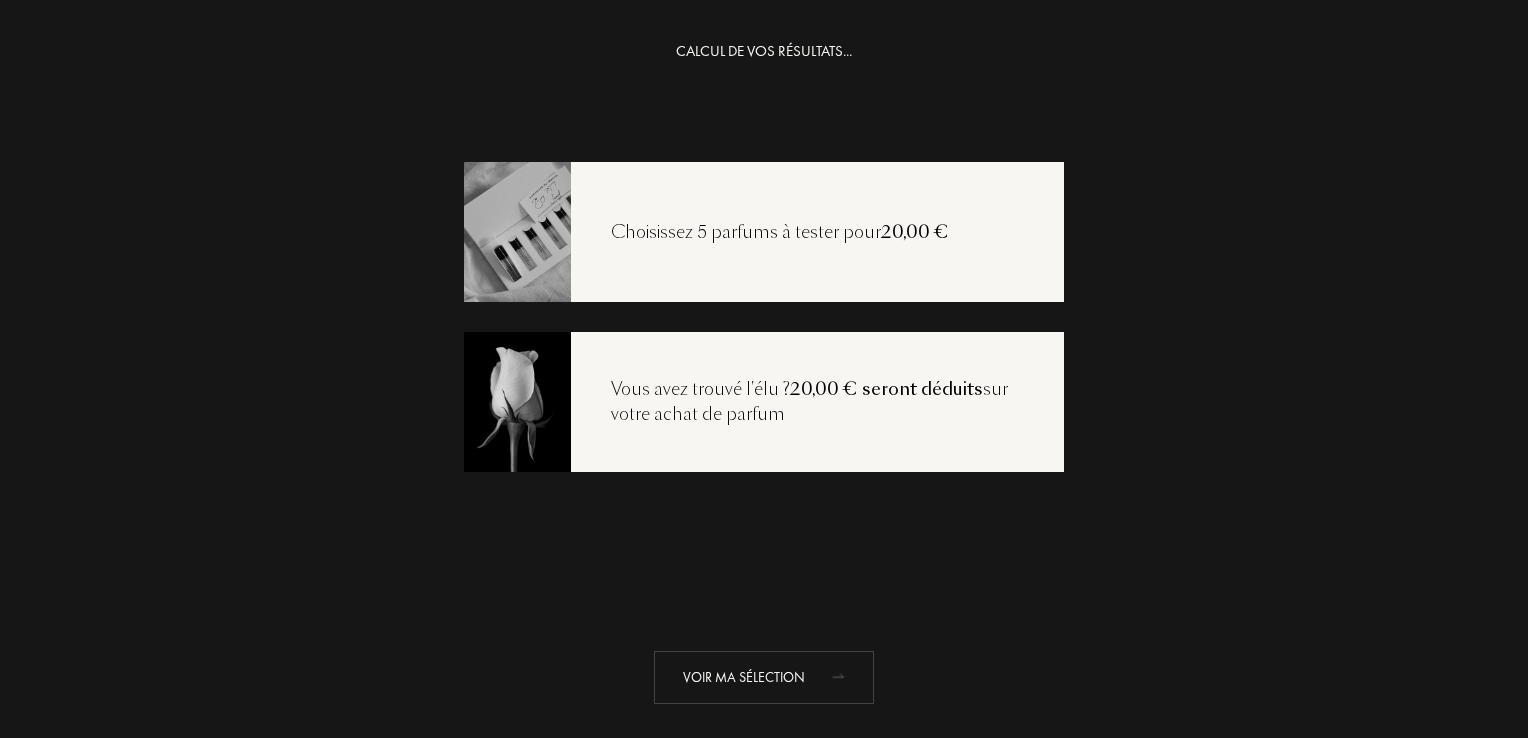 click on "Voir ma sélection" at bounding box center [764, 677] 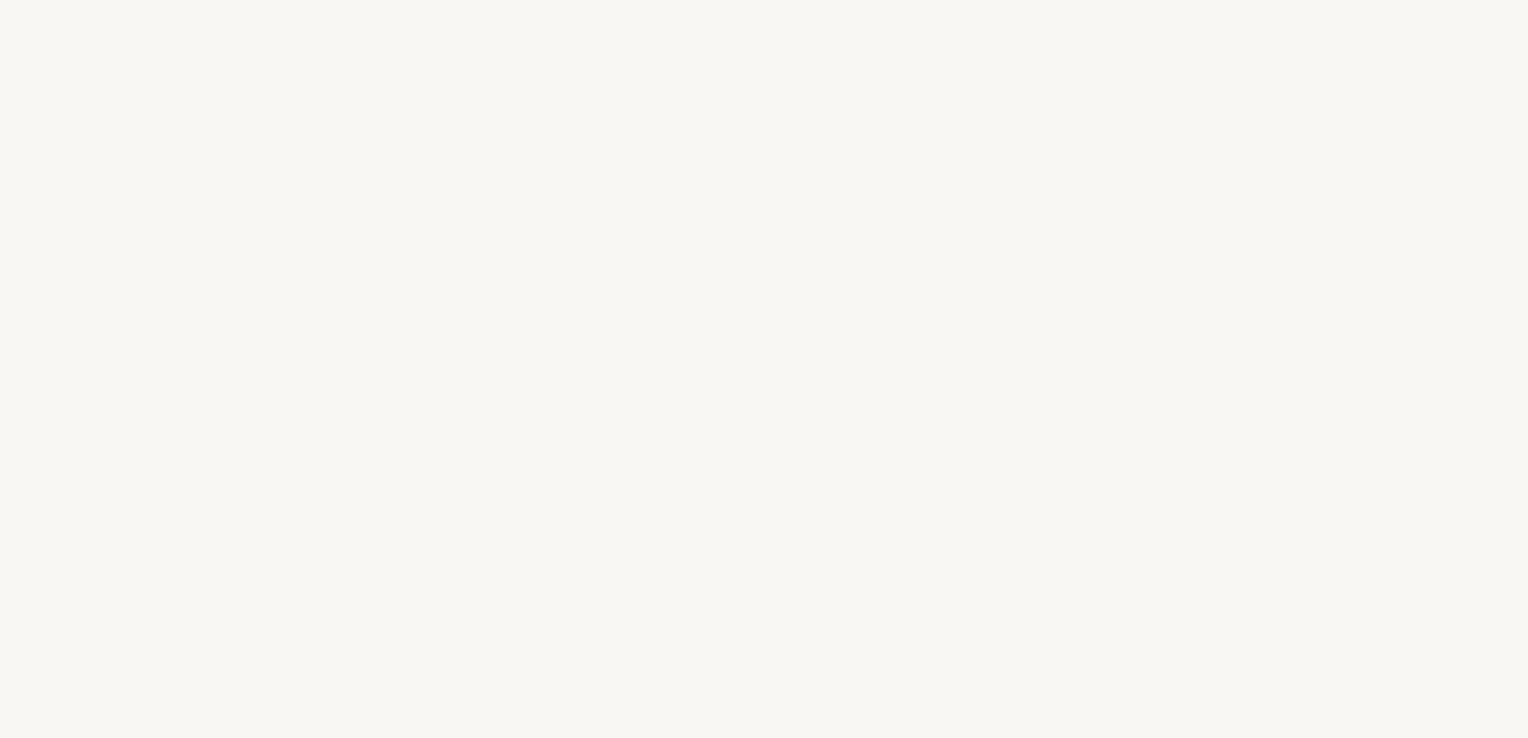 select on "FR" 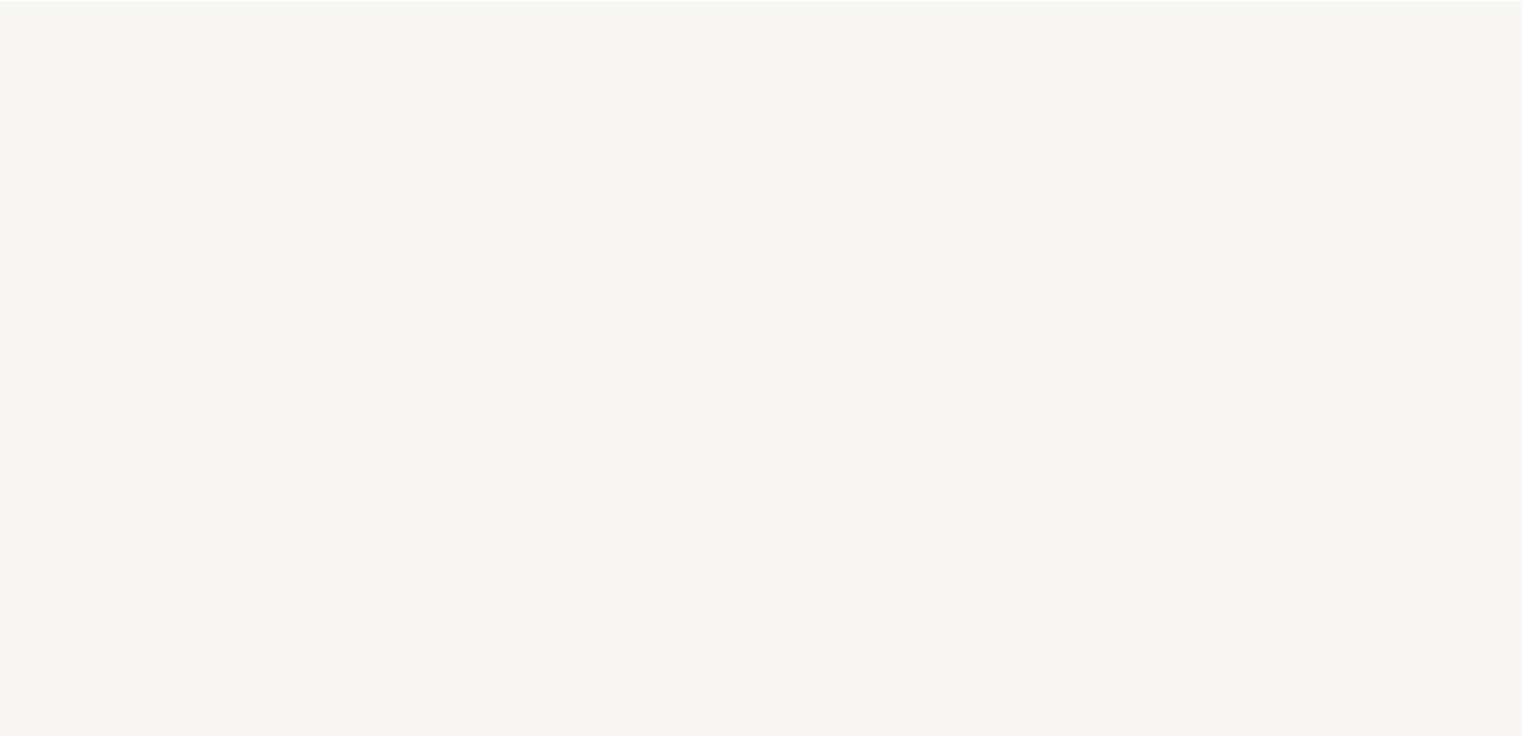 scroll, scrollTop: 0, scrollLeft: 0, axis: both 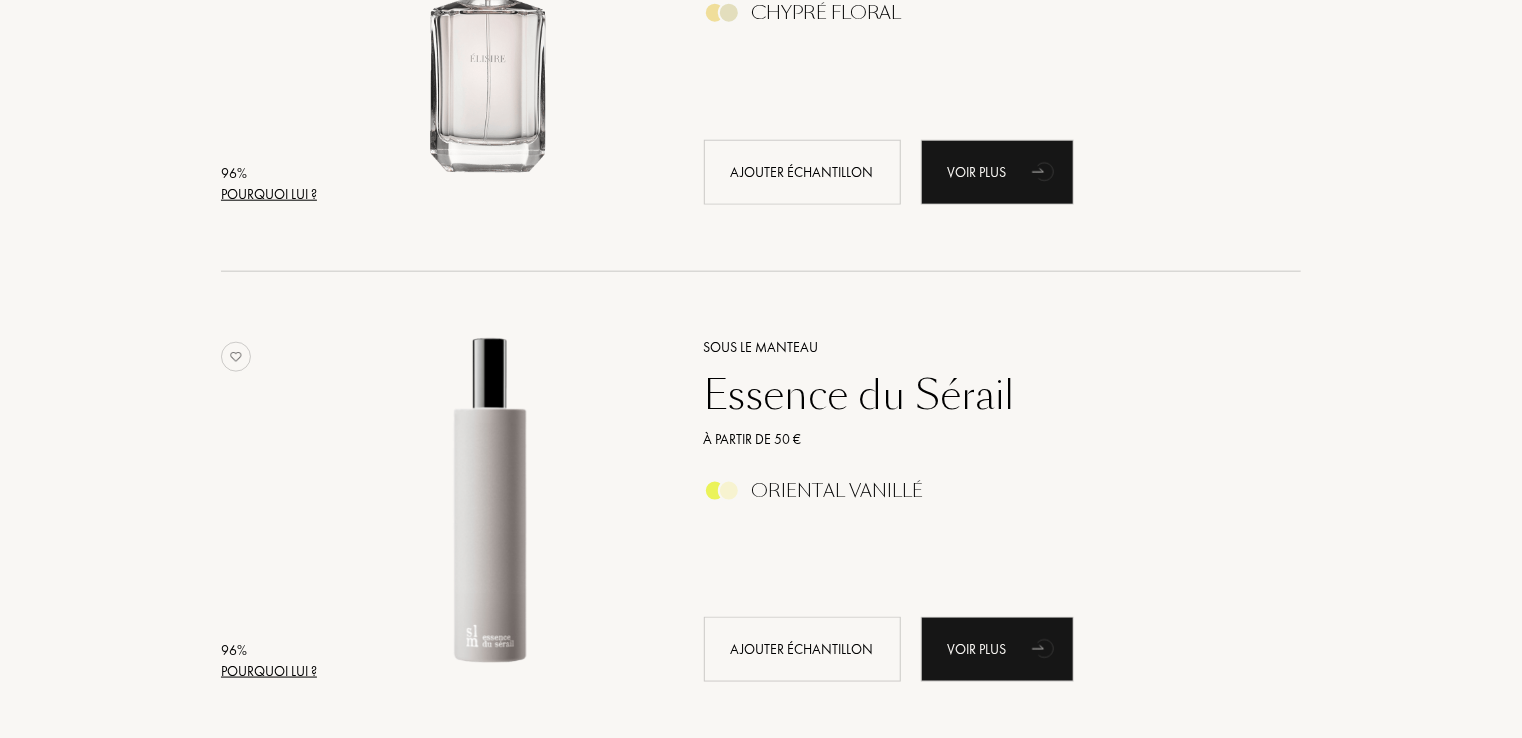 click on "Pourquoi lui ?" at bounding box center [269, 671] 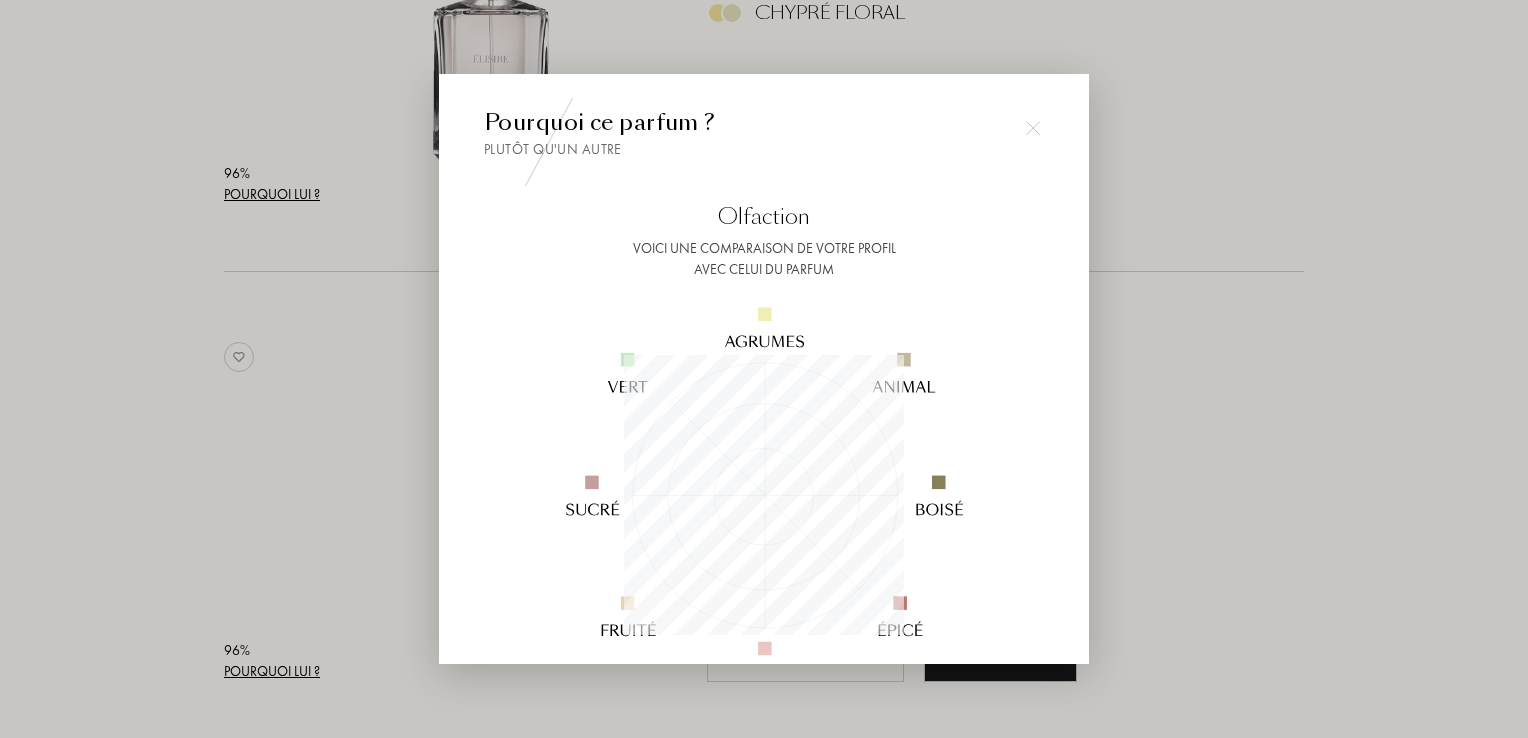 scroll, scrollTop: 999720, scrollLeft: 999720, axis: both 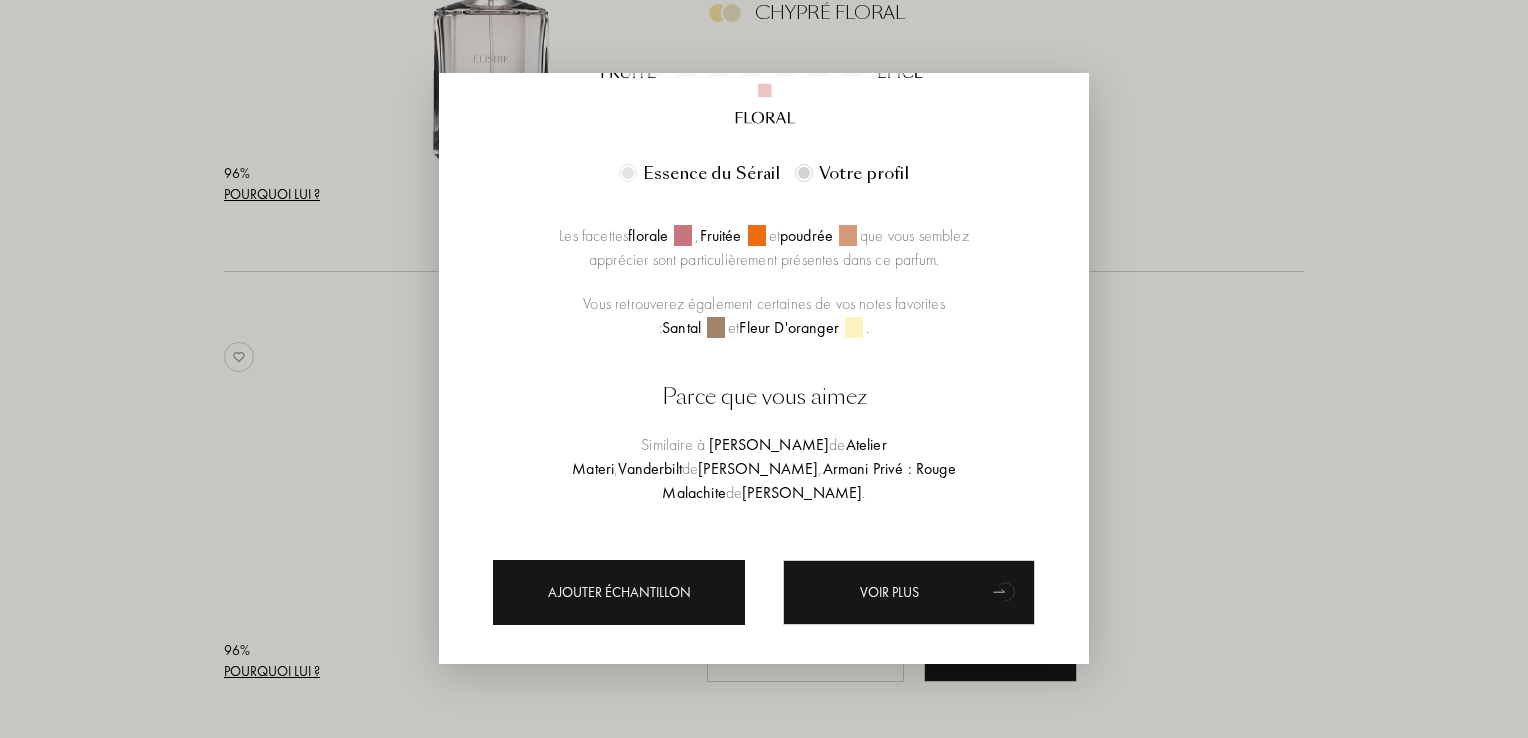click on "Ajouter échantillon" at bounding box center (619, 592) 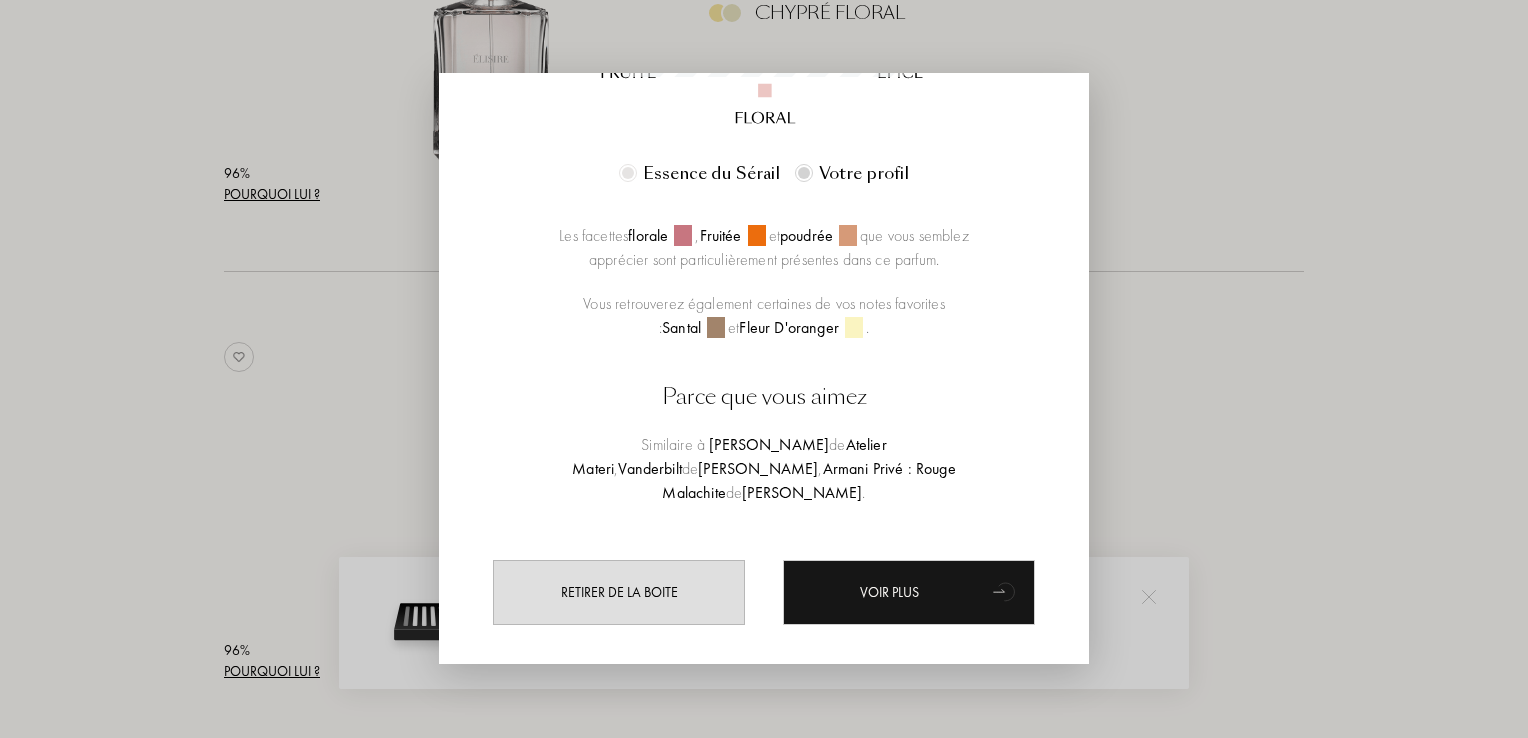 click at bounding box center [764, 369] 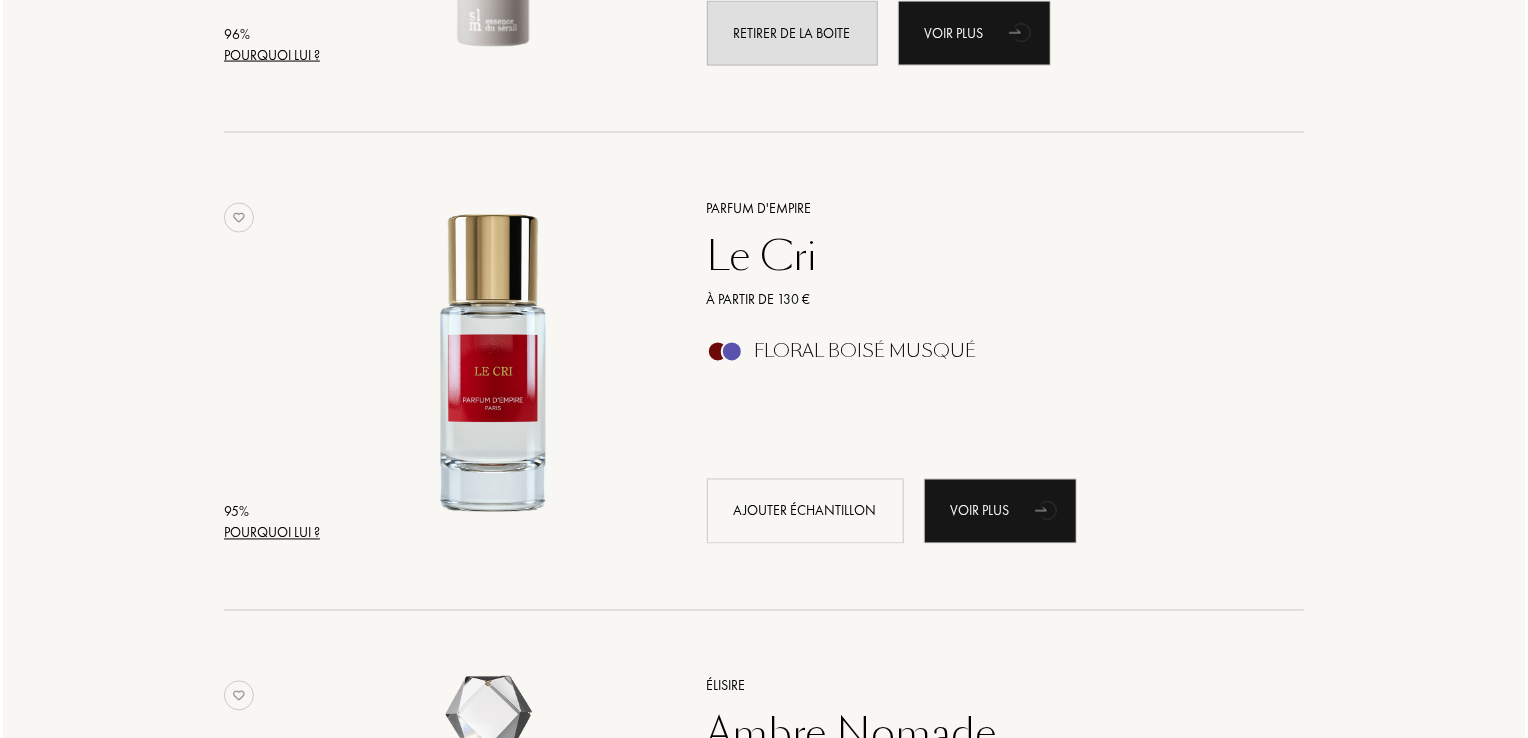 scroll, scrollTop: 1644, scrollLeft: 0, axis: vertical 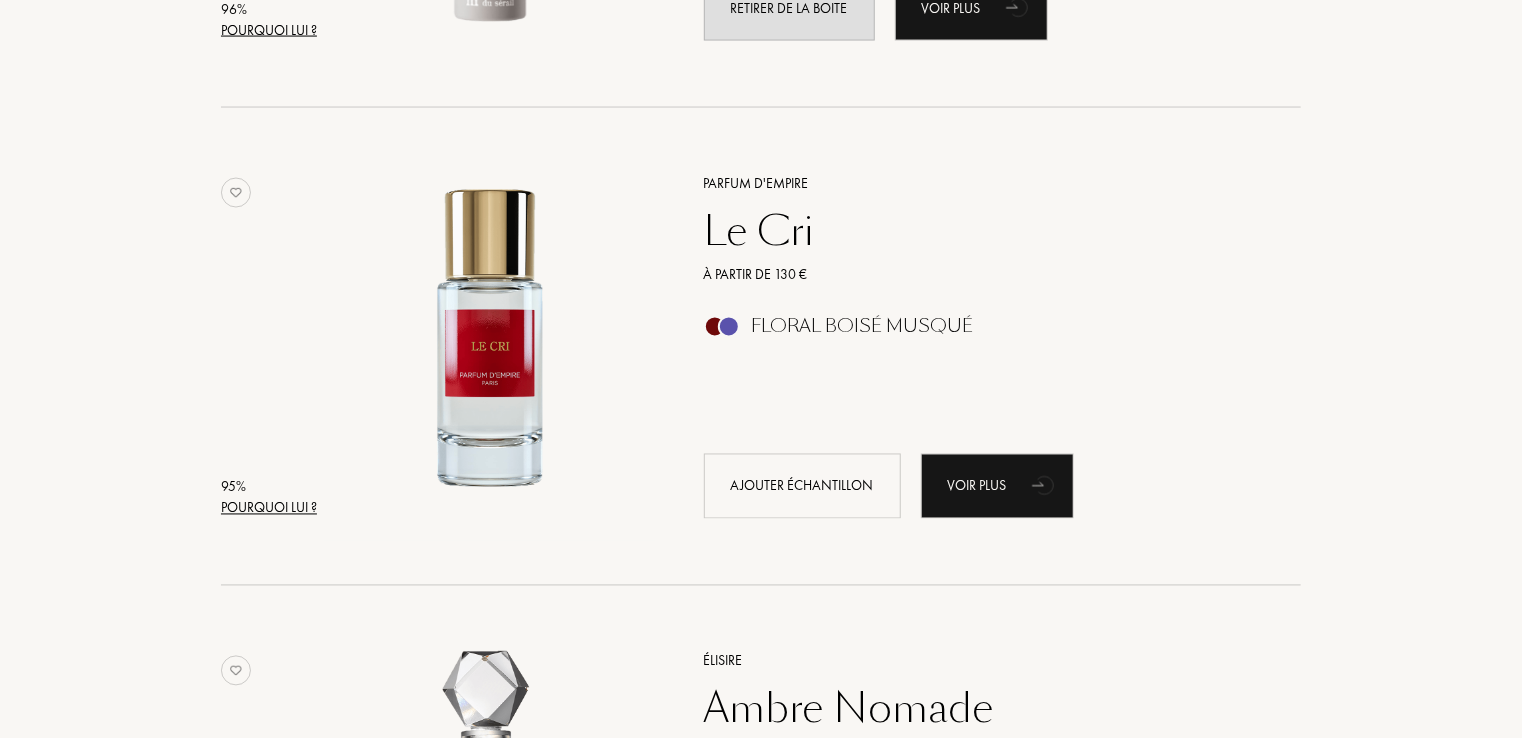 click on "Pourquoi lui ?" at bounding box center (269, 508) 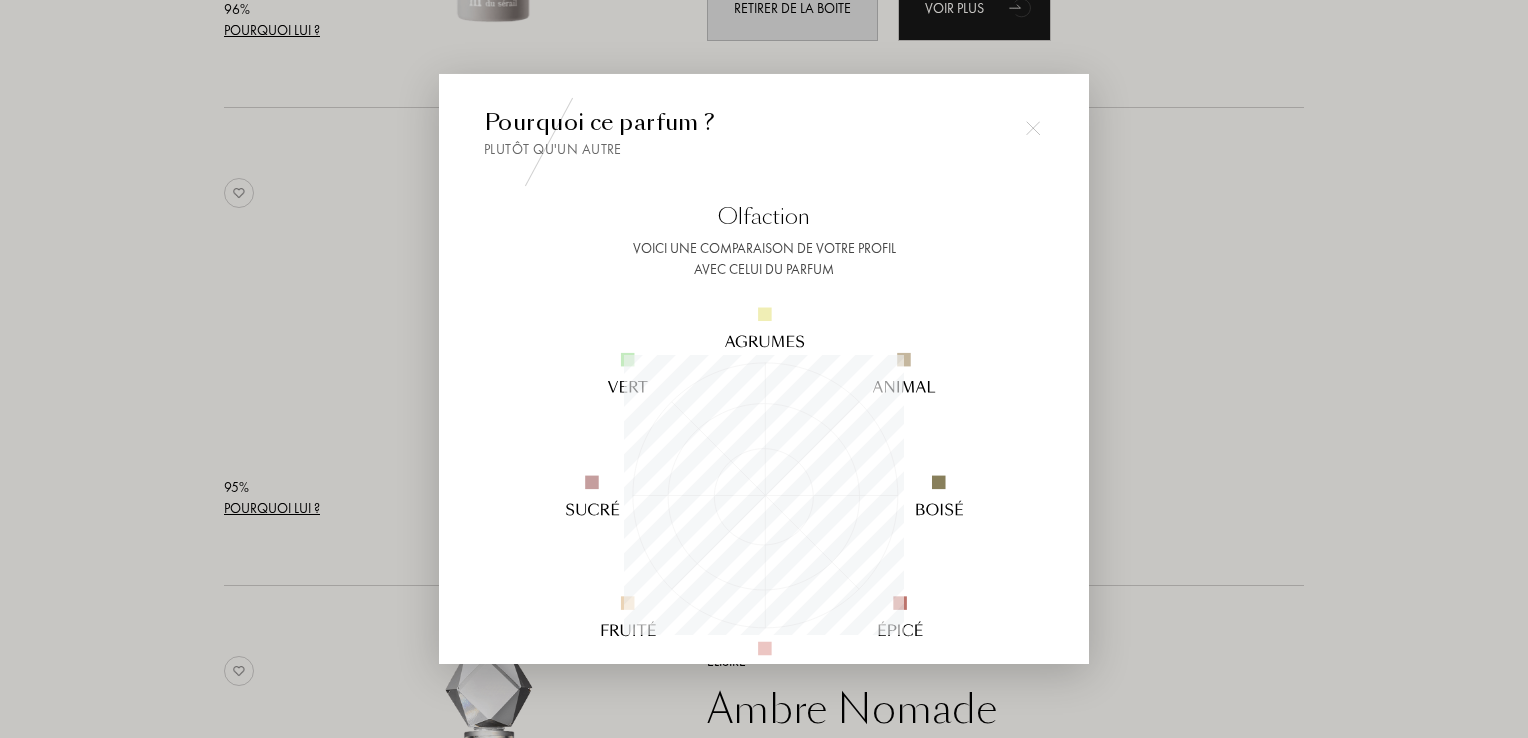 scroll, scrollTop: 999720, scrollLeft: 999720, axis: both 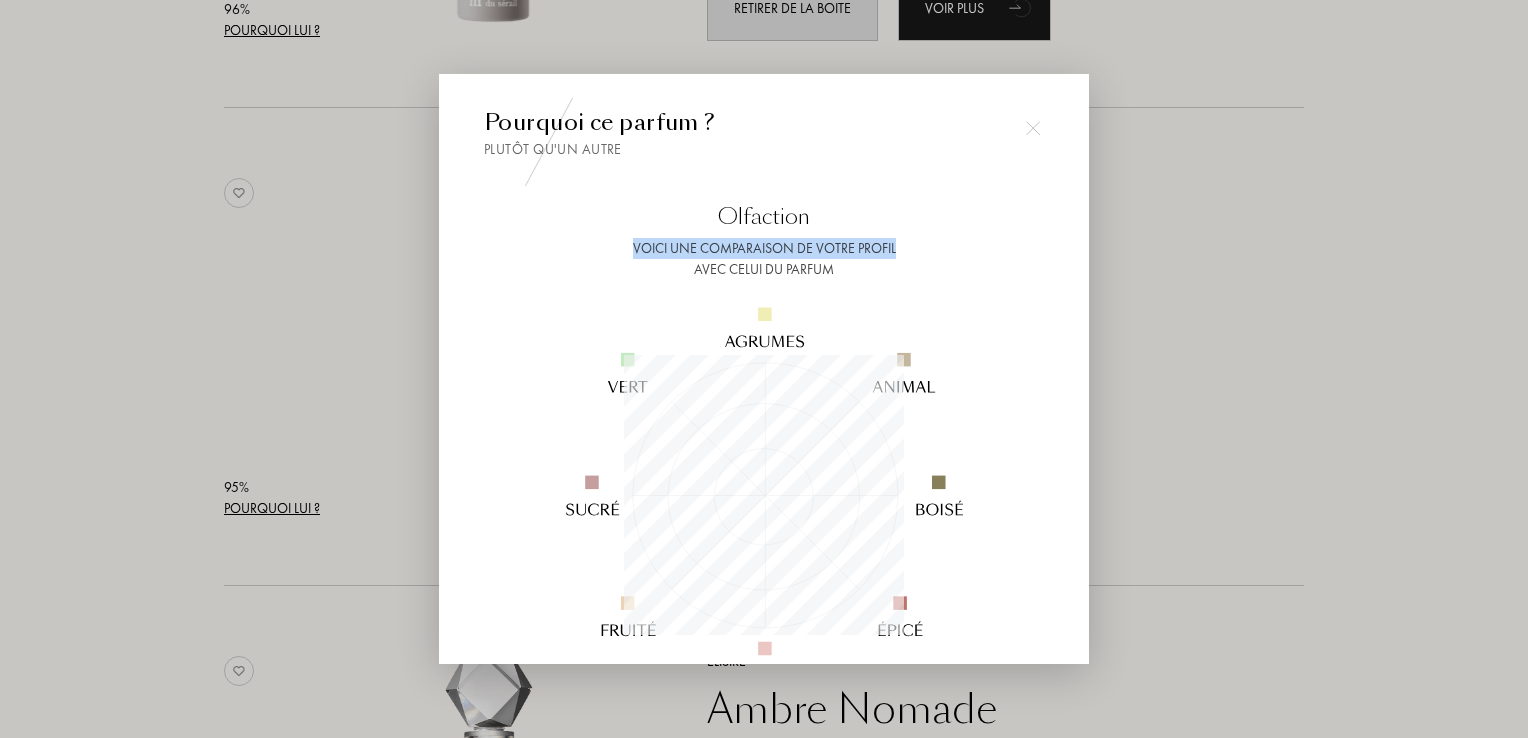 drag, startPoint x: 1086, startPoint y: 193, endPoint x: 1076, endPoint y: 246, distance: 53.935146 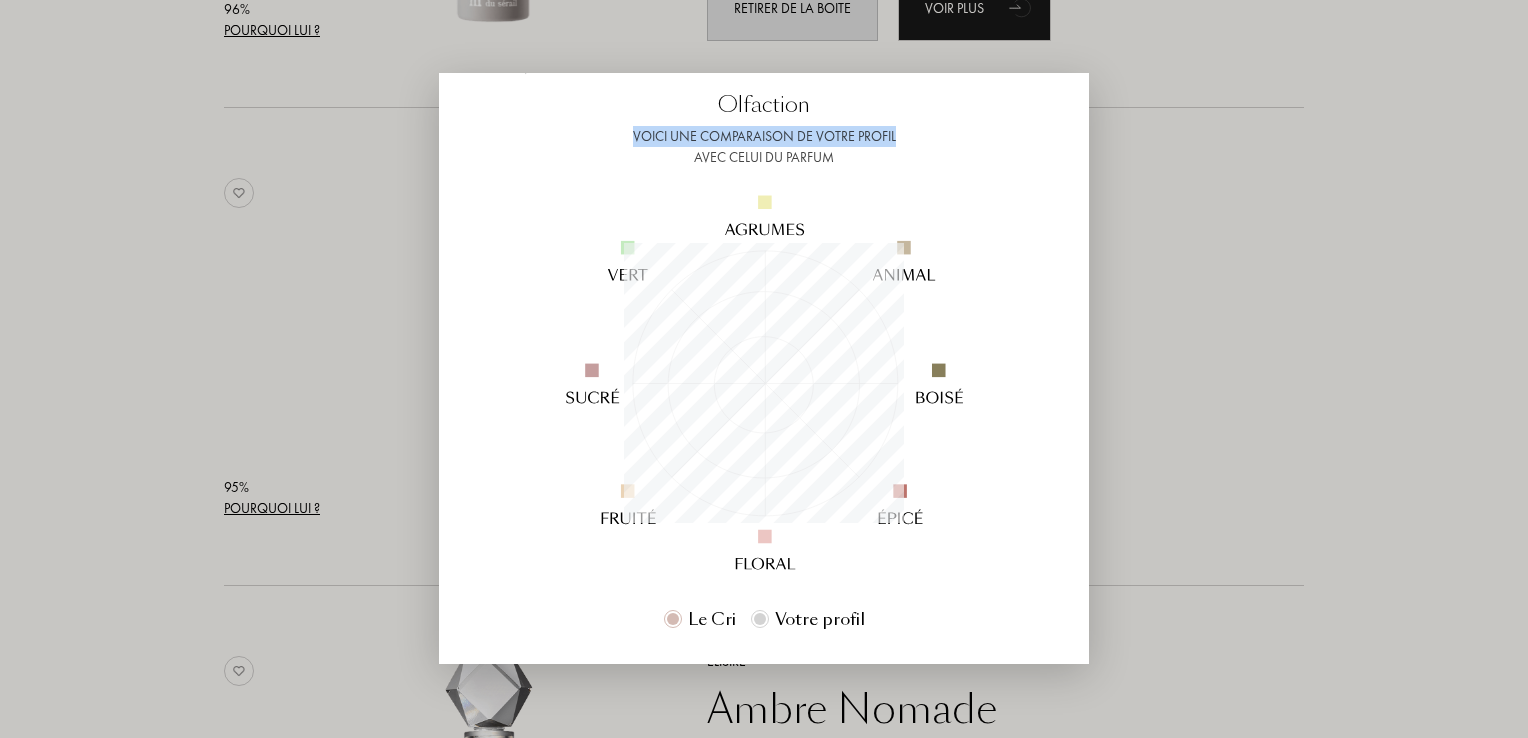 scroll, scrollTop: 0, scrollLeft: 0, axis: both 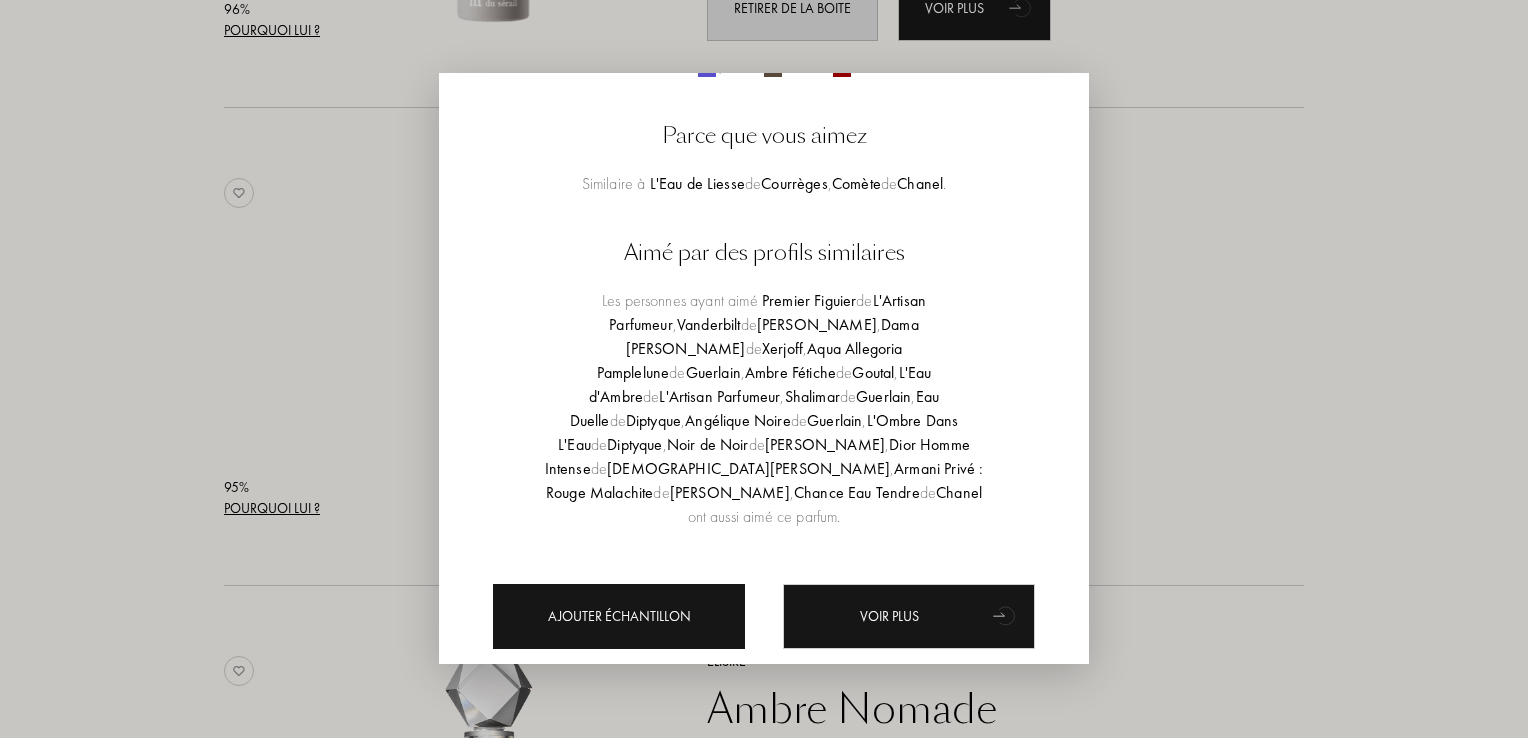 click on "Ajouter échantillon" at bounding box center (619, 616) 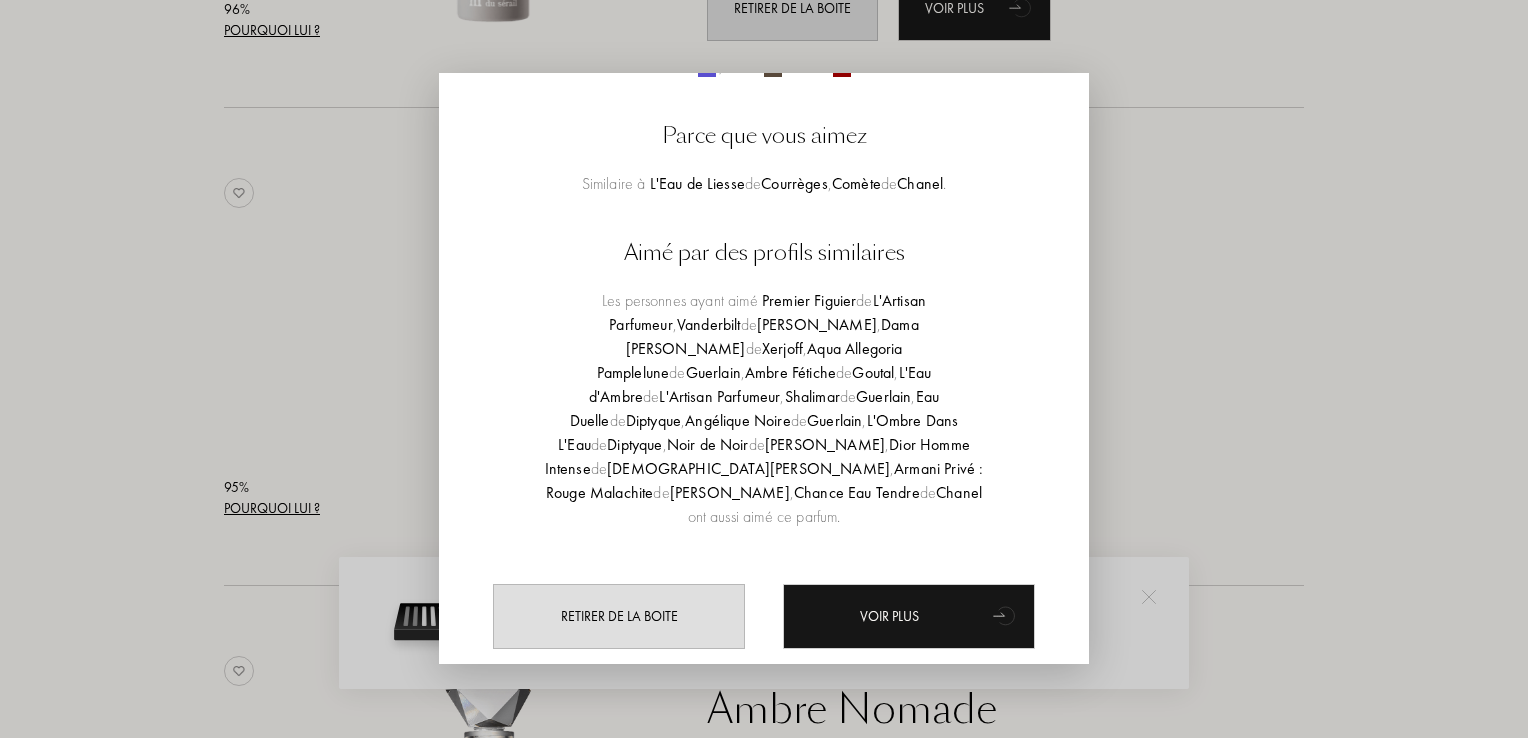click at bounding box center [764, 369] 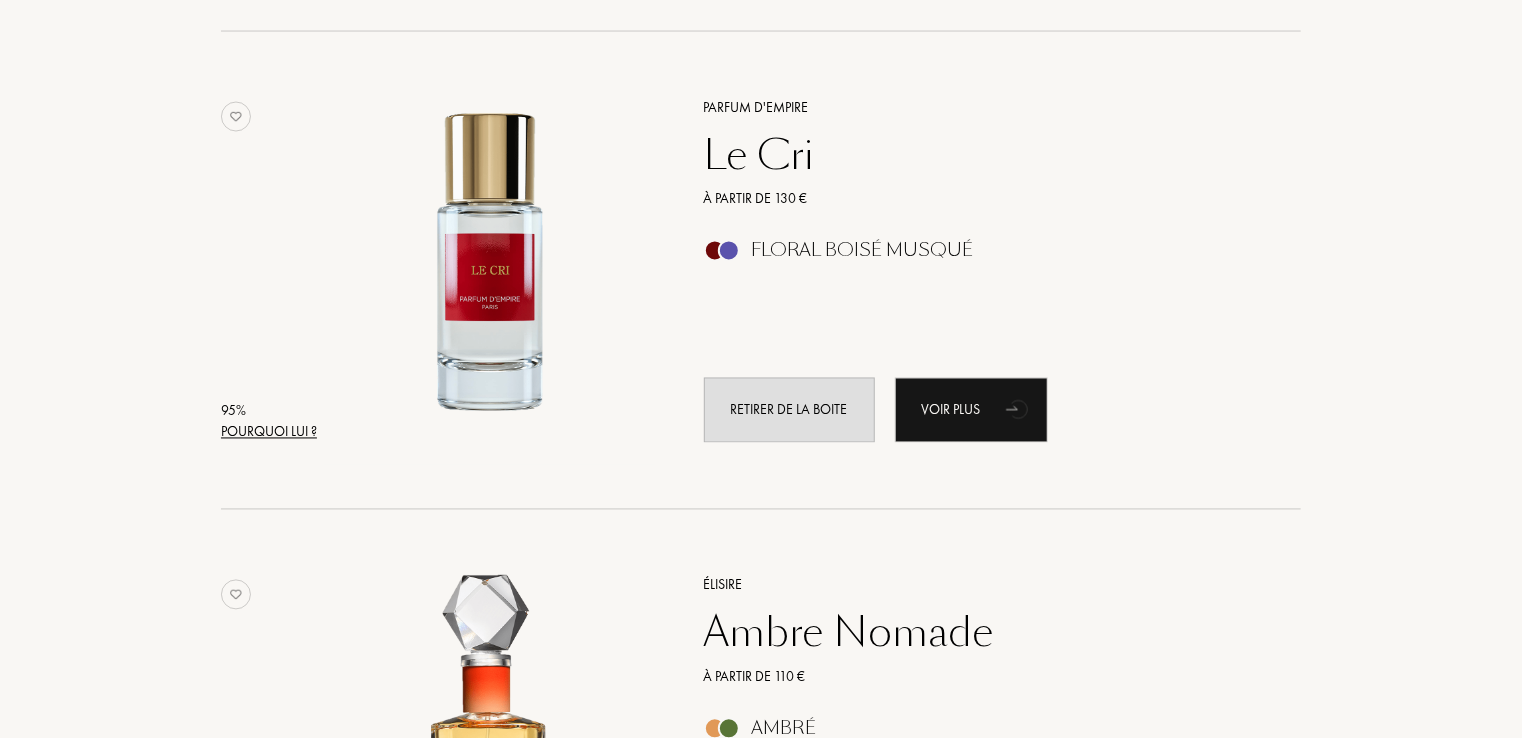 scroll, scrollTop: 1720, scrollLeft: 0, axis: vertical 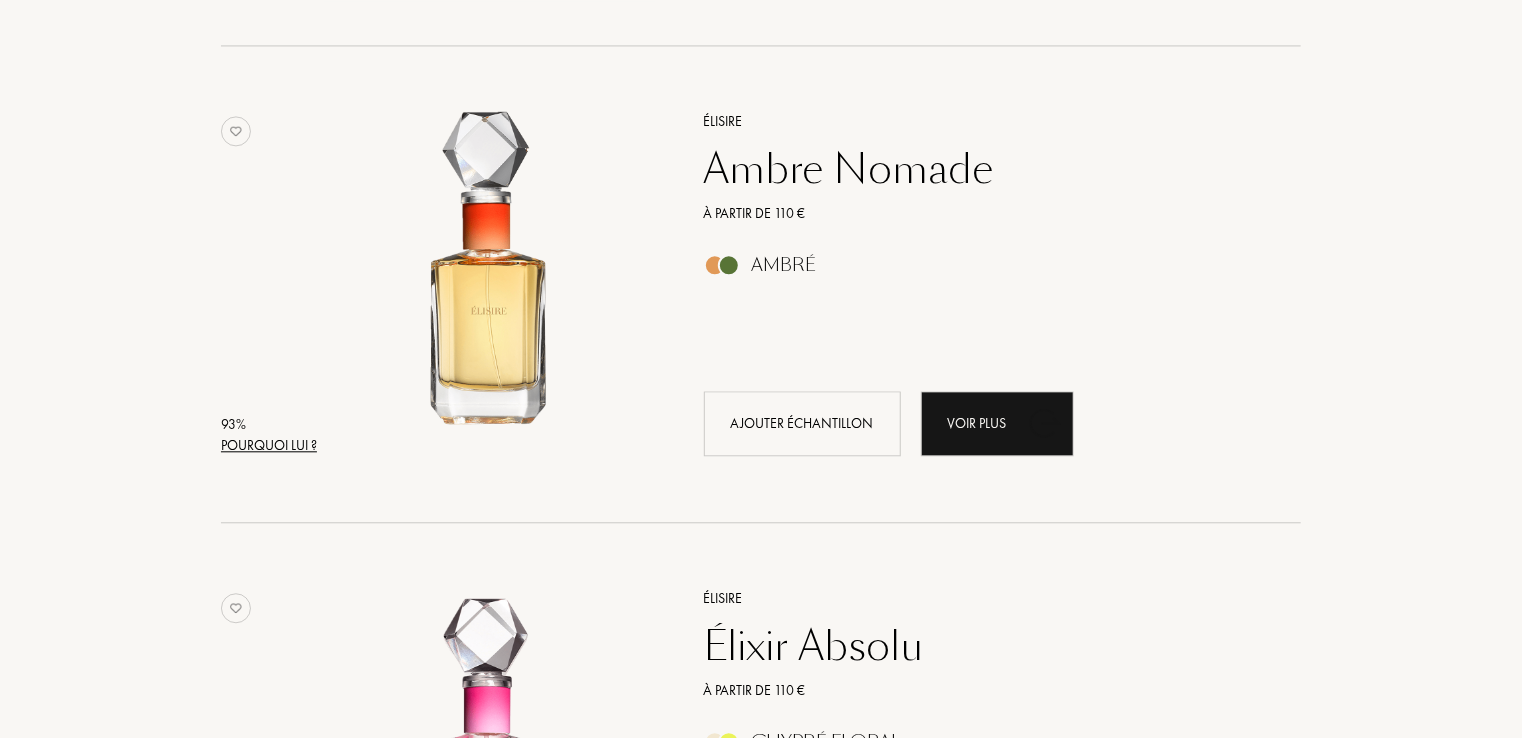click on "Pourquoi lui ?" at bounding box center (269, 445) 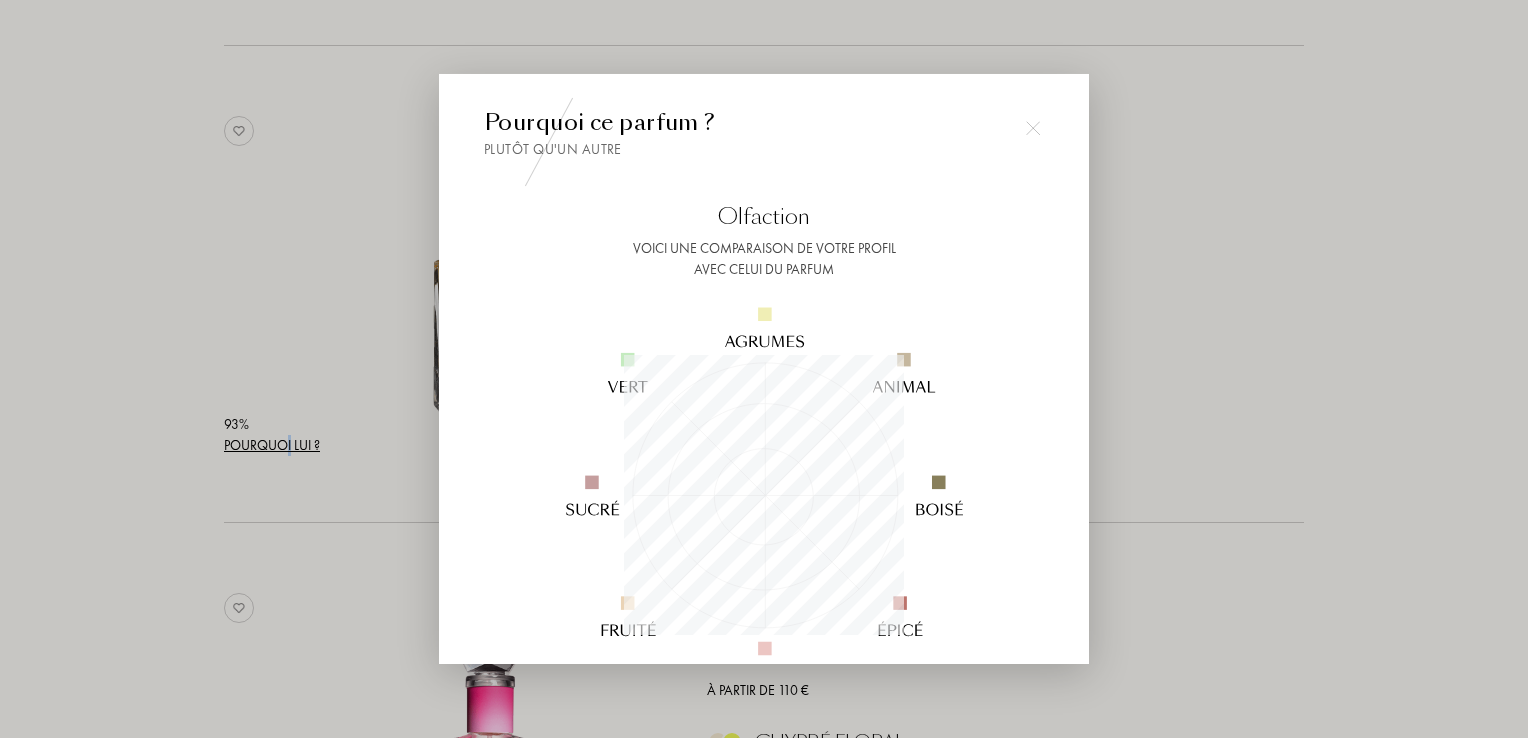 scroll, scrollTop: 999720, scrollLeft: 999720, axis: both 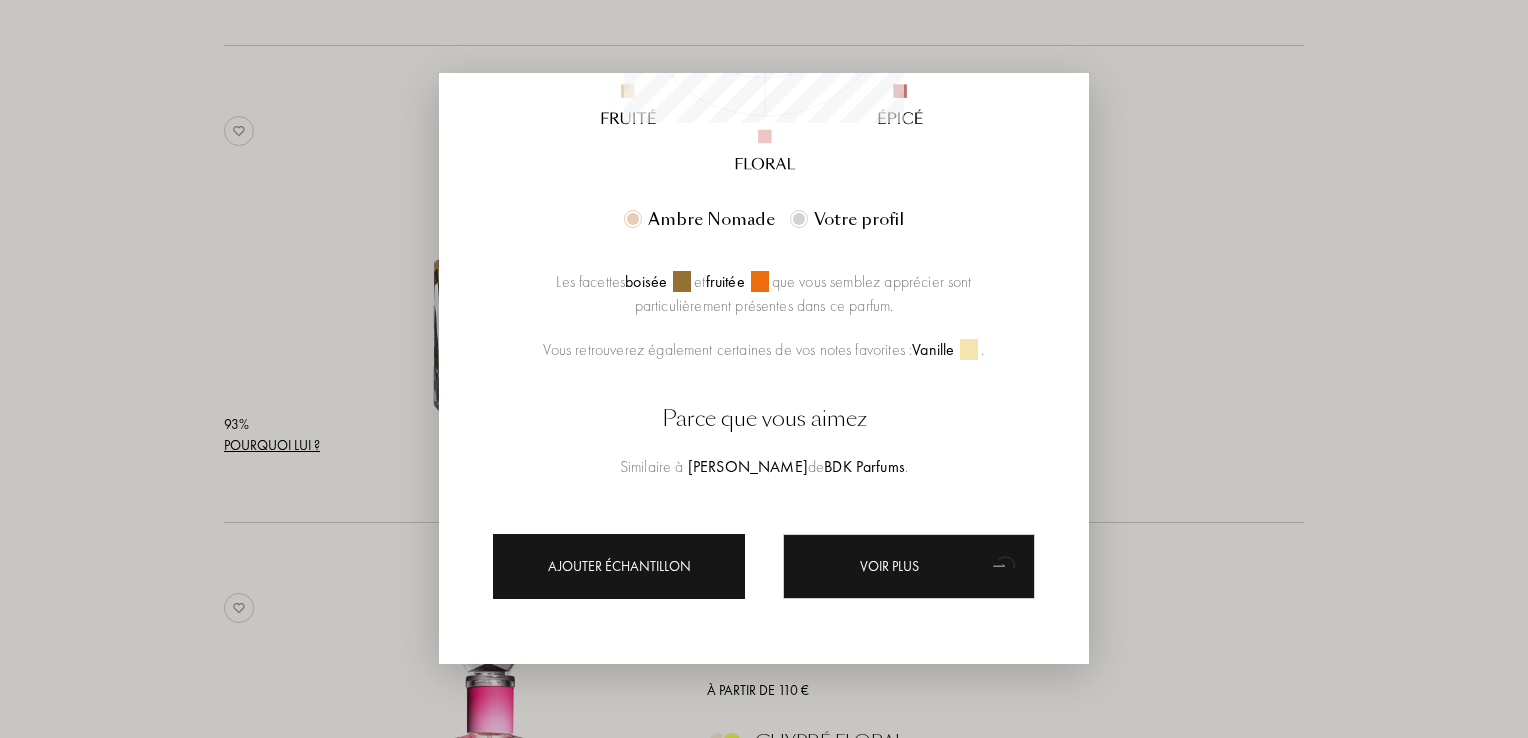 click on "Ajouter échantillon" at bounding box center [619, 566] 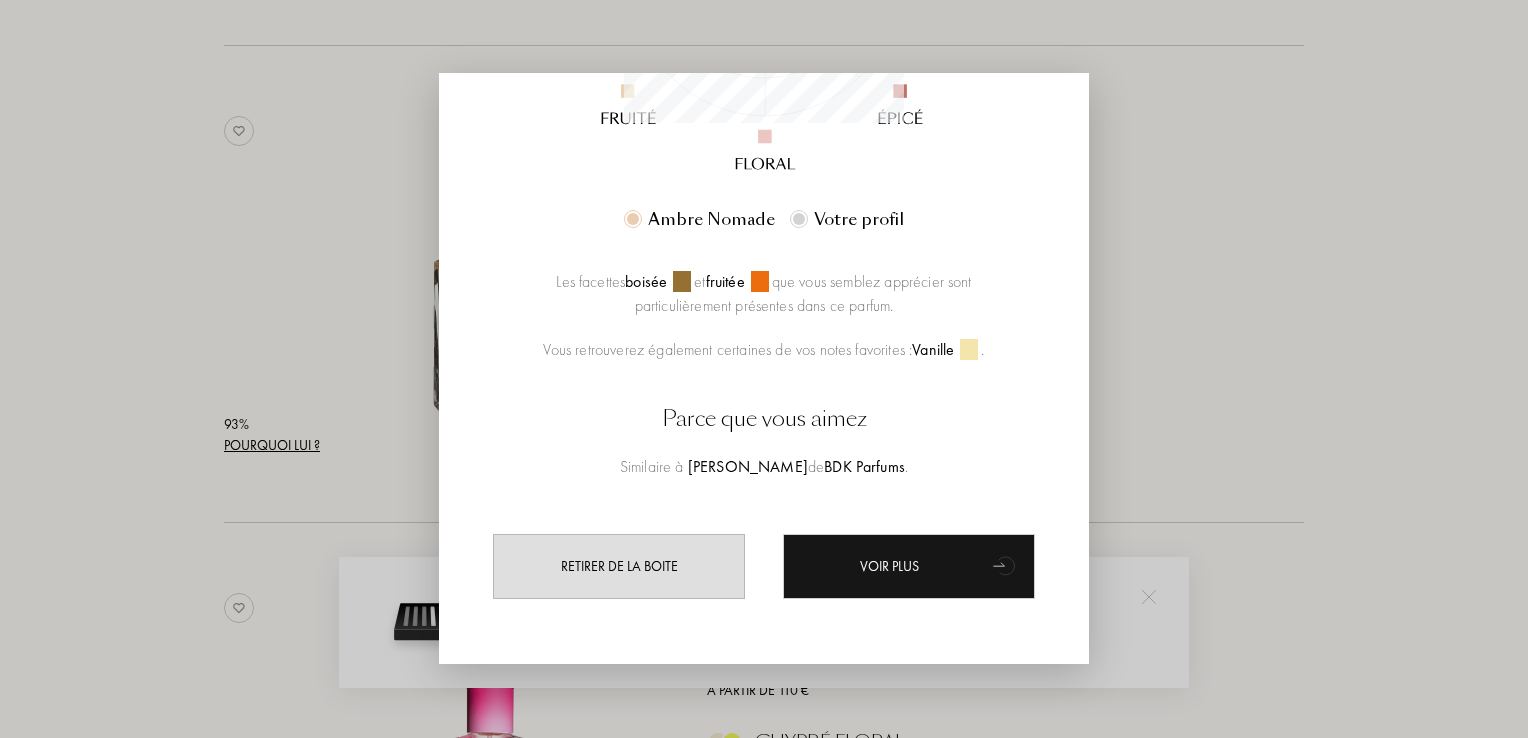 click at bounding box center (764, 369) 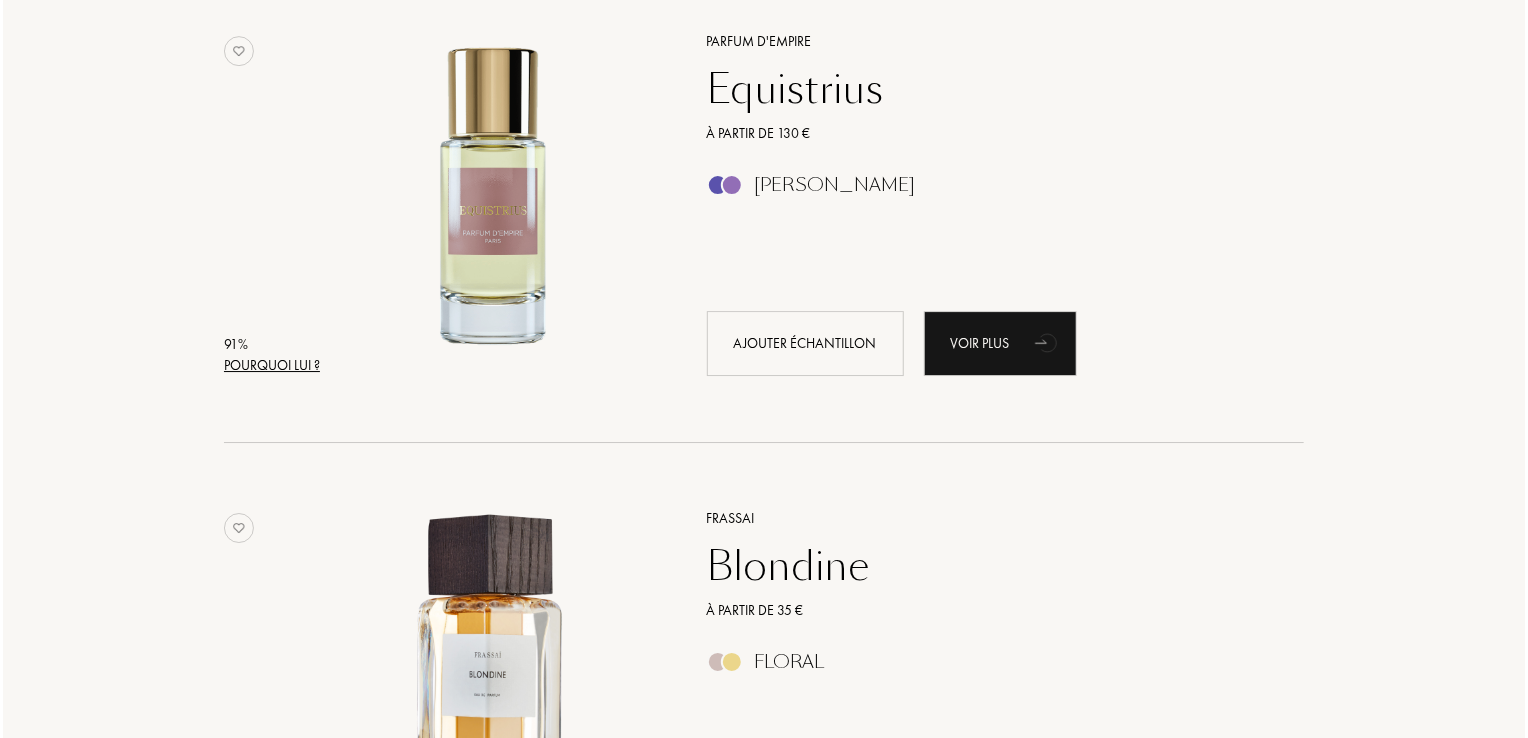 scroll, scrollTop: 3212, scrollLeft: 0, axis: vertical 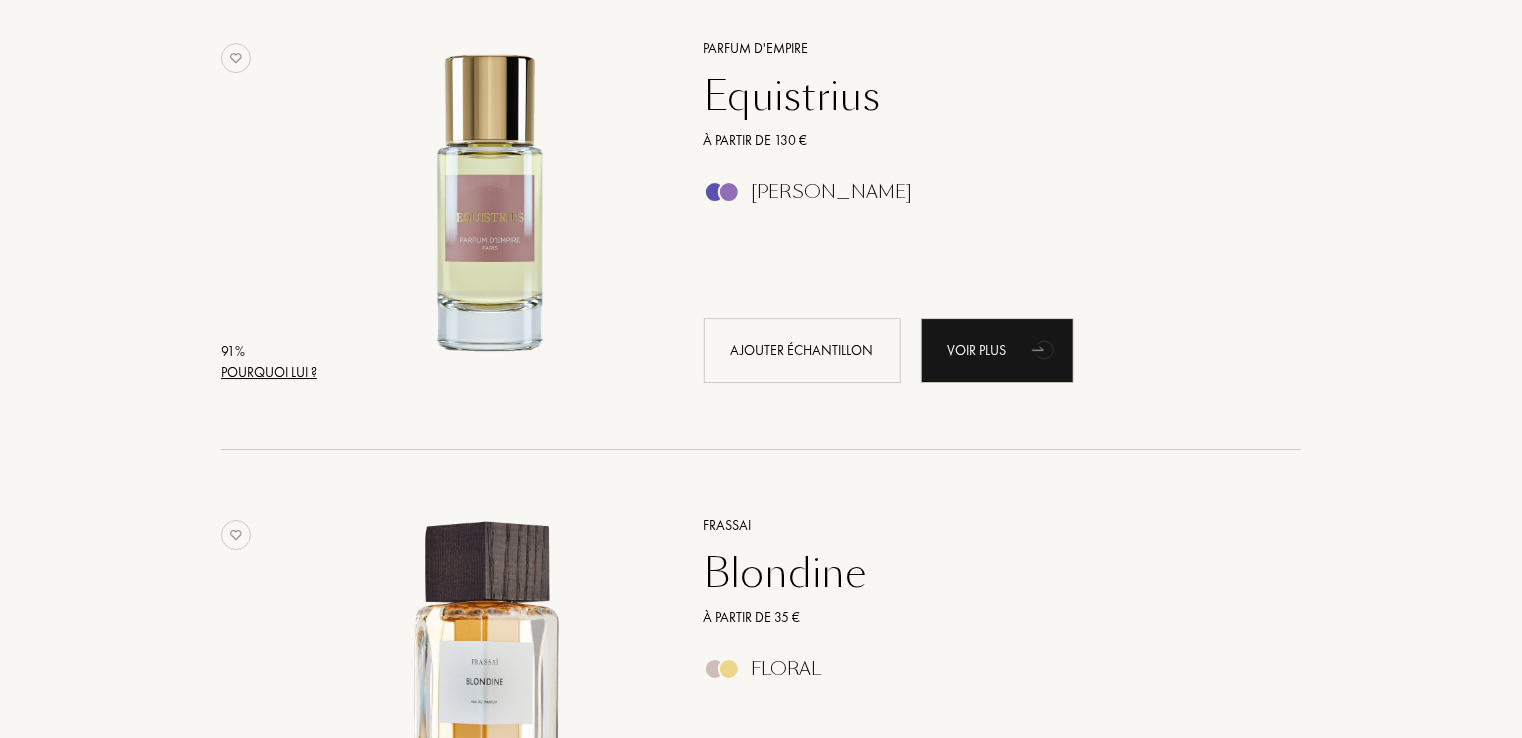 click on "Pourquoi lui ?" at bounding box center [269, 372] 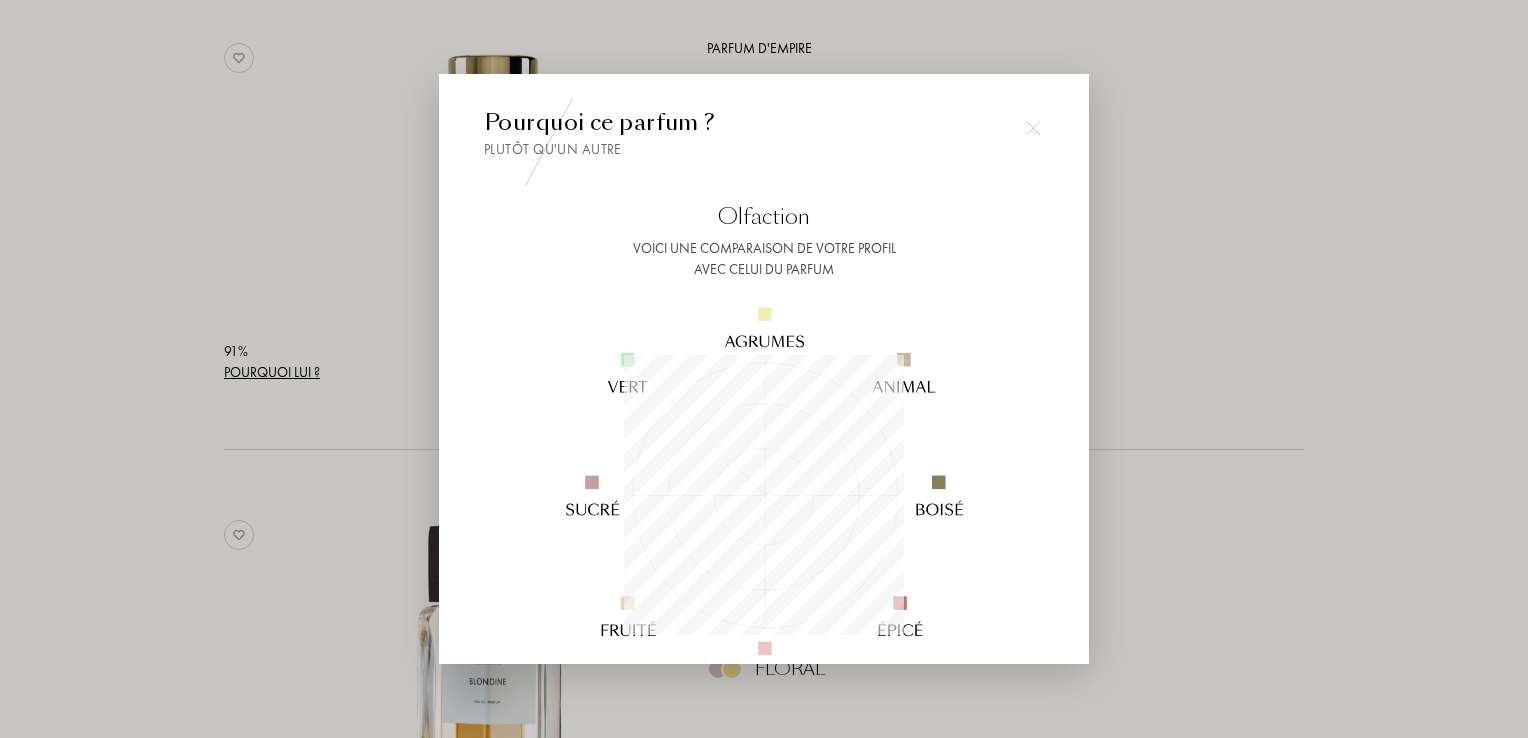 scroll, scrollTop: 999720, scrollLeft: 999720, axis: both 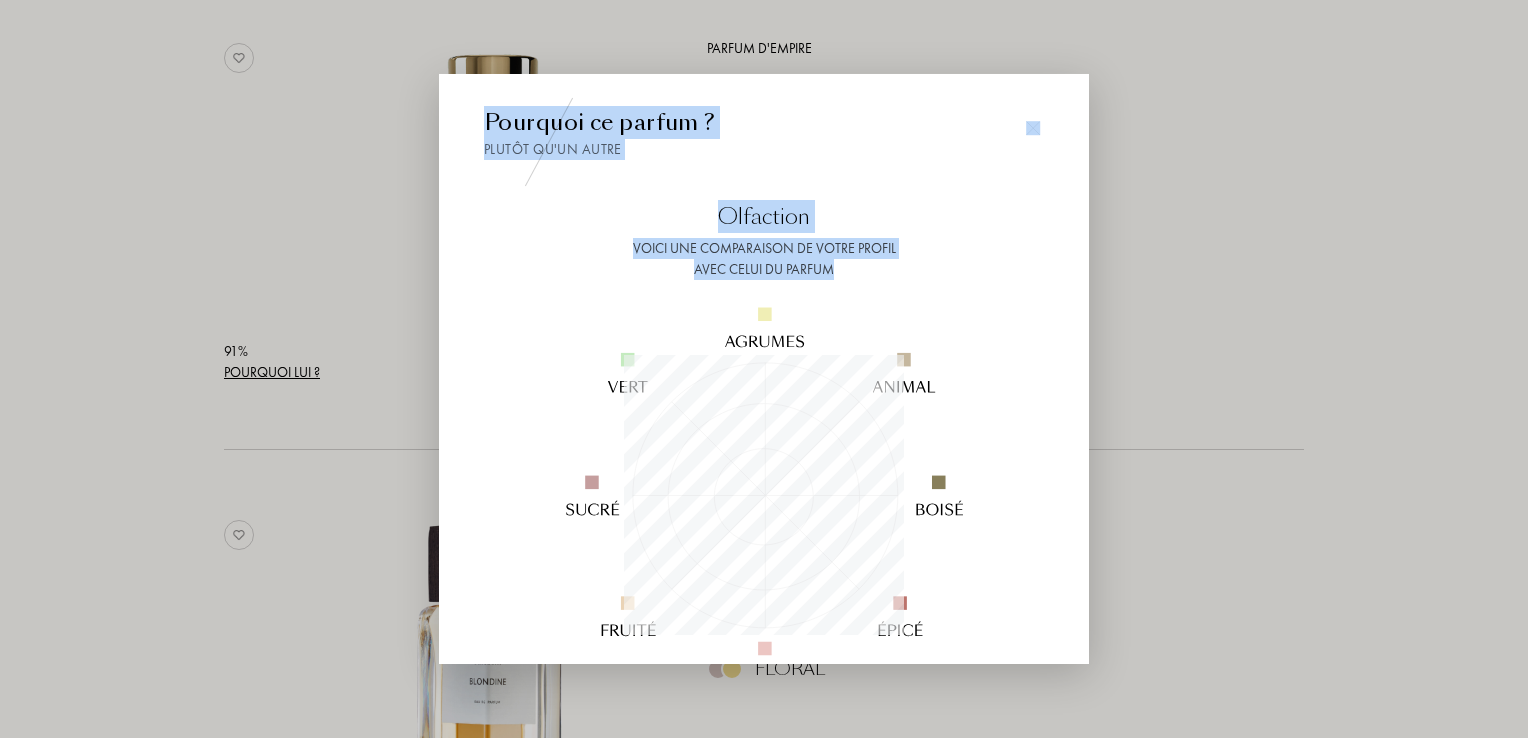drag, startPoint x: 1087, startPoint y: 271, endPoint x: 1095, endPoint y: 409, distance: 138.23169 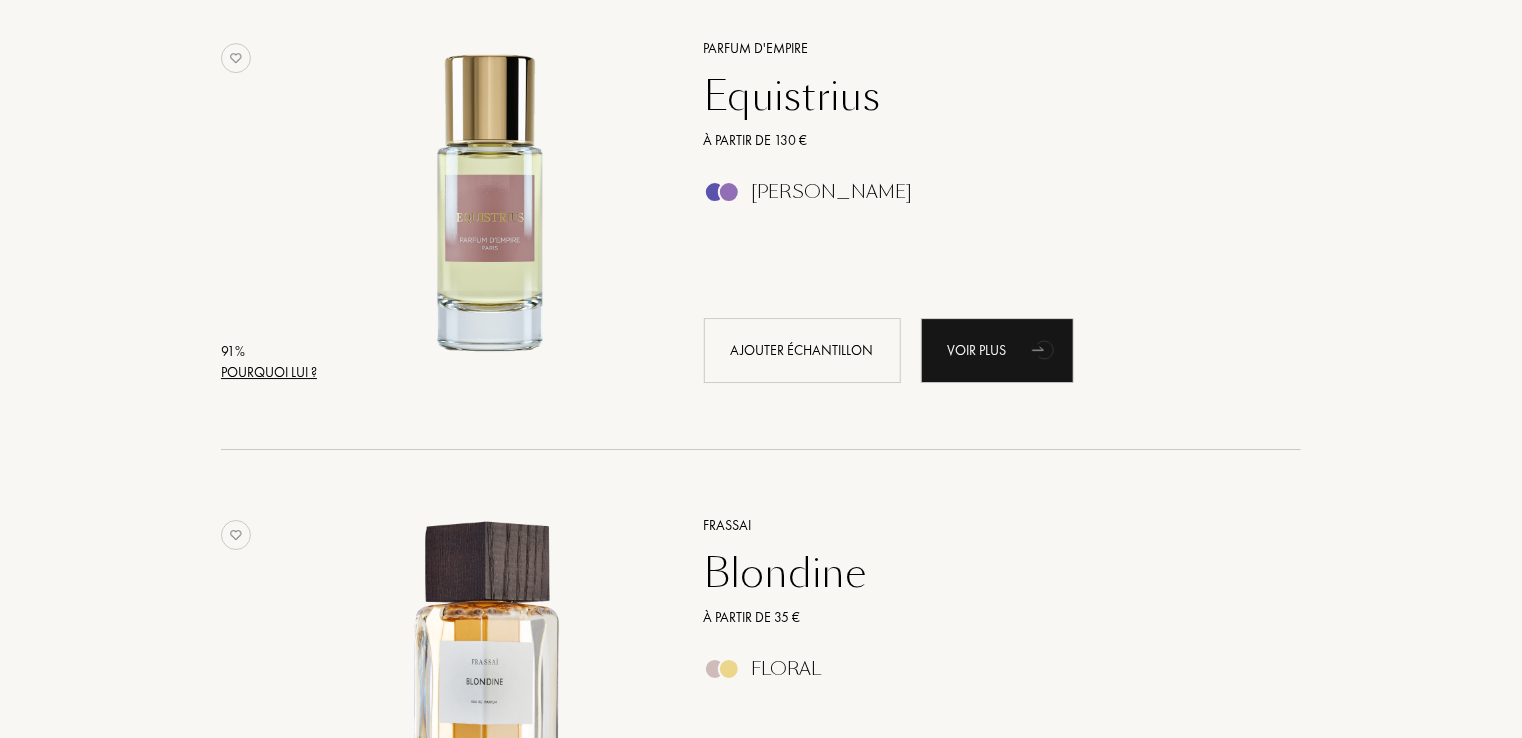 click on "Pourquoi lui ?" at bounding box center (269, 372) 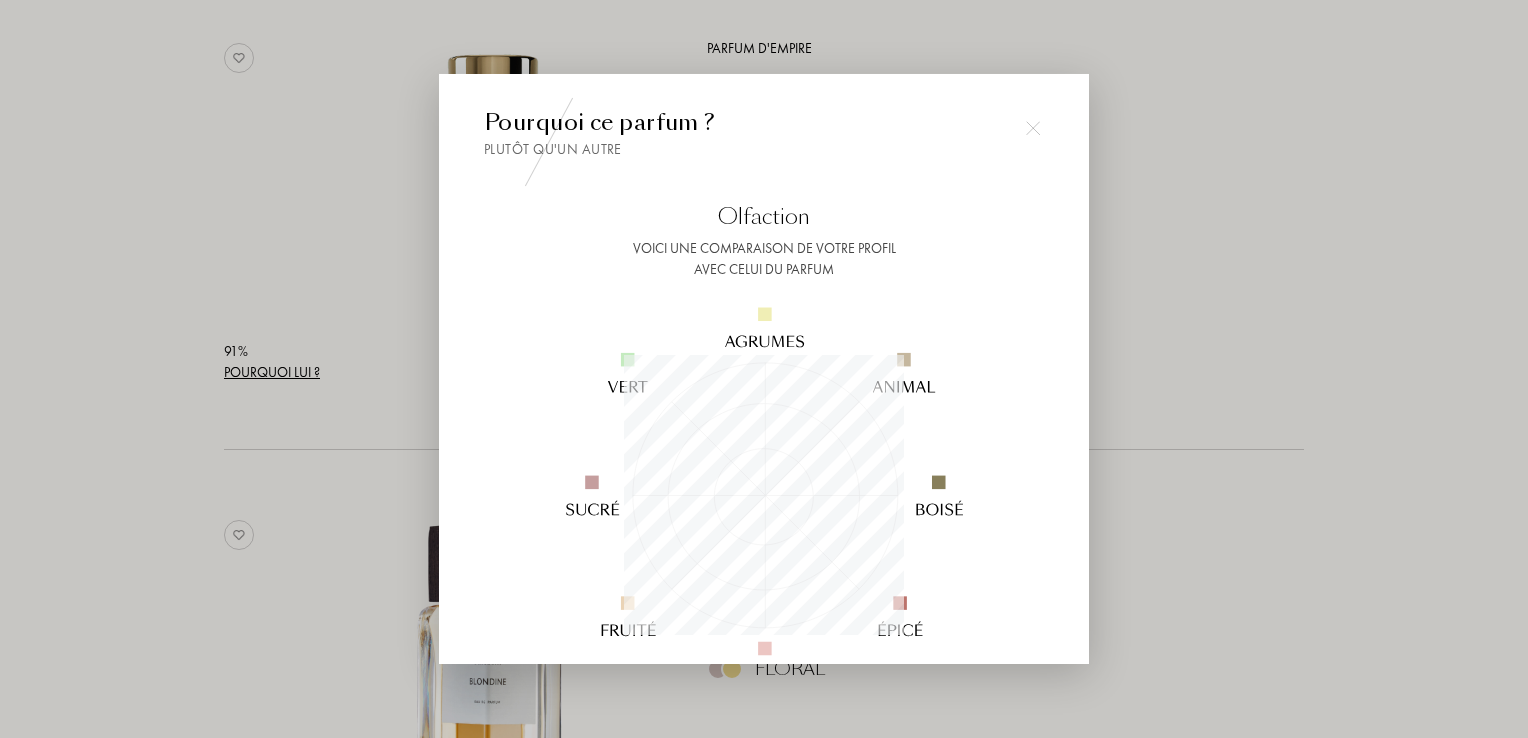 scroll, scrollTop: 999720, scrollLeft: 999720, axis: both 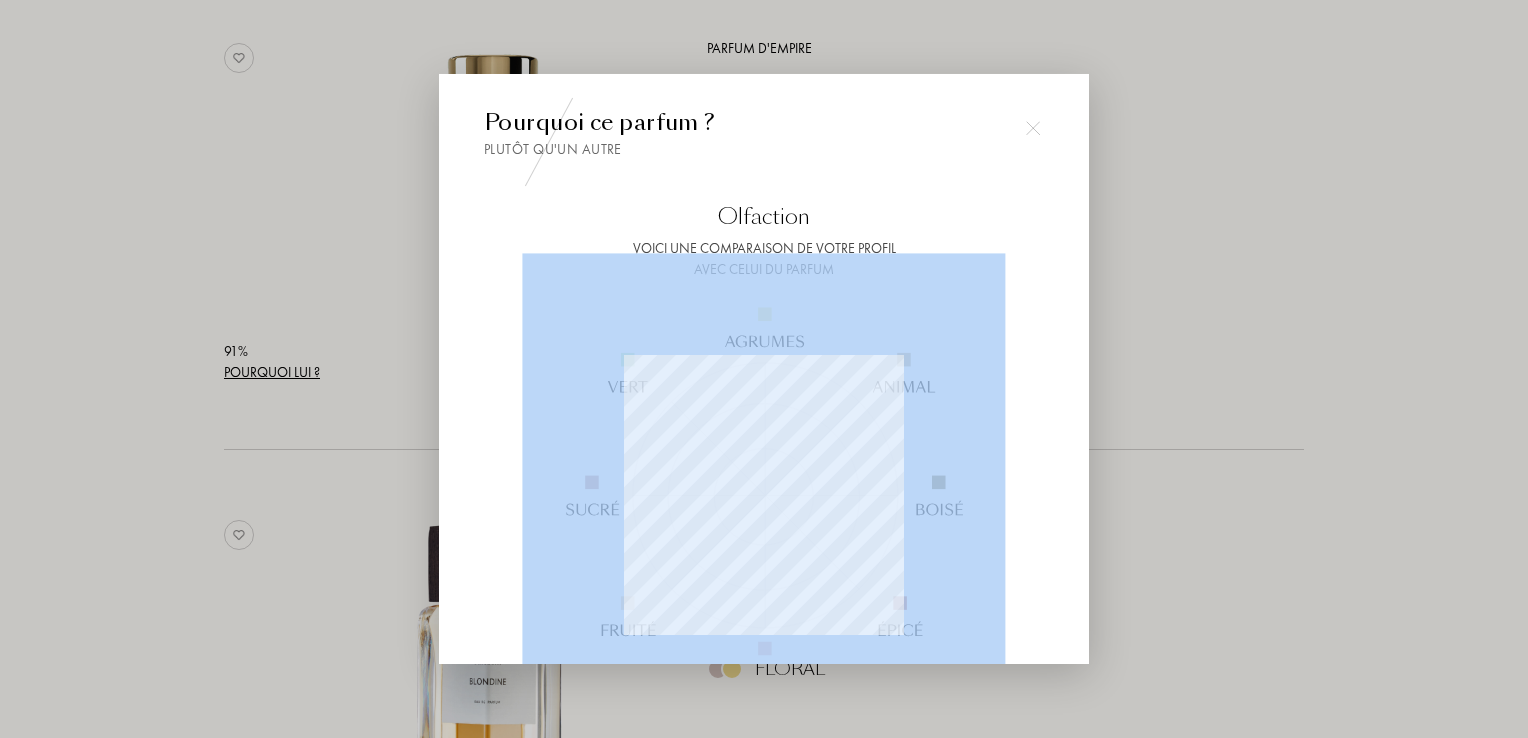 drag, startPoint x: 1087, startPoint y: 271, endPoint x: 1080, endPoint y: 378, distance: 107.22873 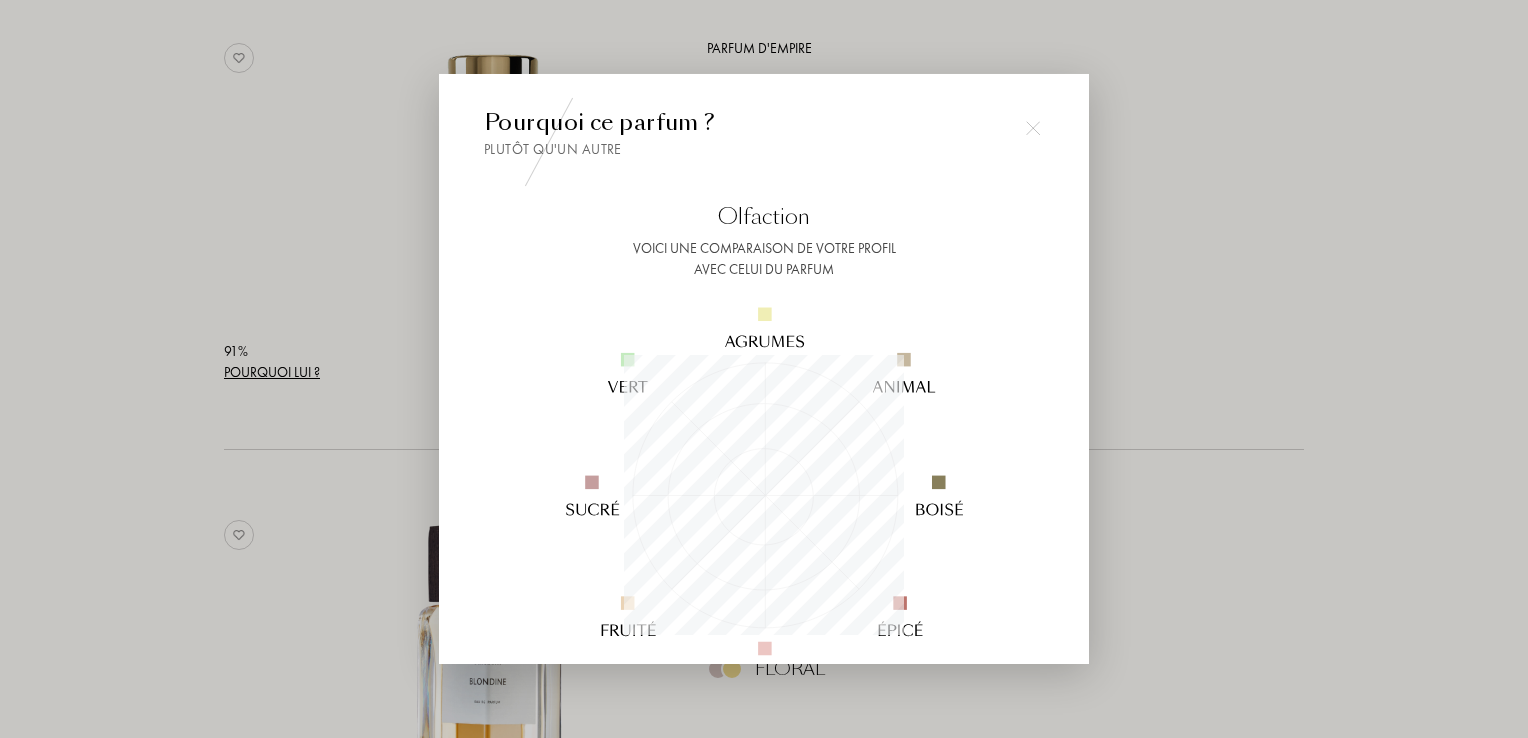drag, startPoint x: 1089, startPoint y: 256, endPoint x: 1090, endPoint y: 301, distance: 45.01111 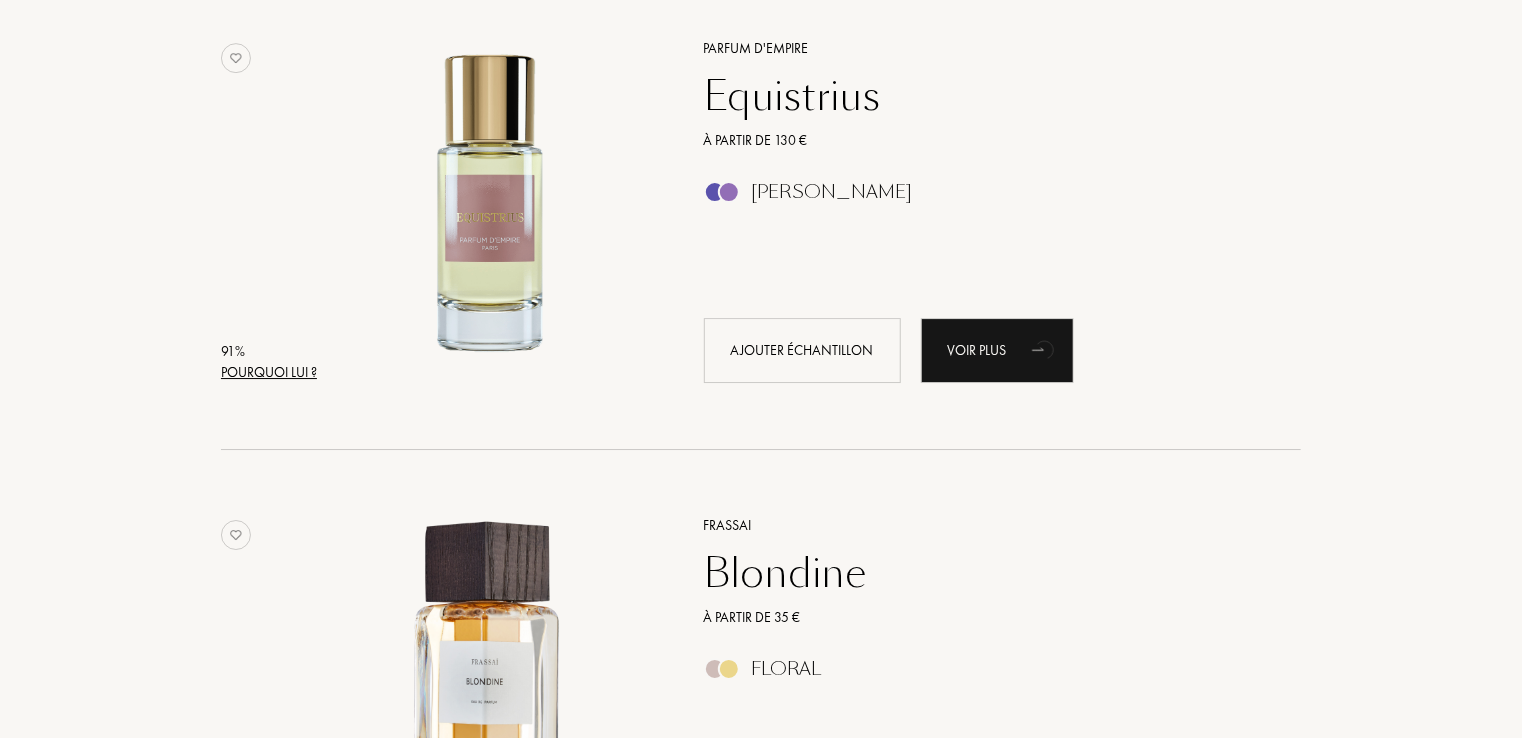 click on "91 % Pourquoi lui ? Parfum d'Empire Equistrius À partir de 130 € Ambré Boisé Ajouter échantillon Voir plus" at bounding box center [761, 212] 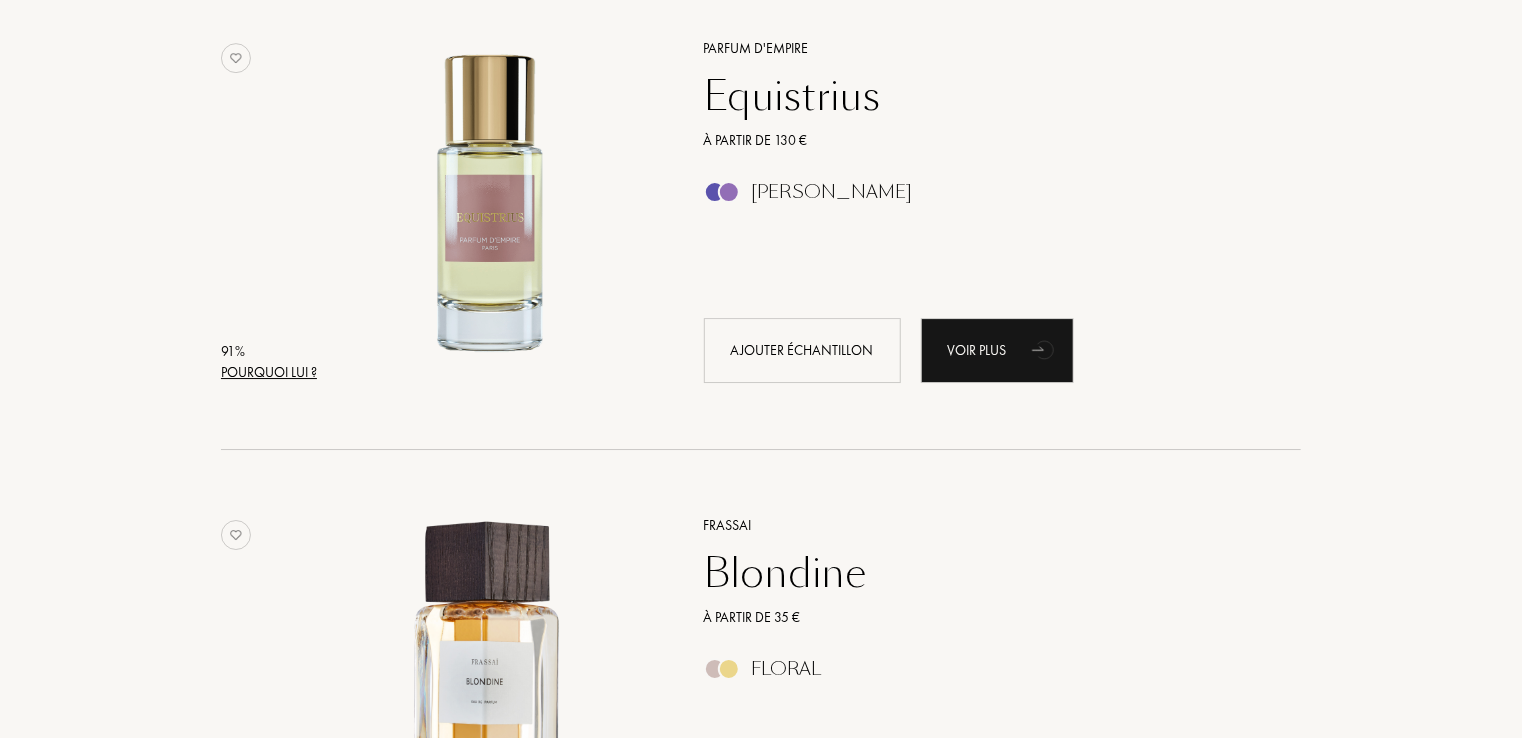 click on "Pourquoi lui ?" at bounding box center (269, 372) 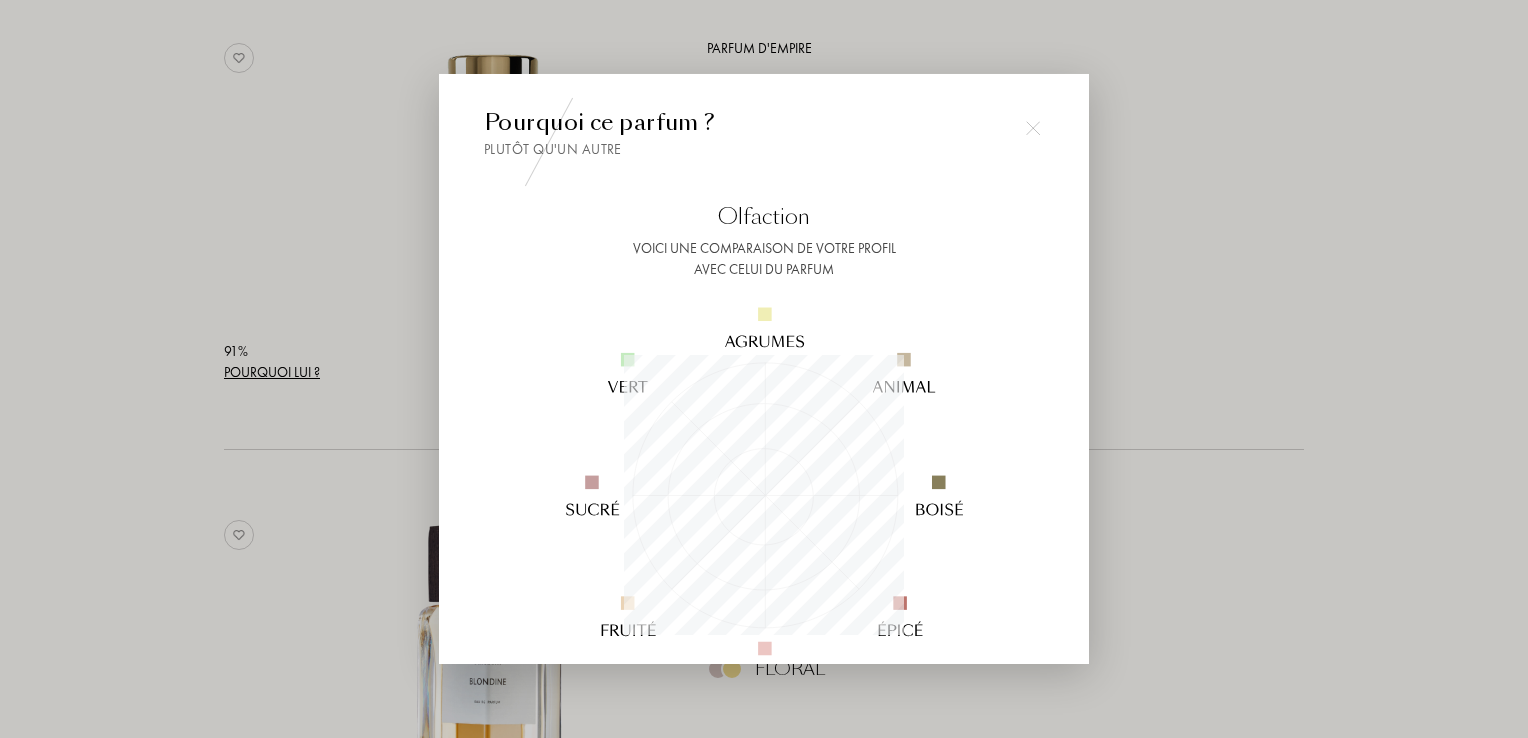 scroll, scrollTop: 999720, scrollLeft: 999720, axis: both 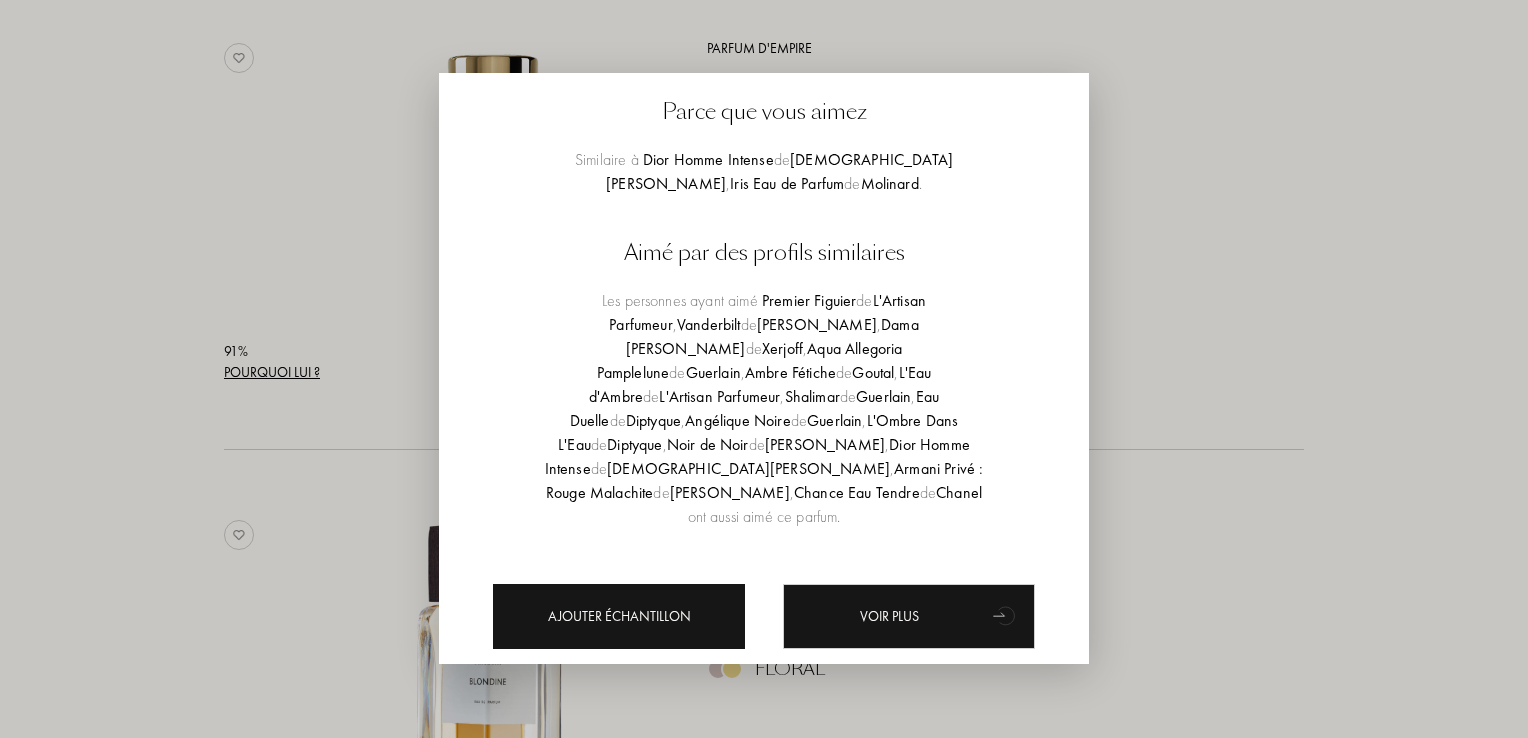 click on "Ajouter échantillon" at bounding box center [619, 616] 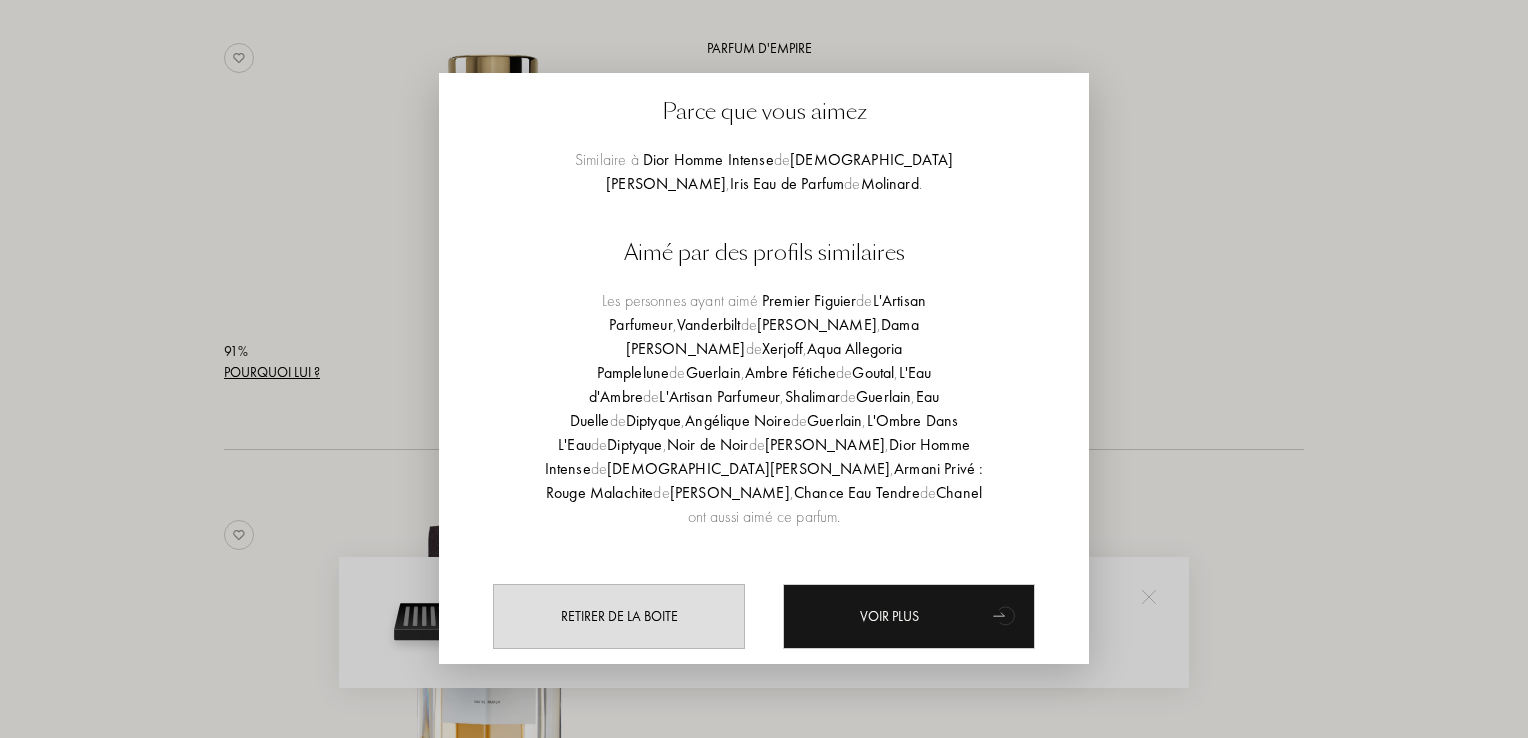 click at bounding box center (764, 369) 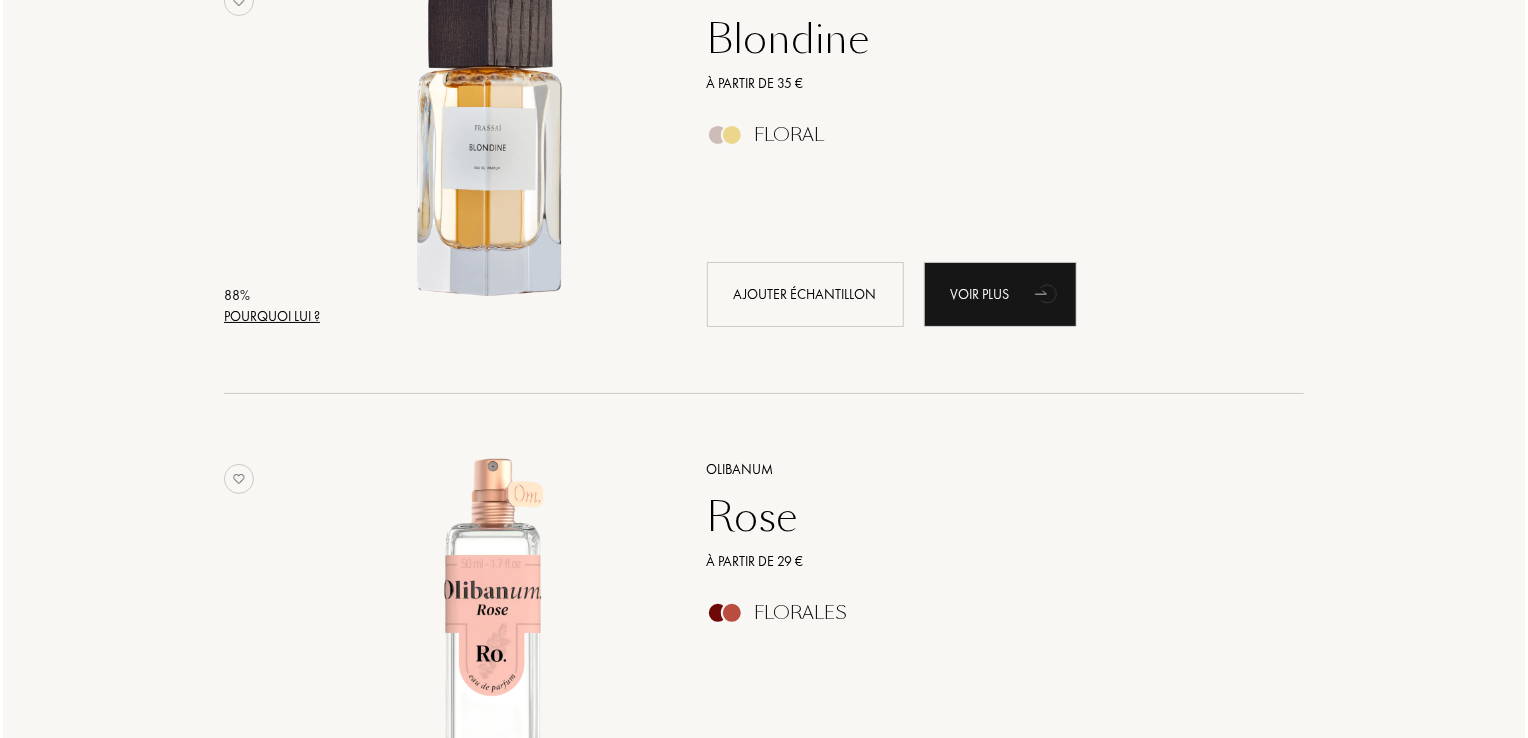 scroll, scrollTop: 3784, scrollLeft: 0, axis: vertical 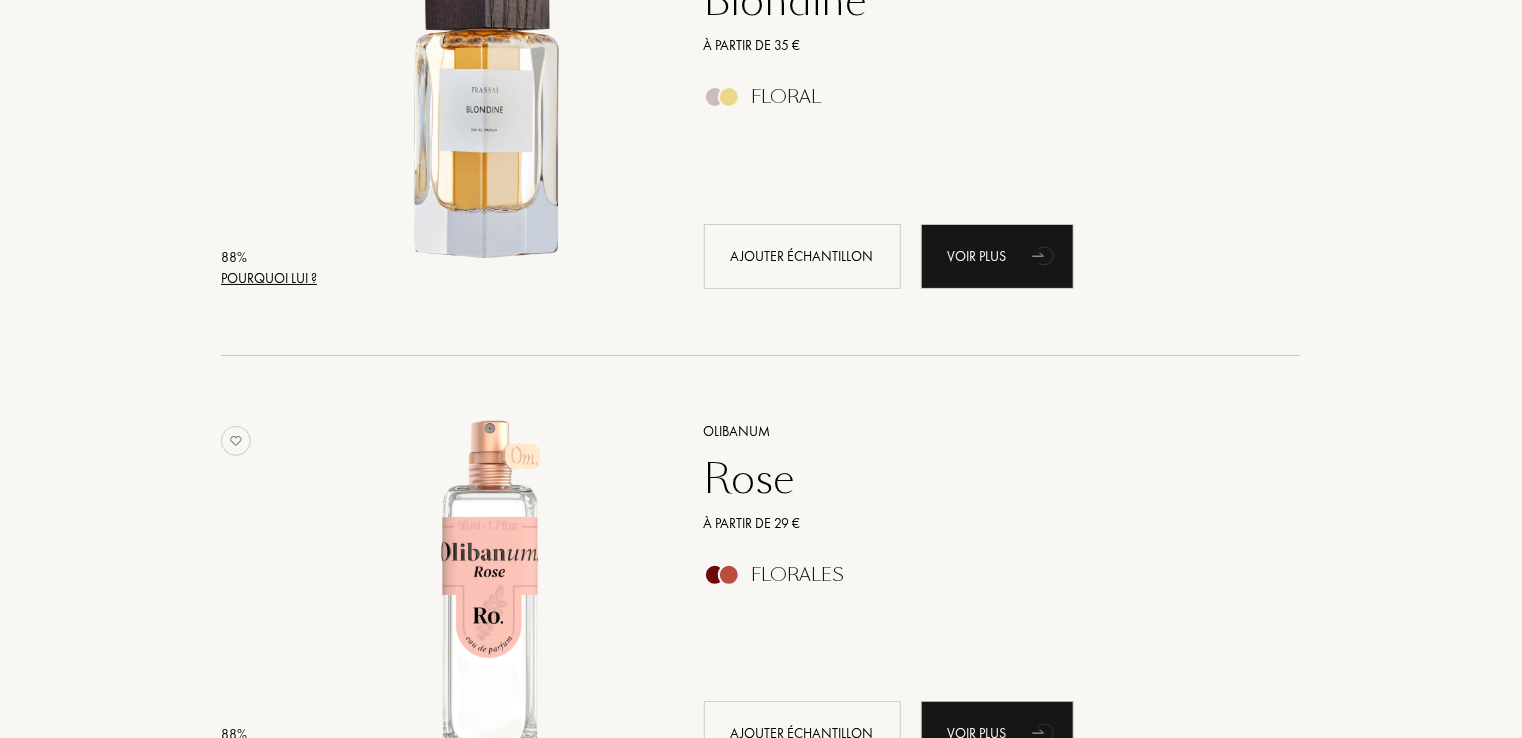 click on "Pourquoi lui ?" at bounding box center [269, 278] 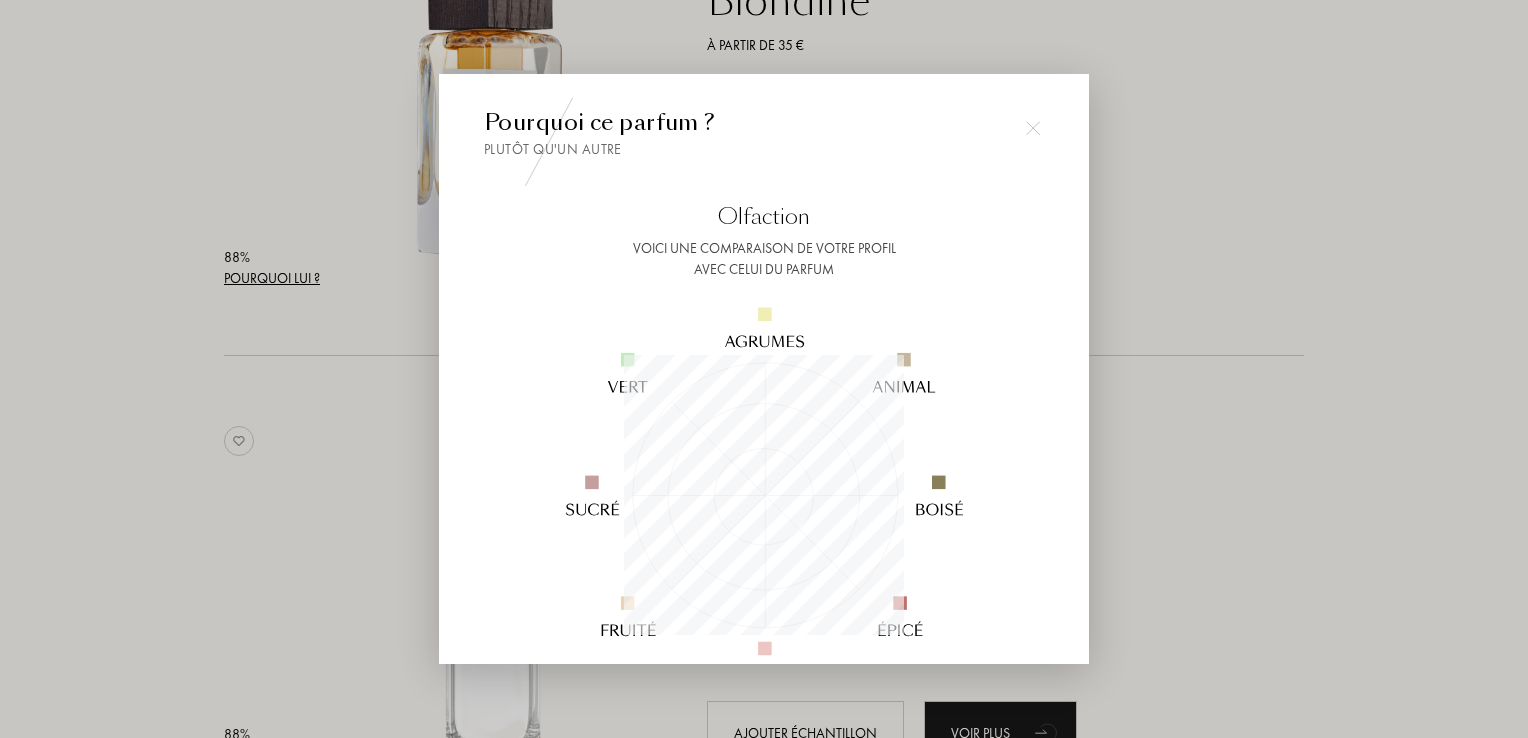 scroll, scrollTop: 999720, scrollLeft: 999720, axis: both 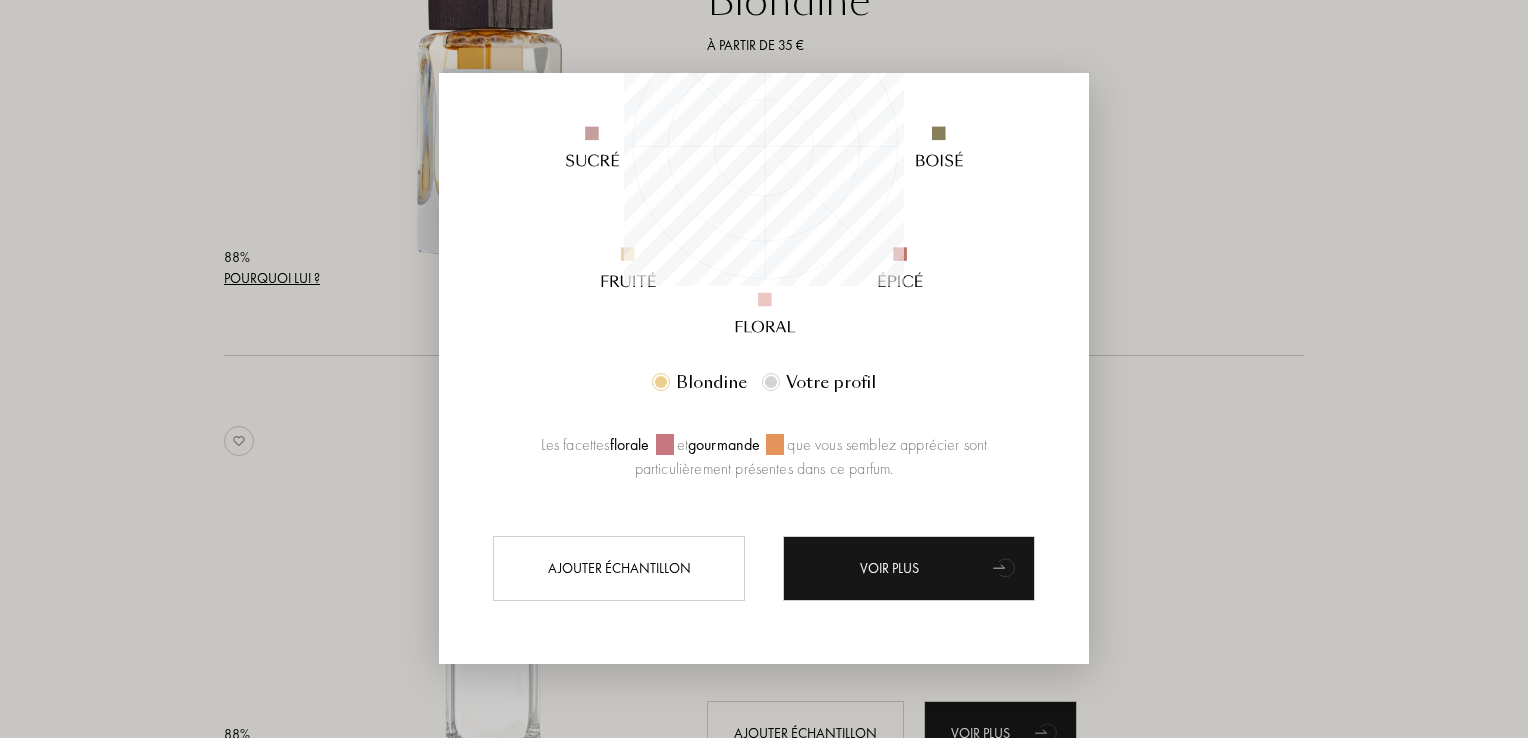 click at bounding box center (764, 369) 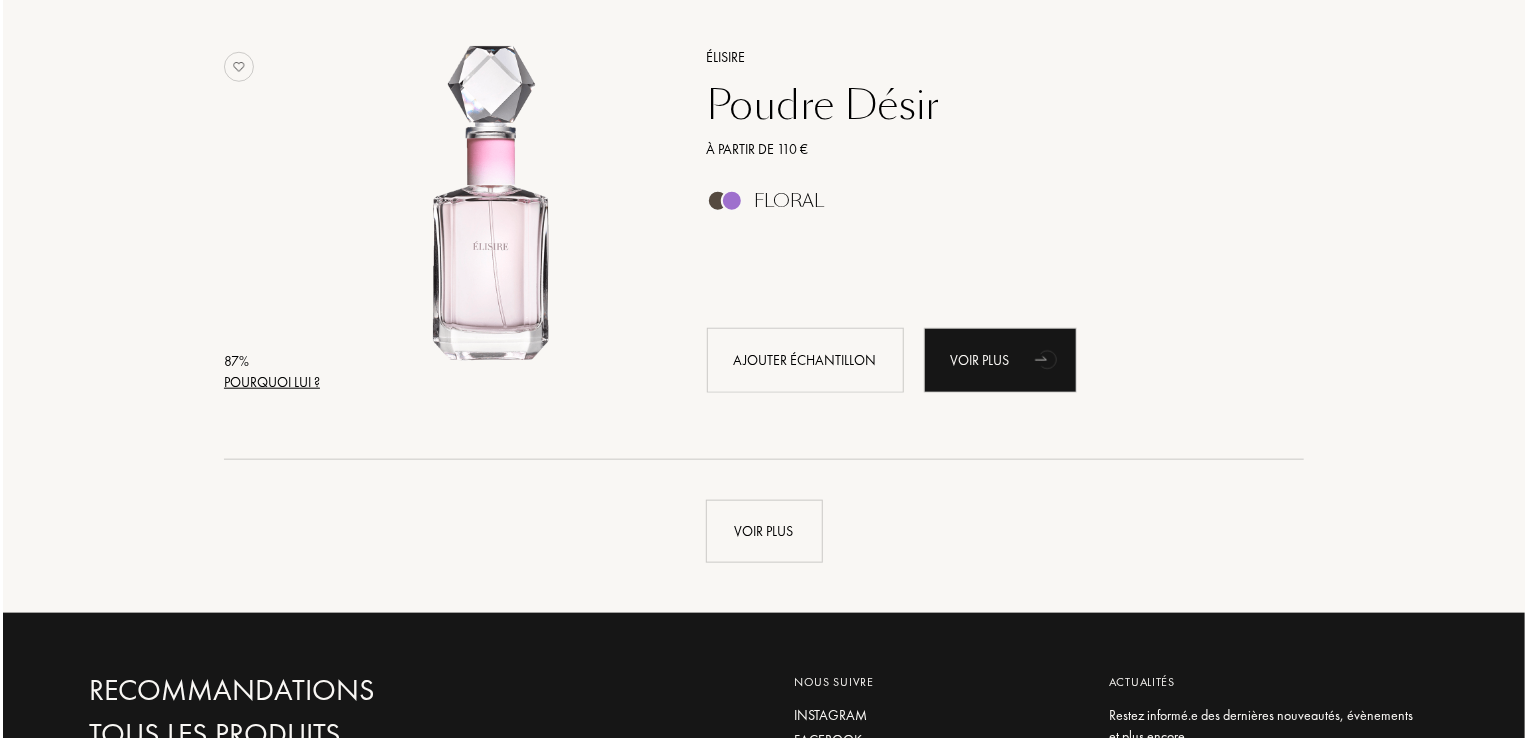 scroll, scrollTop: 4590, scrollLeft: 0, axis: vertical 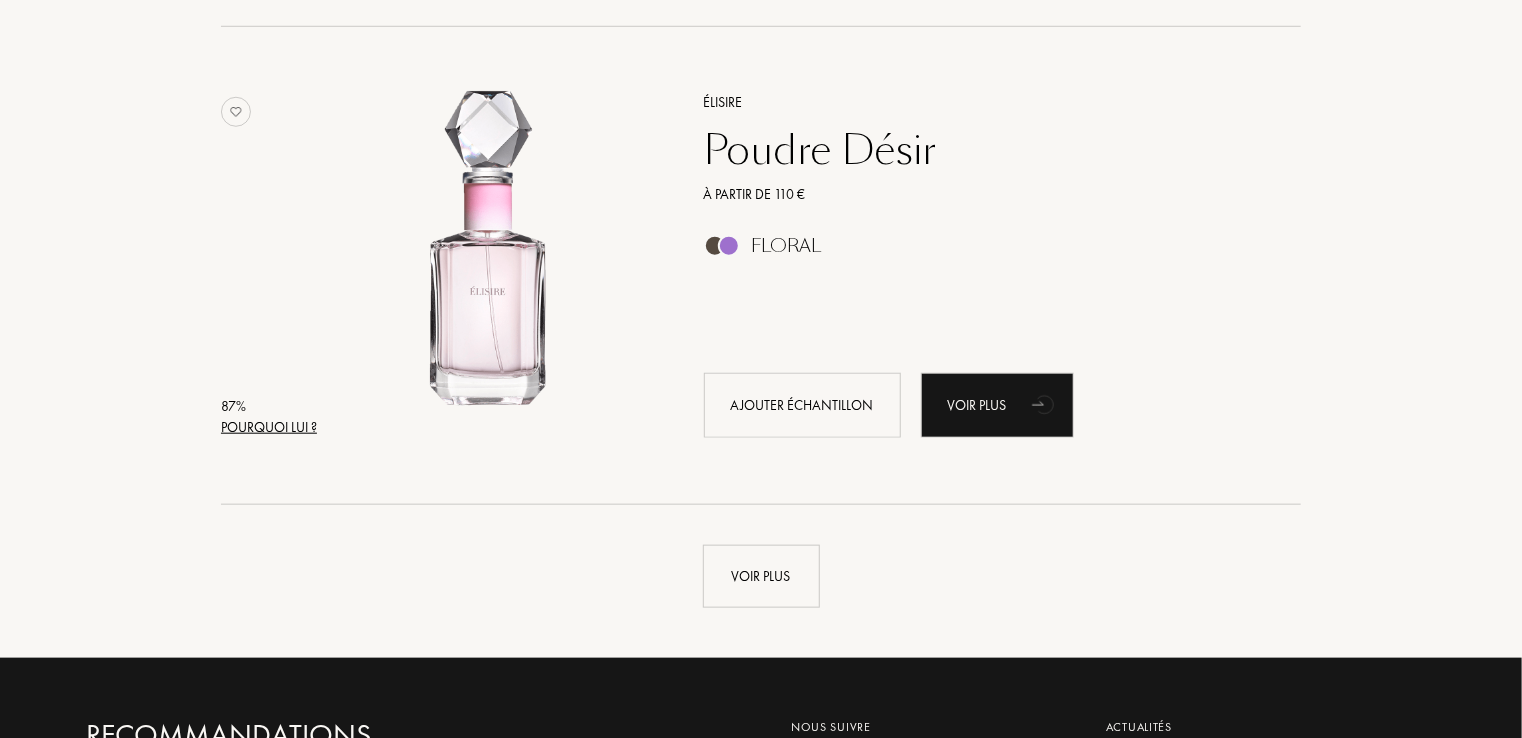 click on "Pourquoi lui ?" at bounding box center (269, 427) 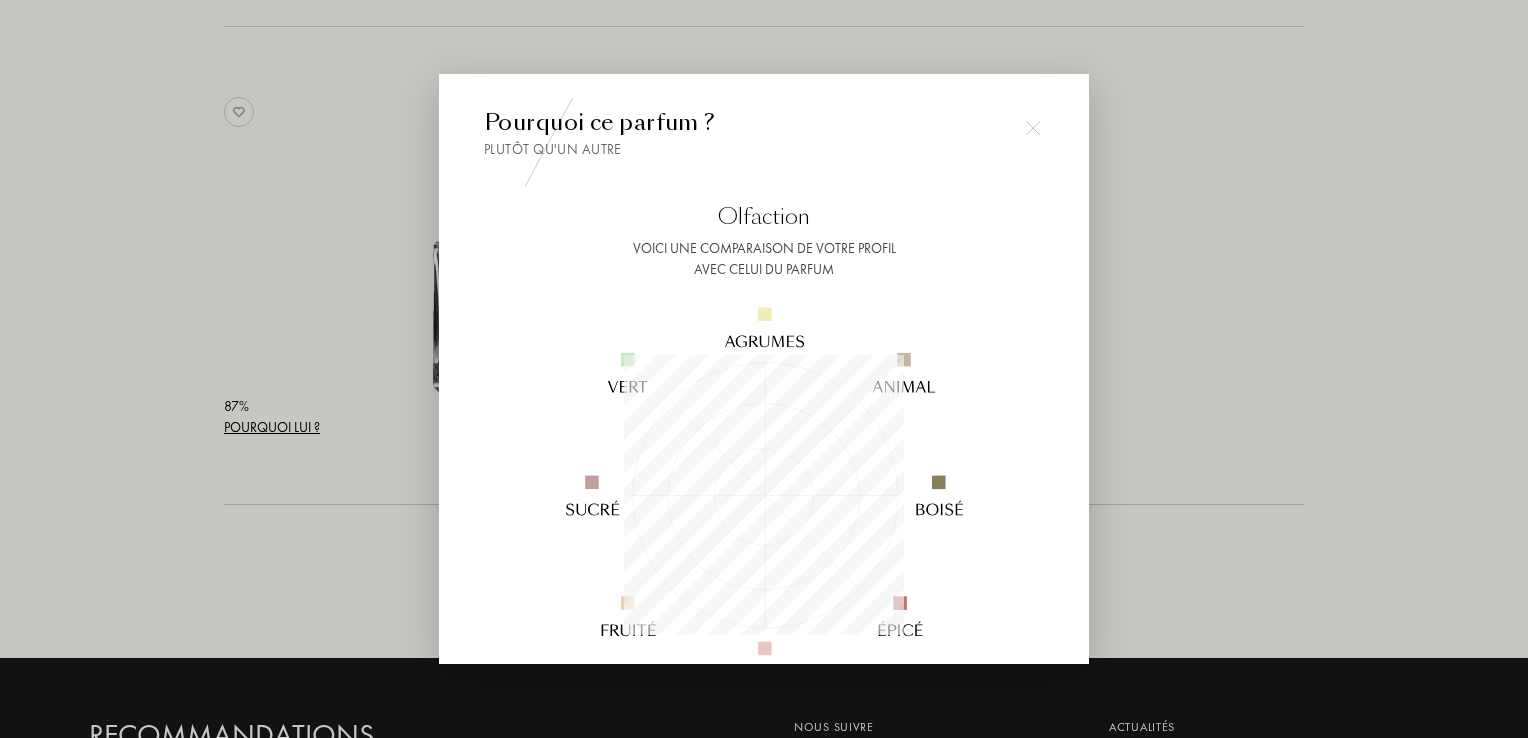 scroll, scrollTop: 999720, scrollLeft: 999720, axis: both 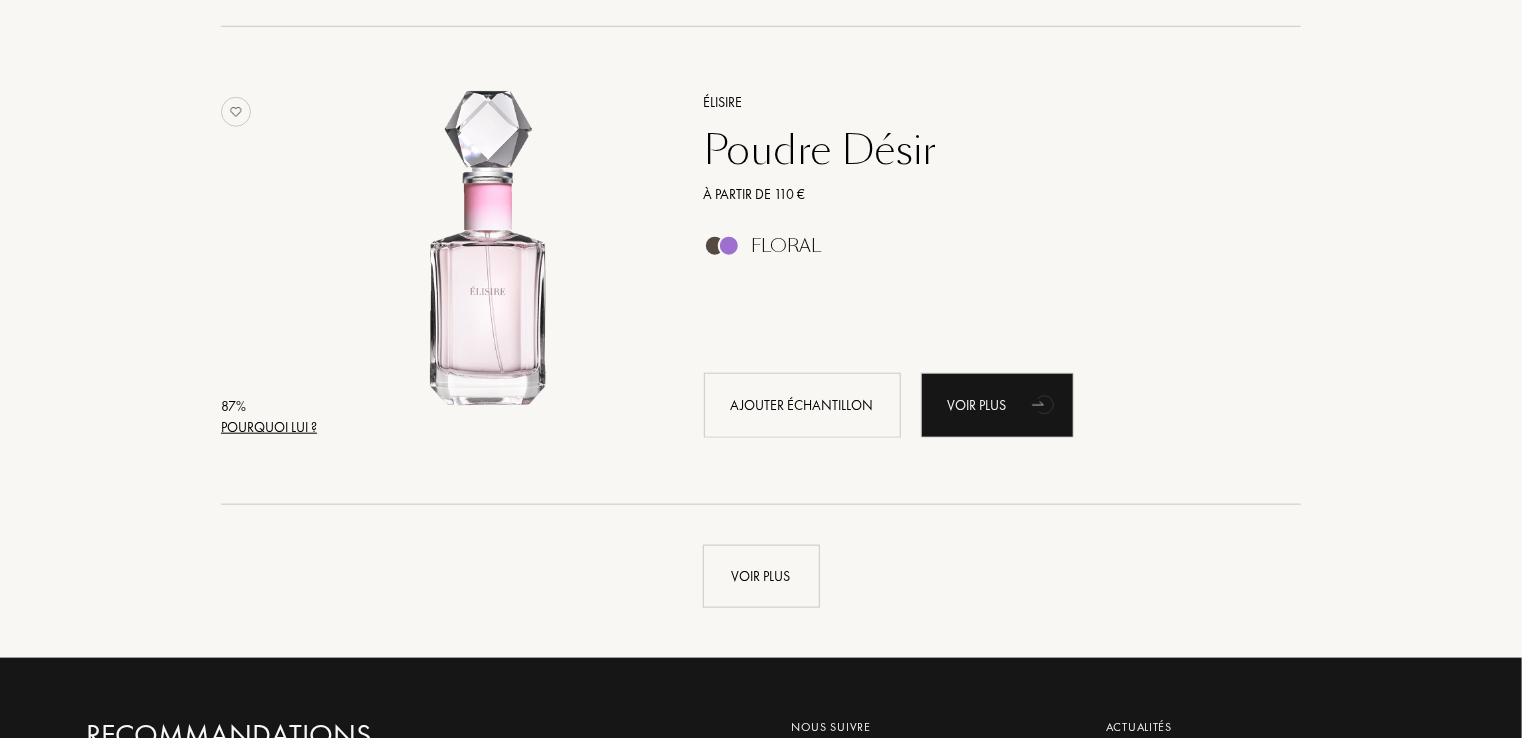 click on "Pourquoi lui ?" at bounding box center (269, 427) 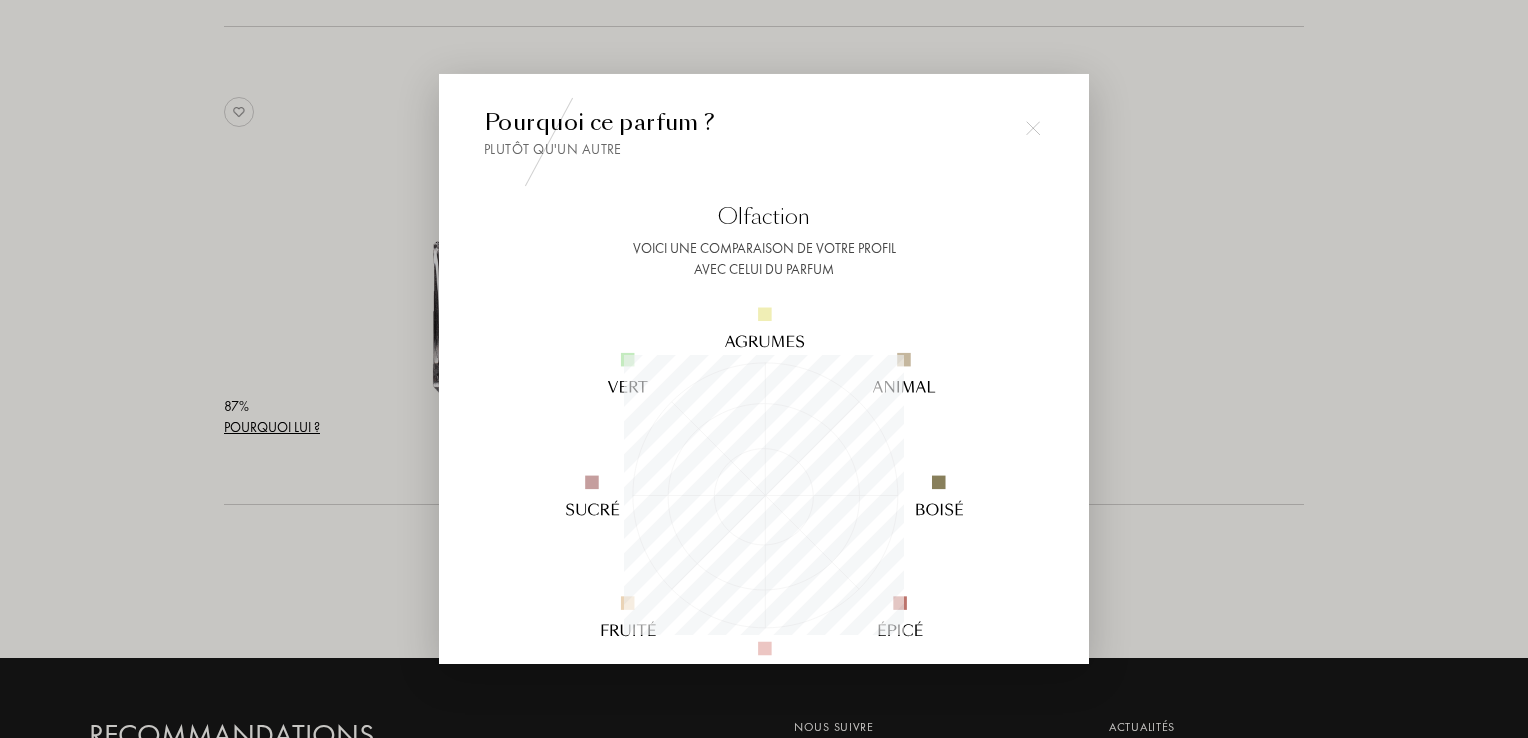scroll, scrollTop: 999720, scrollLeft: 999720, axis: both 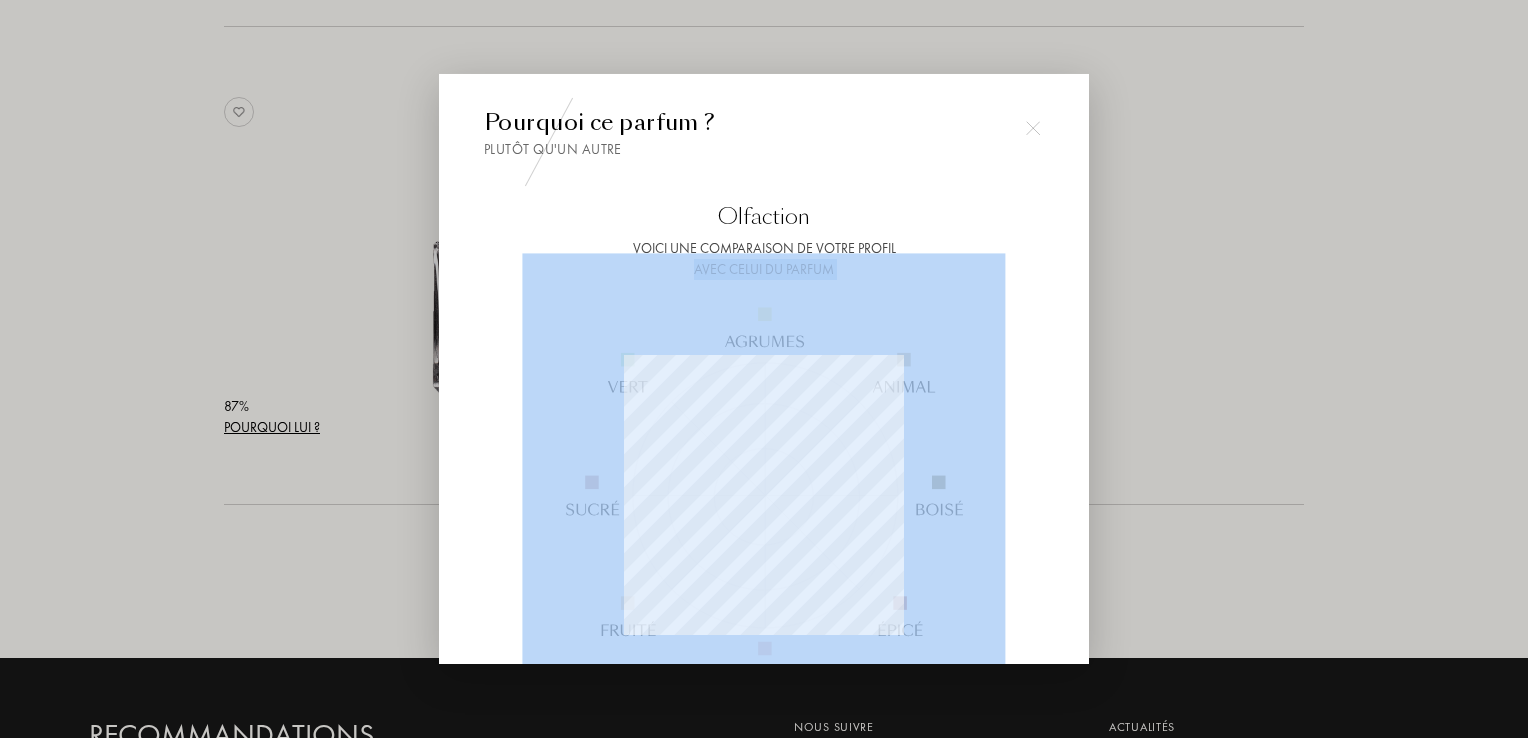 drag, startPoint x: 1087, startPoint y: 235, endPoint x: 1076, endPoint y: 340, distance: 105.574615 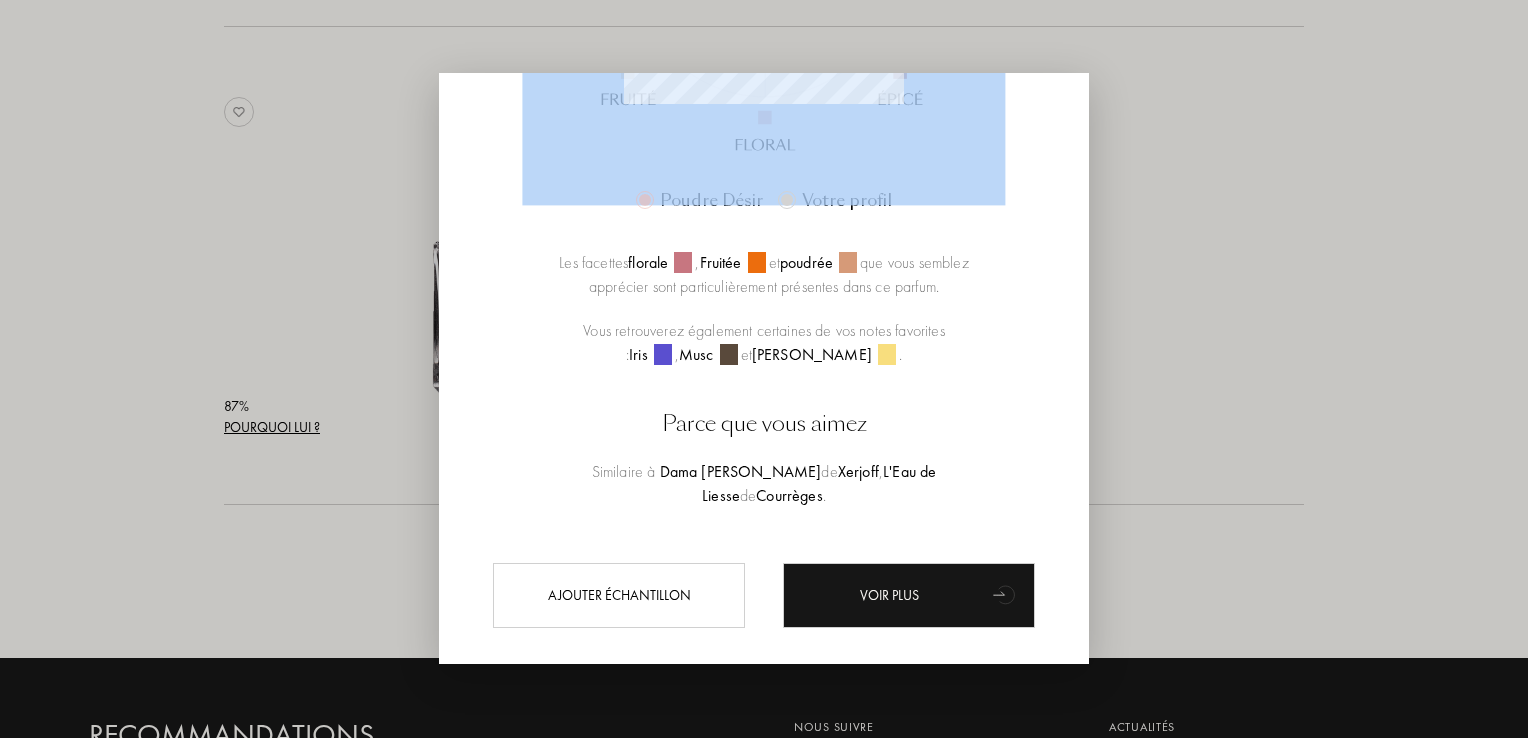scroll, scrollTop: 534, scrollLeft: 0, axis: vertical 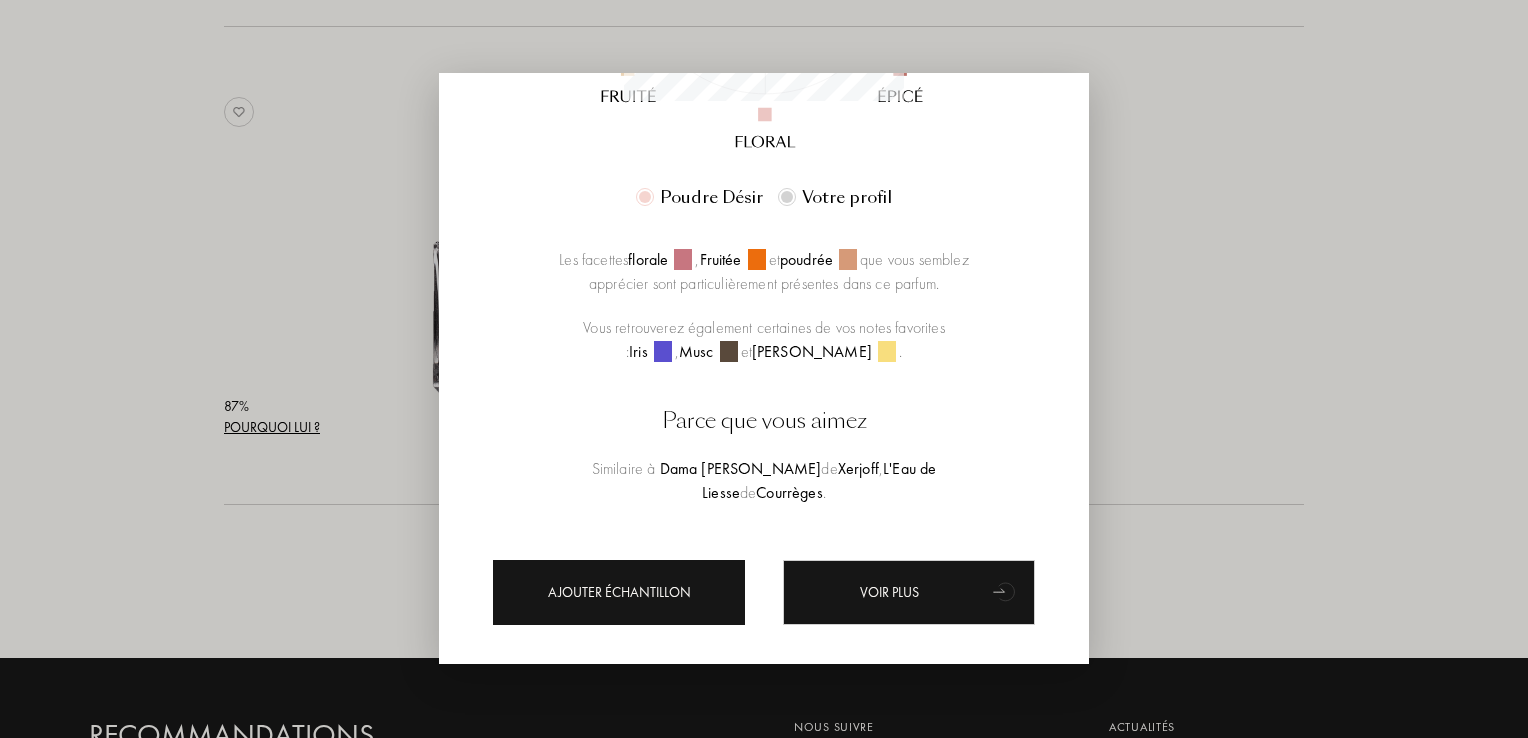 click on "Ajouter échantillon" at bounding box center (619, 592) 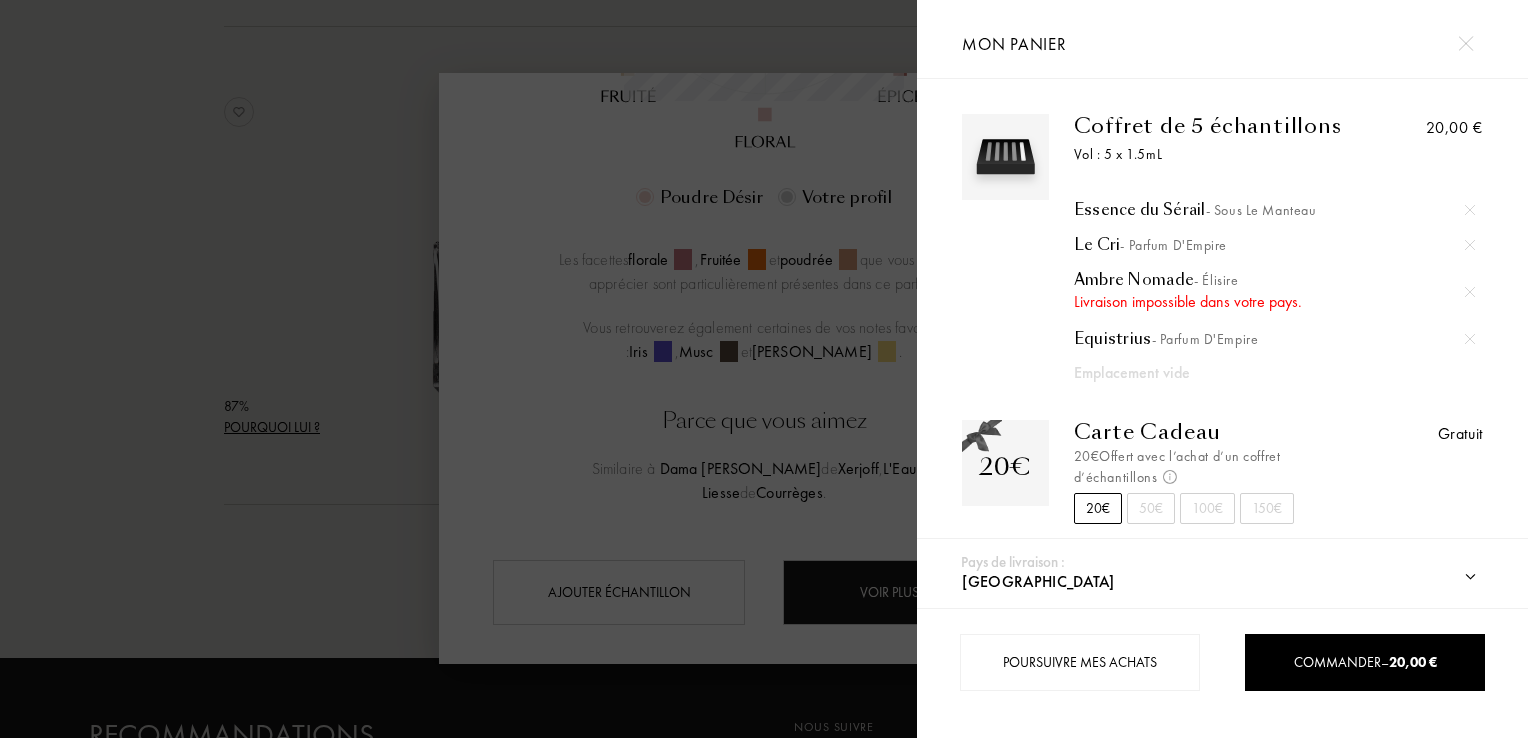 scroll, scrollTop: 3, scrollLeft: 0, axis: vertical 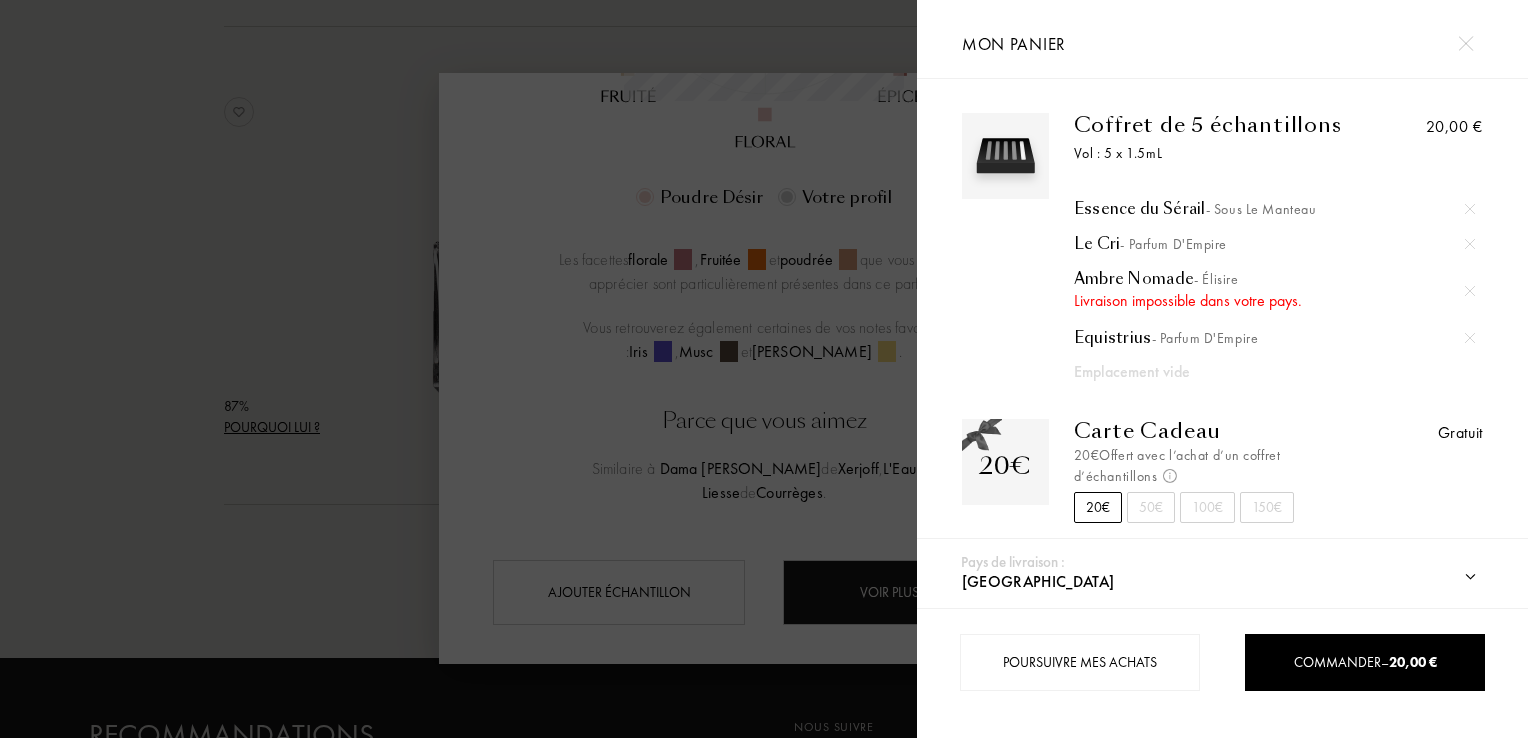 click on "50€" at bounding box center (1151, 507) 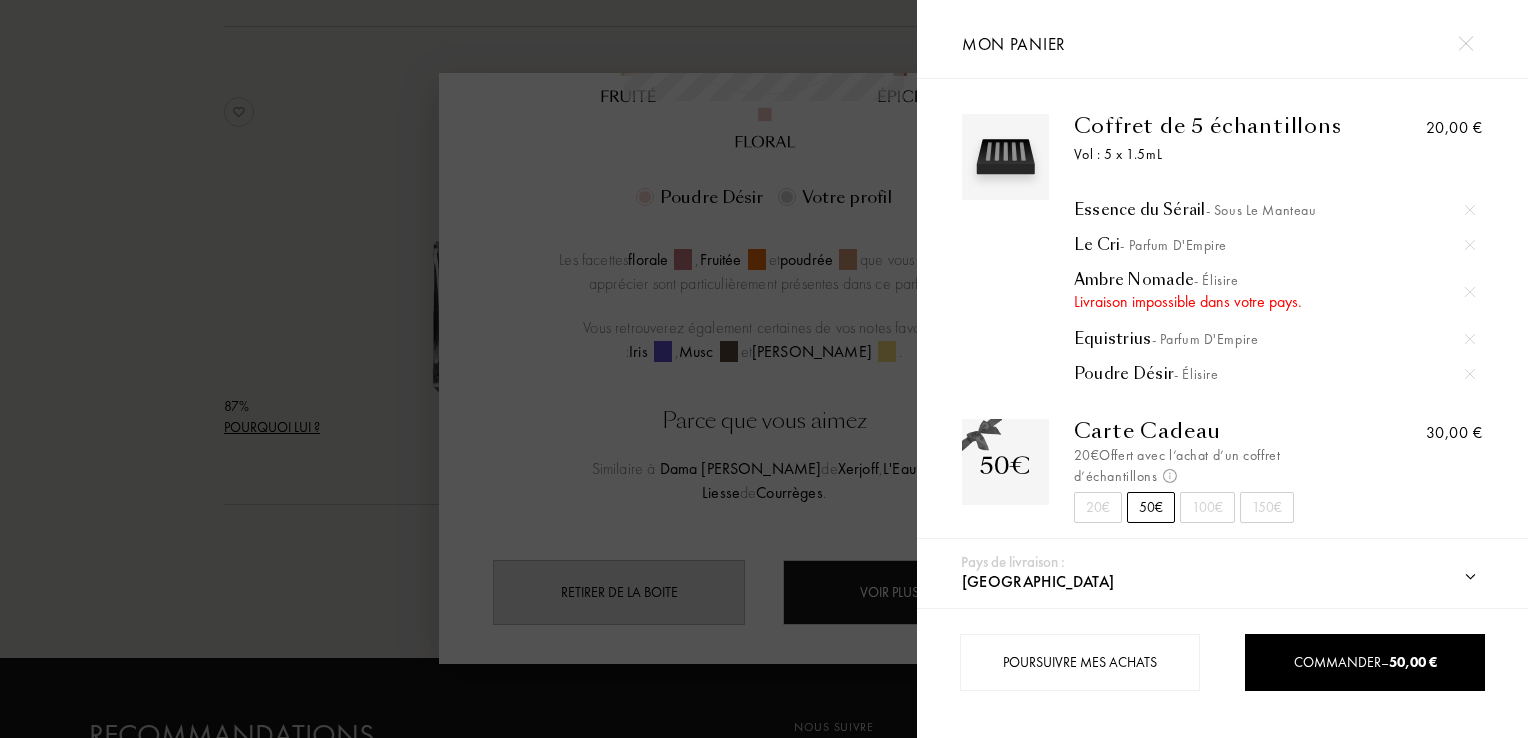 click on "20€" at bounding box center (1098, 507) 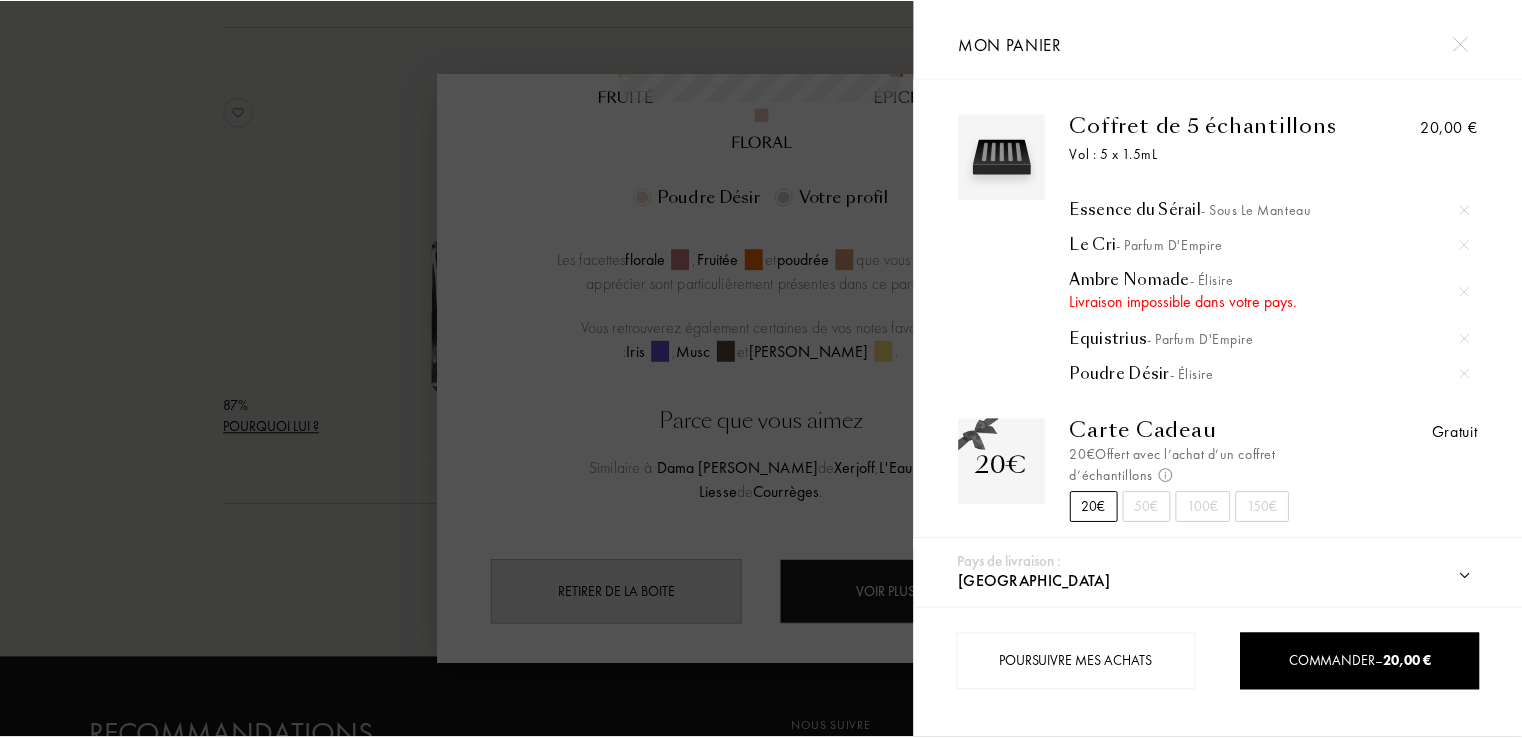 scroll, scrollTop: 0, scrollLeft: 0, axis: both 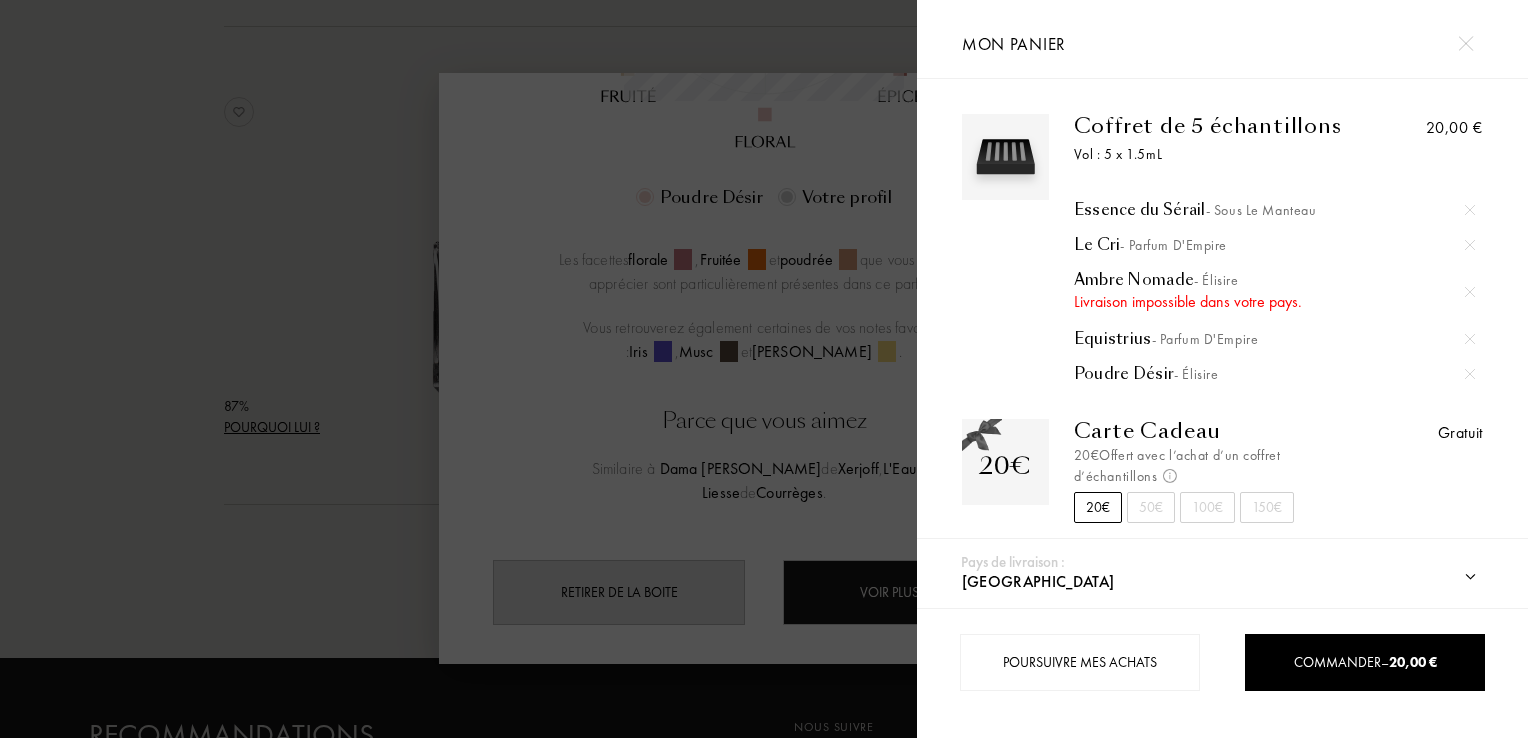 click at bounding box center (1465, 43) 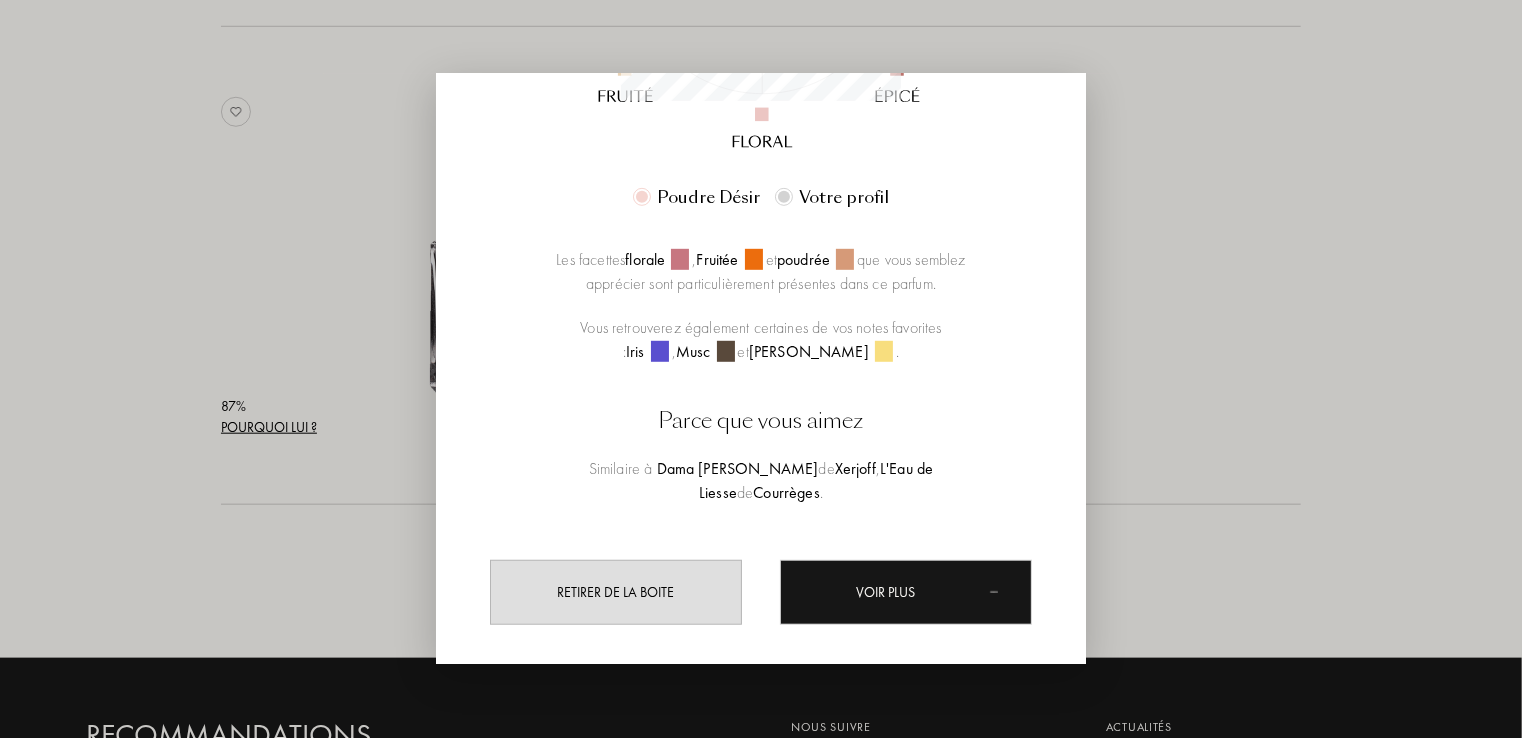 click at bounding box center [764, 369] 